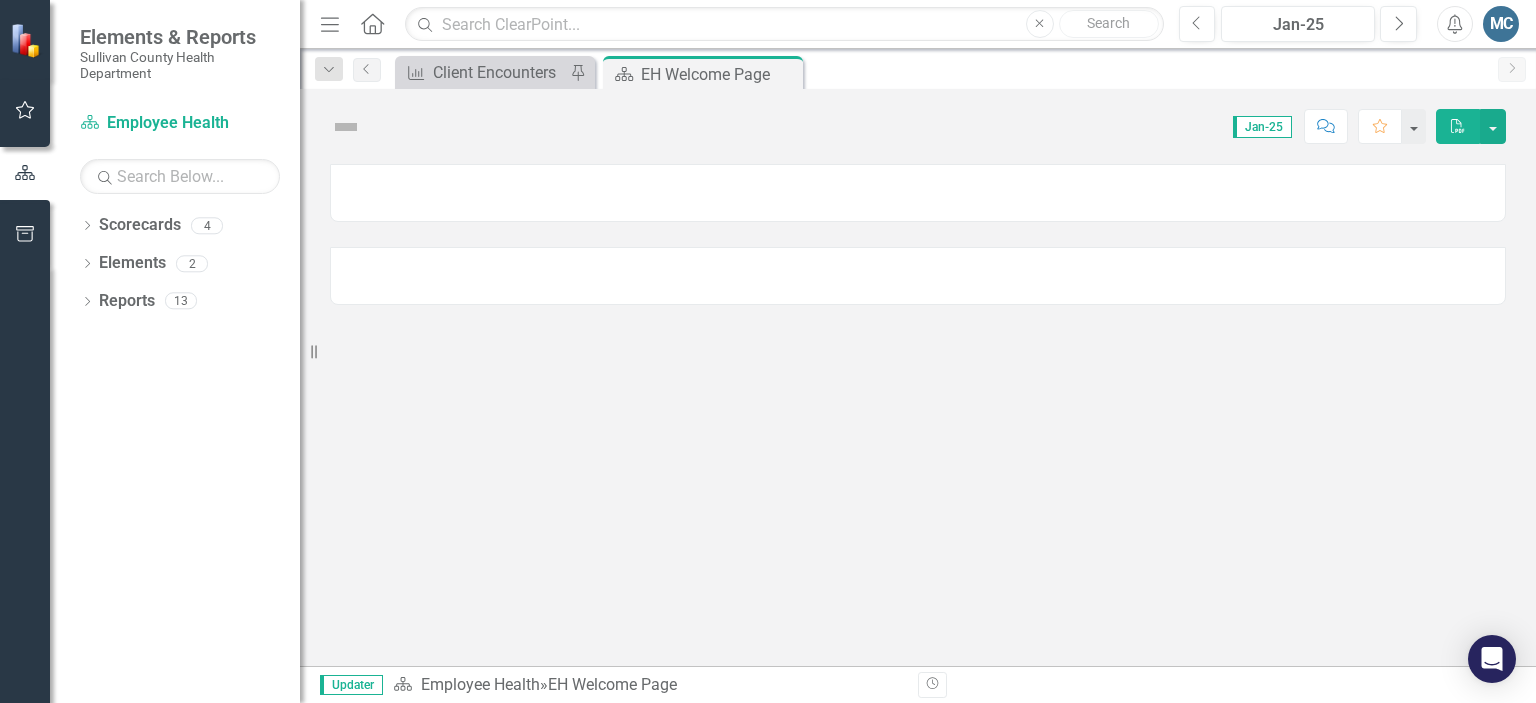 scroll, scrollTop: 0, scrollLeft: 0, axis: both 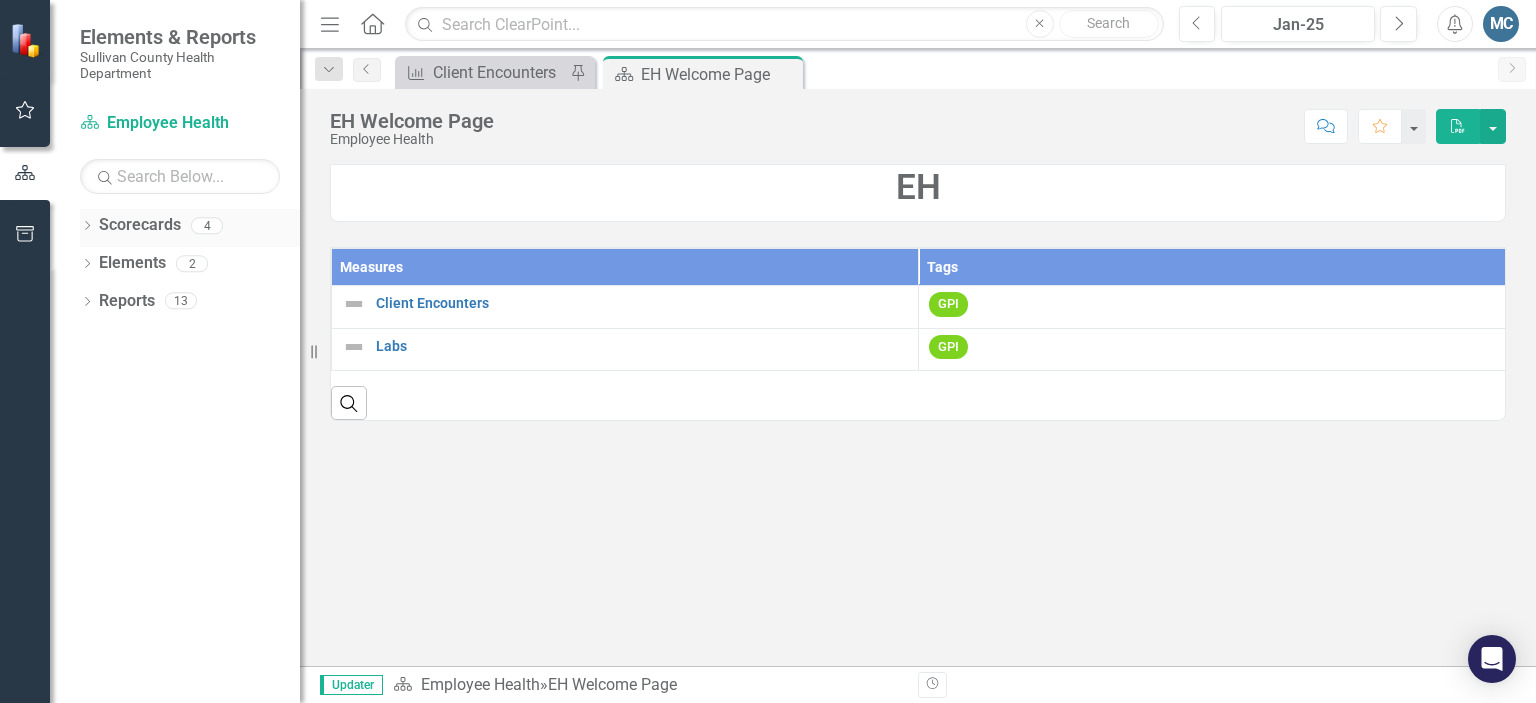 click on "Scorecards" at bounding box center [140, 225] 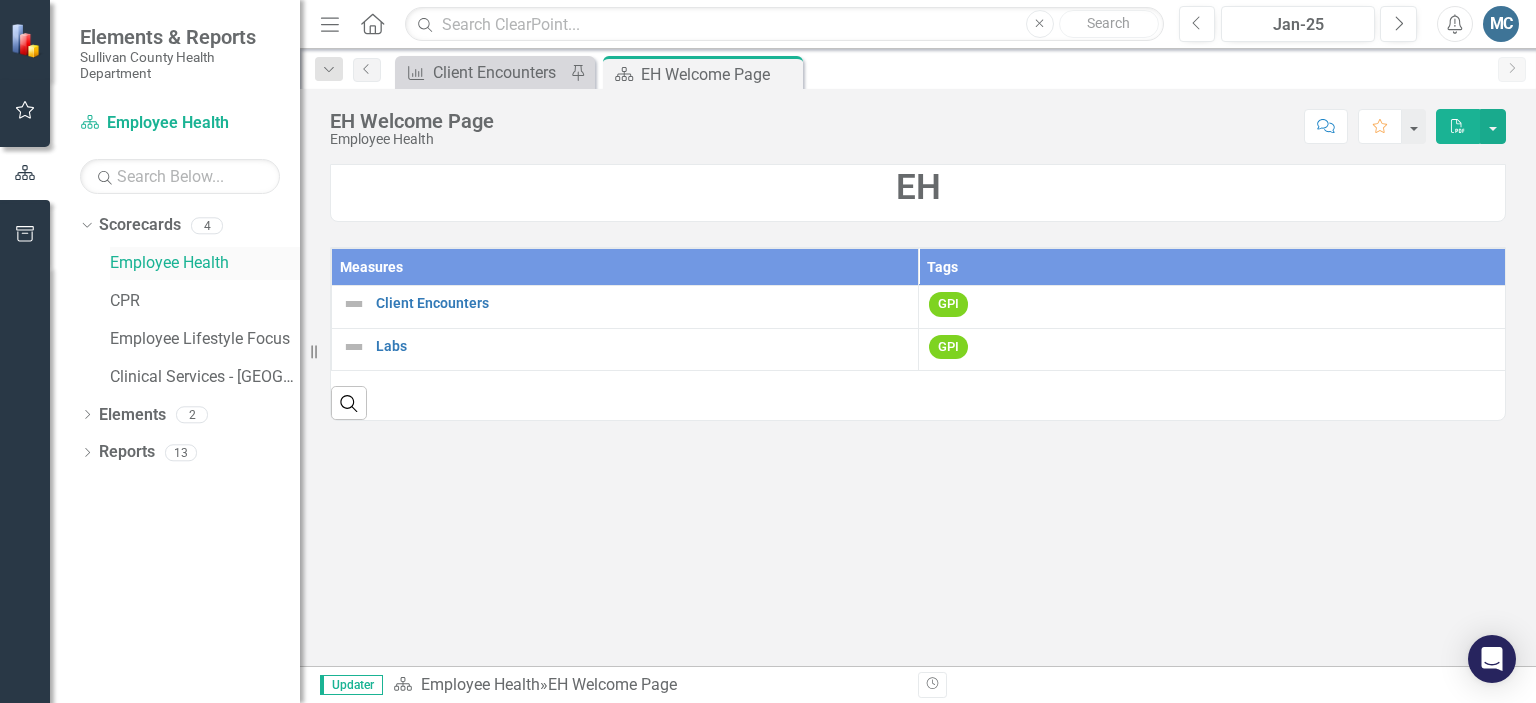 click on "Employee Health" at bounding box center (205, 263) 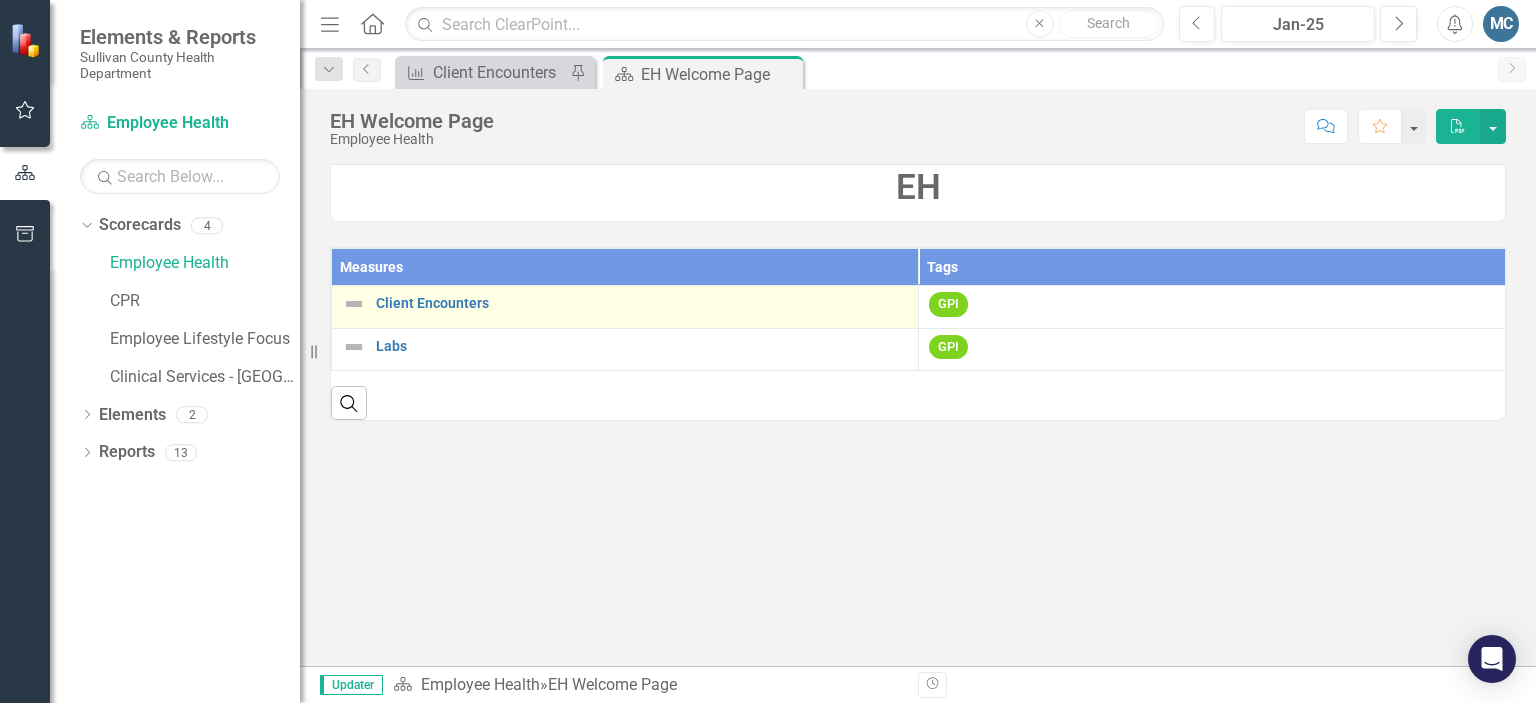 click on "Client Encounters" at bounding box center (625, 304) 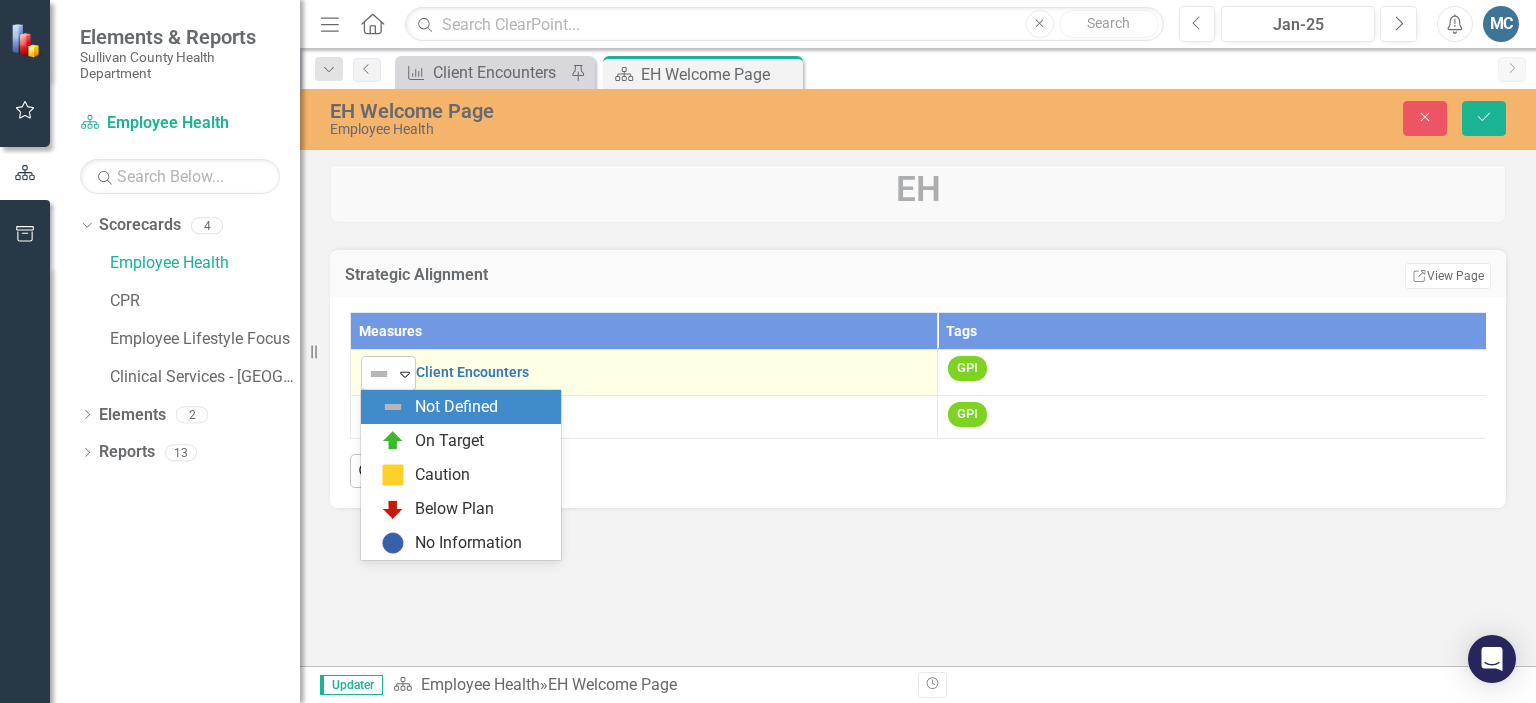 click on "Expand" 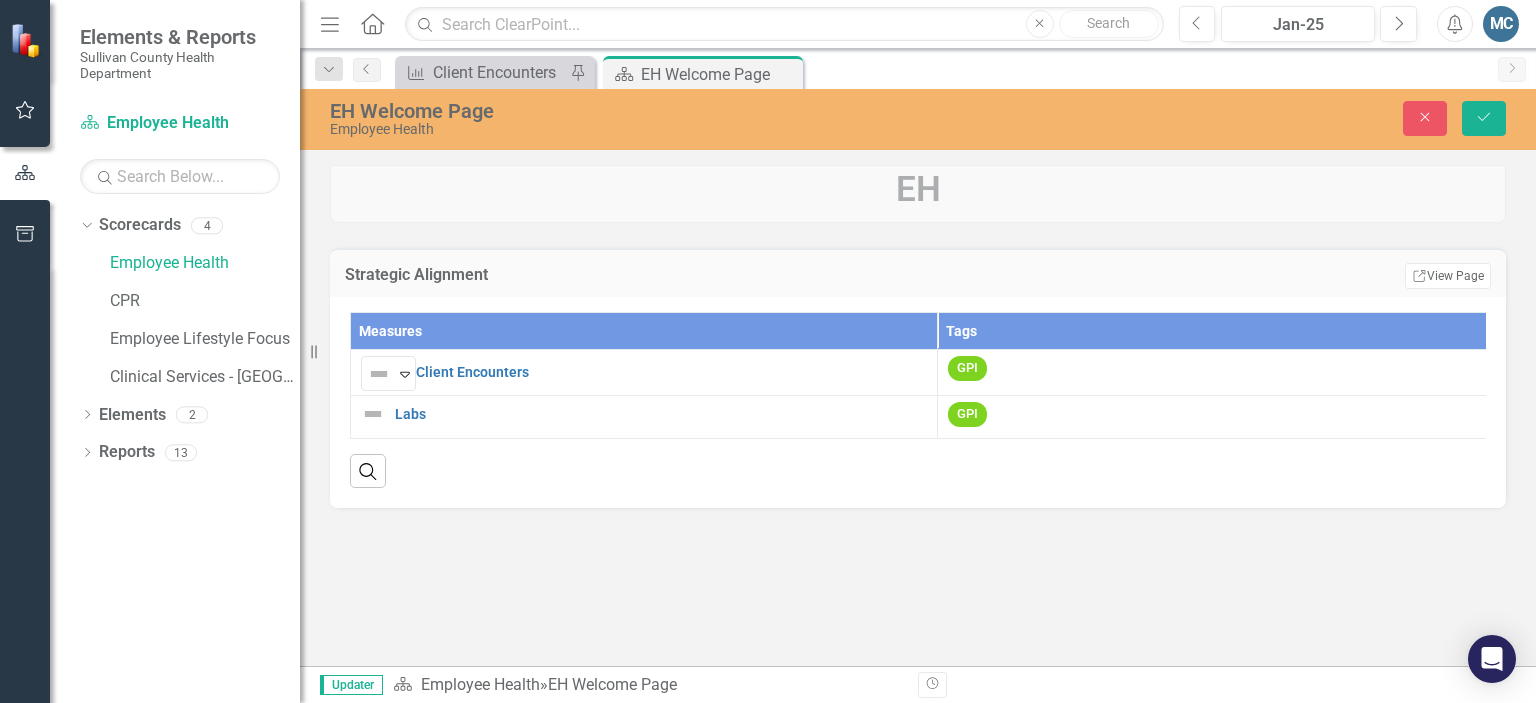 click on "Strategic Alignment Edit Report  Select Report Link  View Page Measures Tags Not Defined Expand Client Encounters Link Open Element GPI Labs Link Open Element GPI Search" at bounding box center [918, 365] 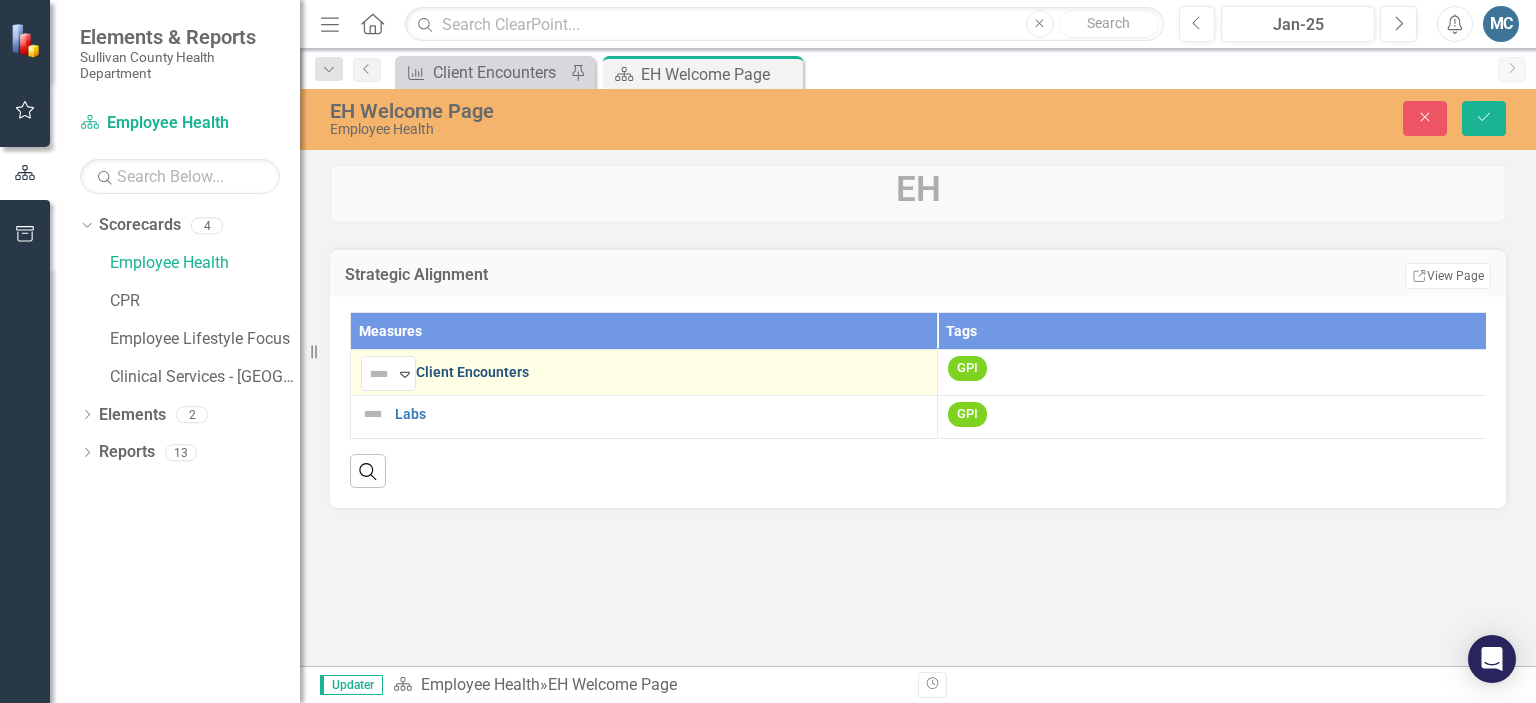 click on "Client Encounters" at bounding box center [671, 372] 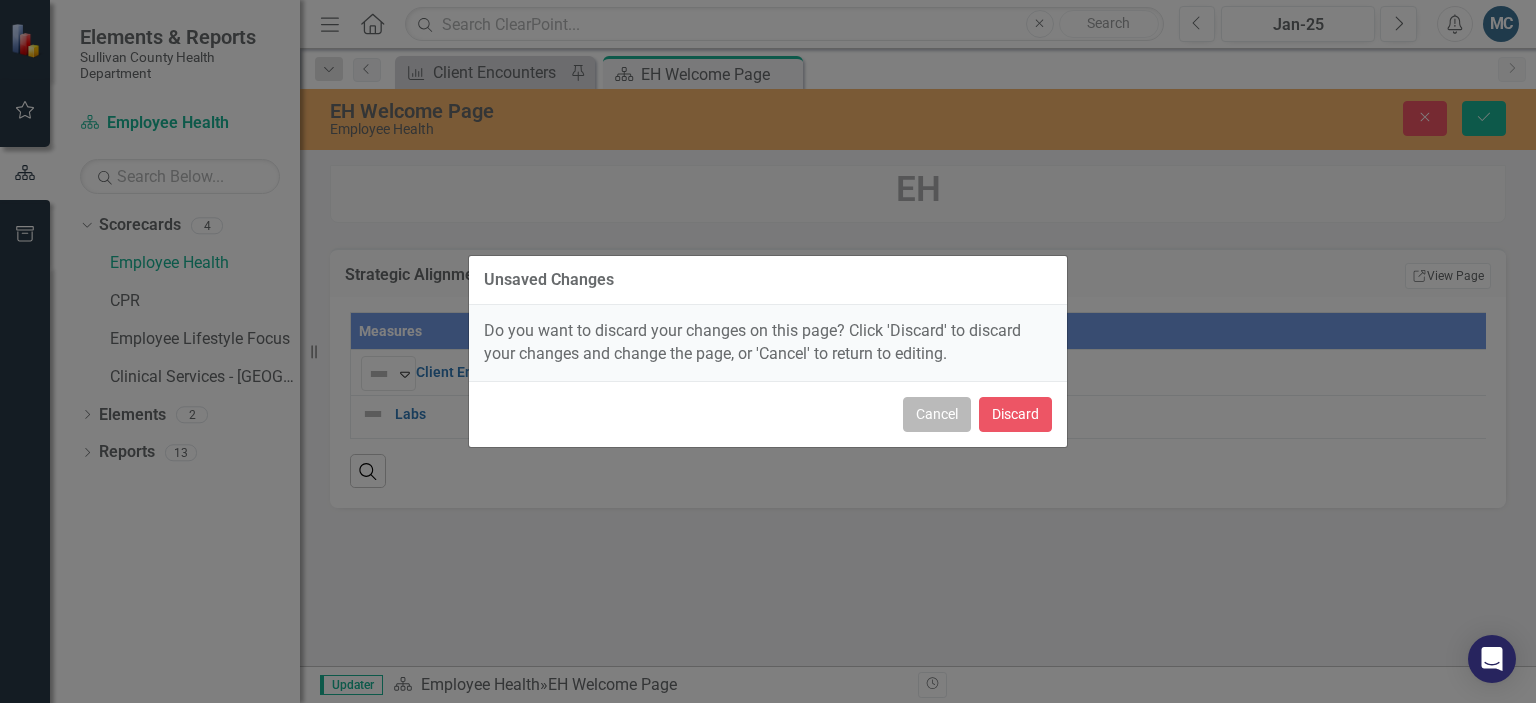 click on "Cancel" at bounding box center (937, 414) 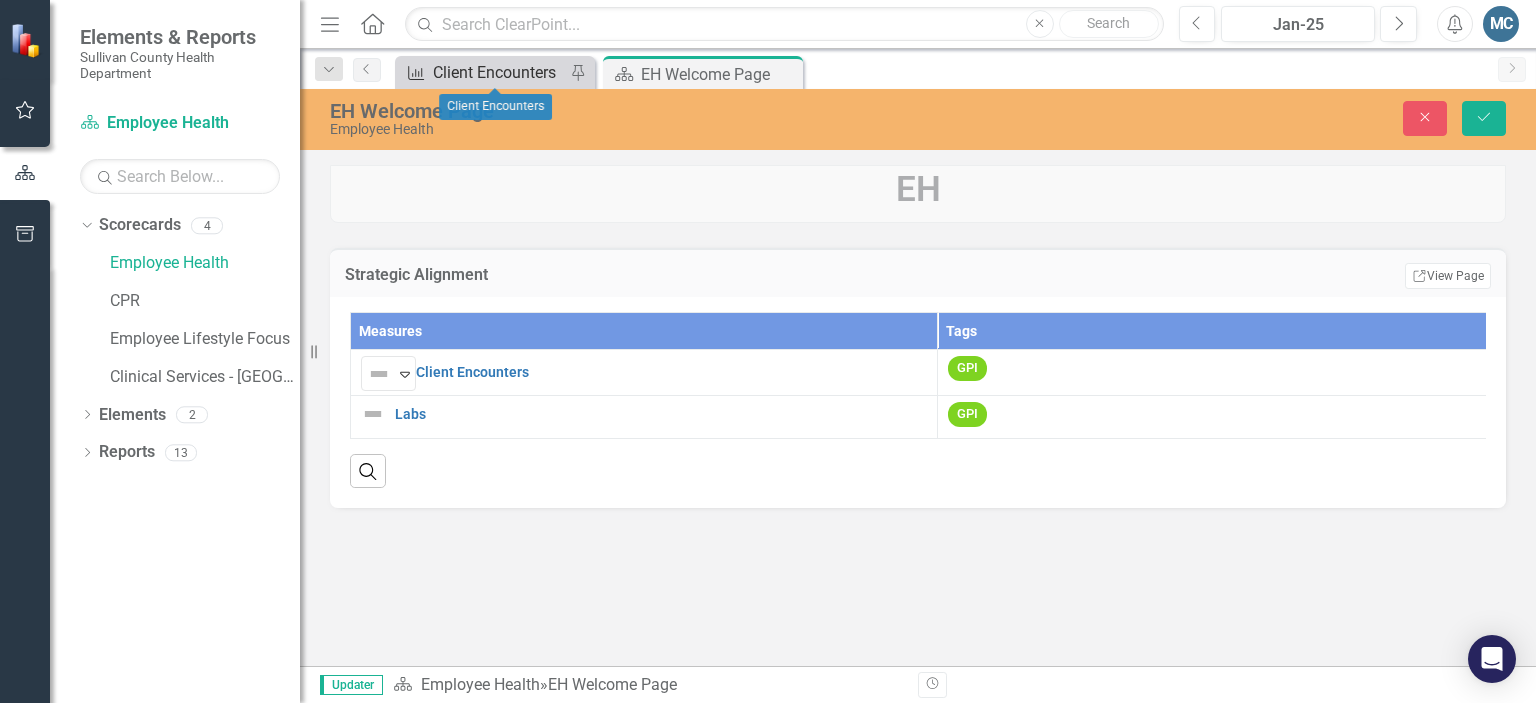 click on "Client Encounters" at bounding box center [499, 72] 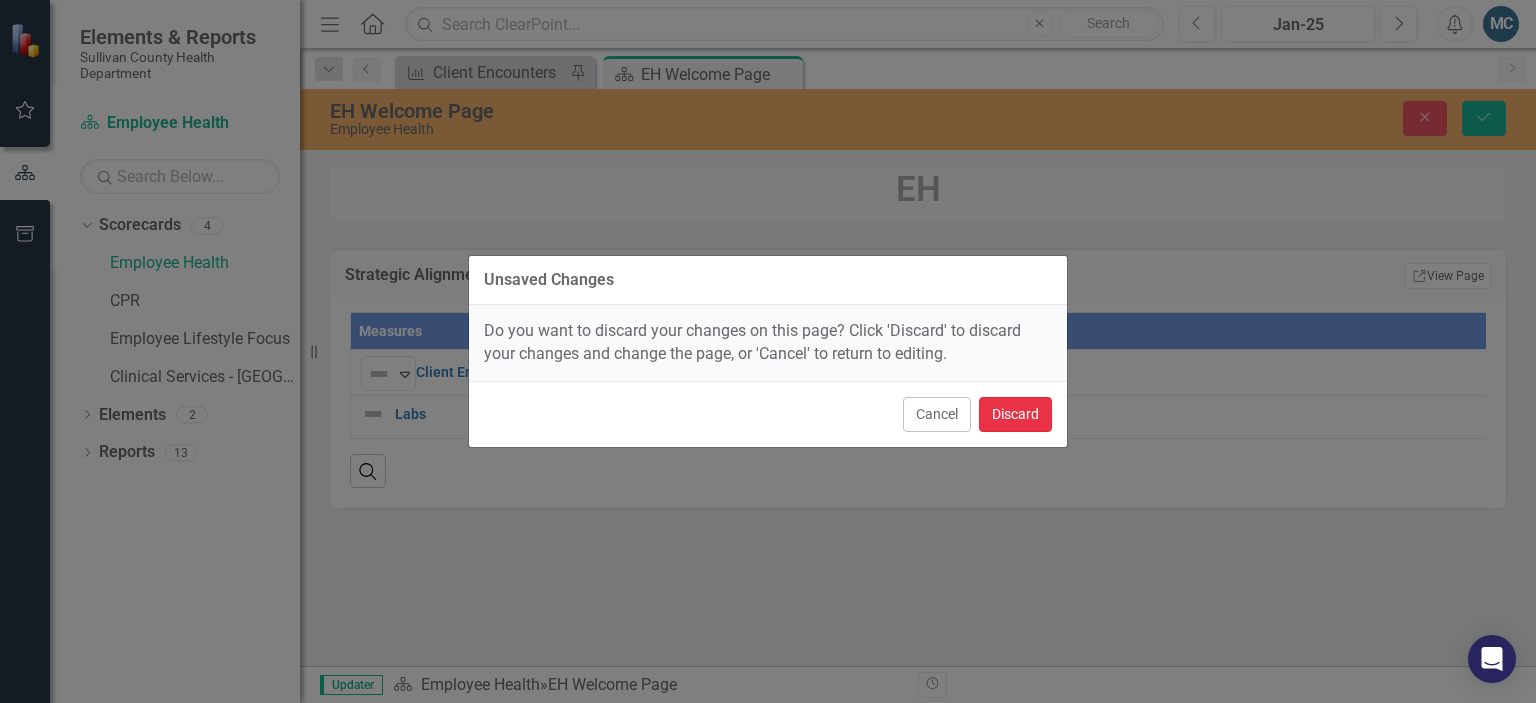 click on "Discard" at bounding box center (1015, 414) 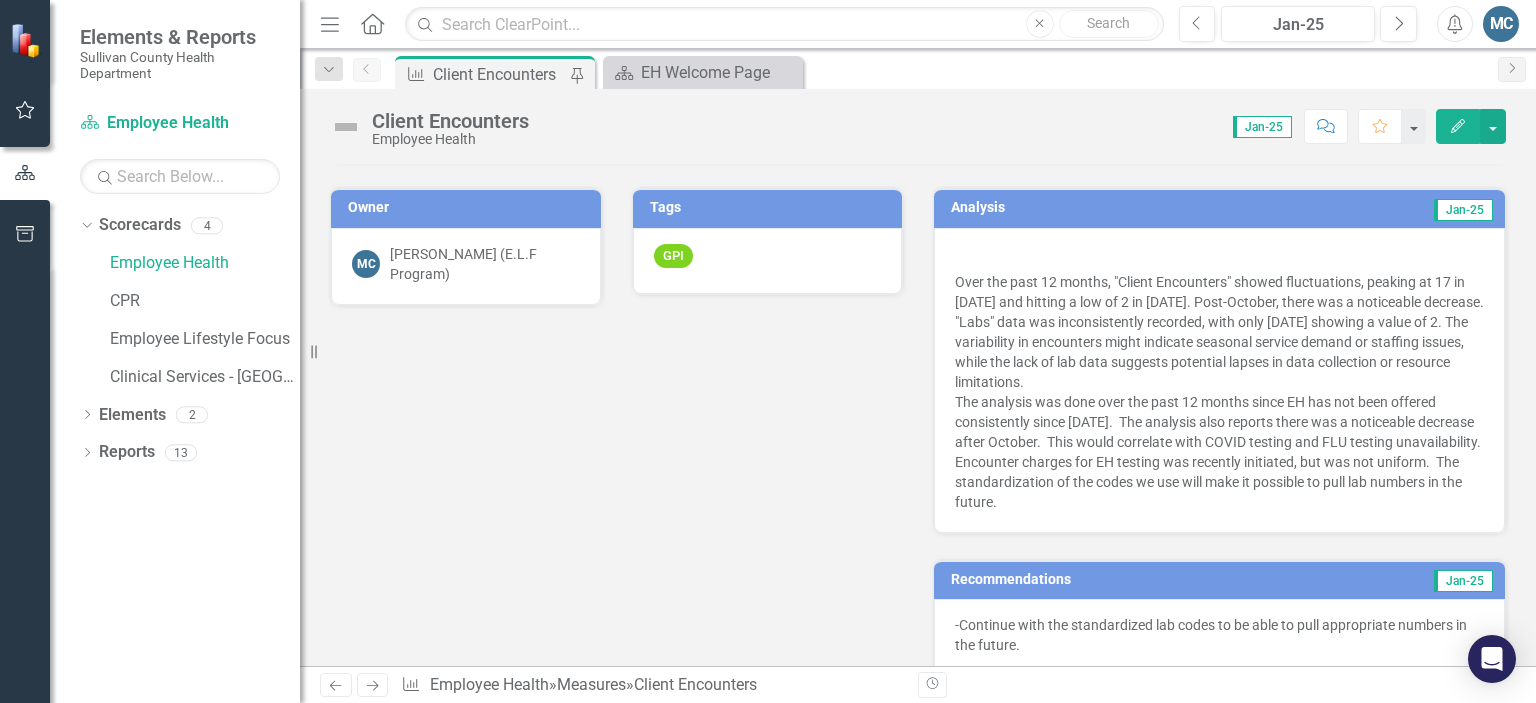 scroll, scrollTop: 0, scrollLeft: 0, axis: both 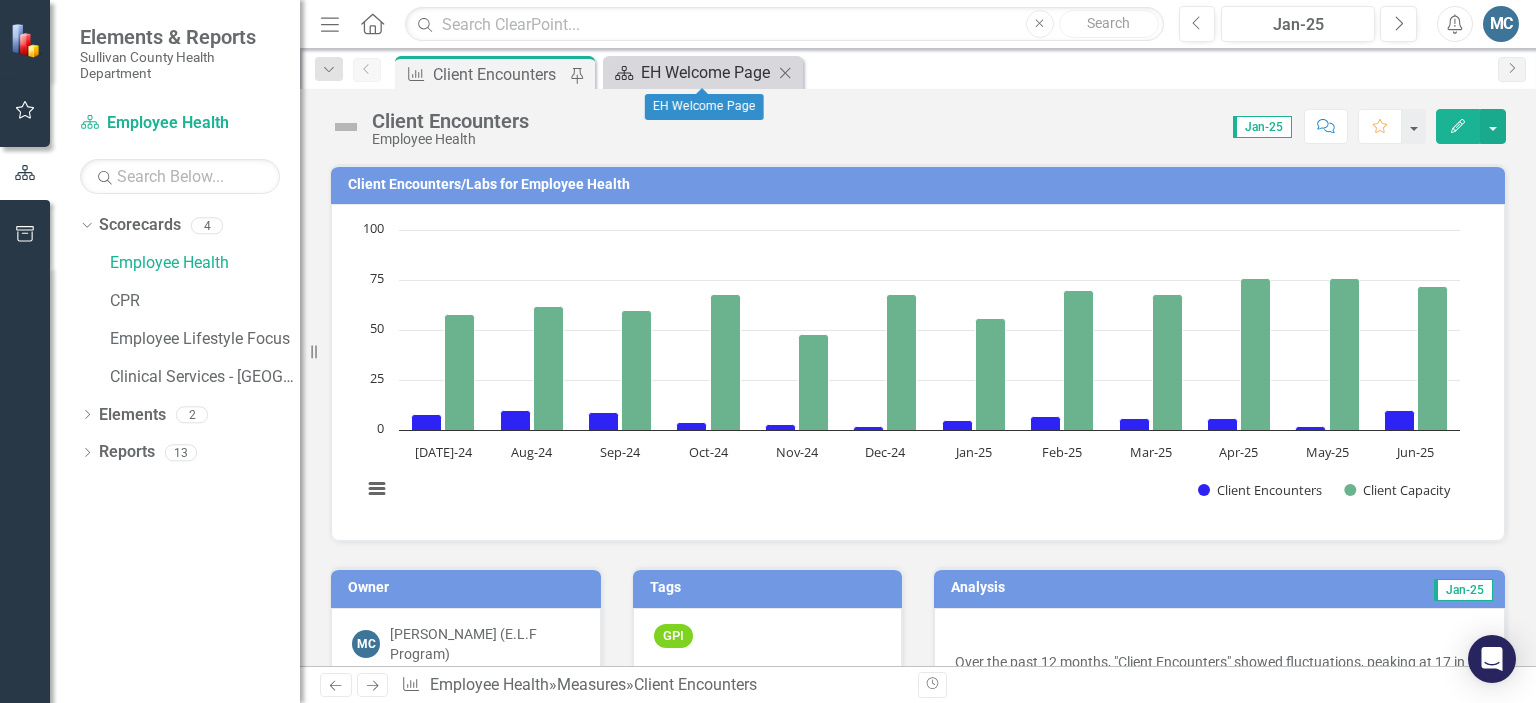 click on "EH Welcome Page" at bounding box center (707, 72) 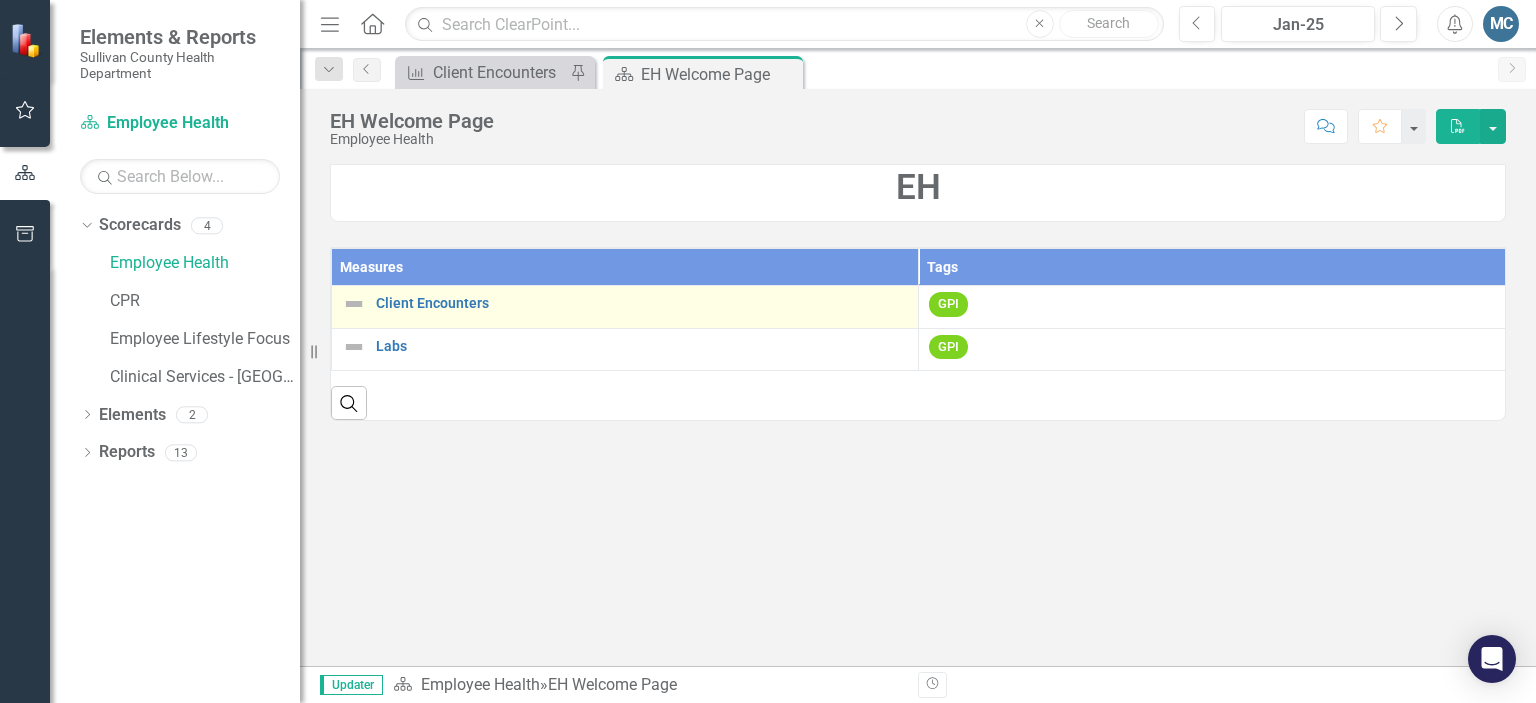 click at bounding box center (354, 304) 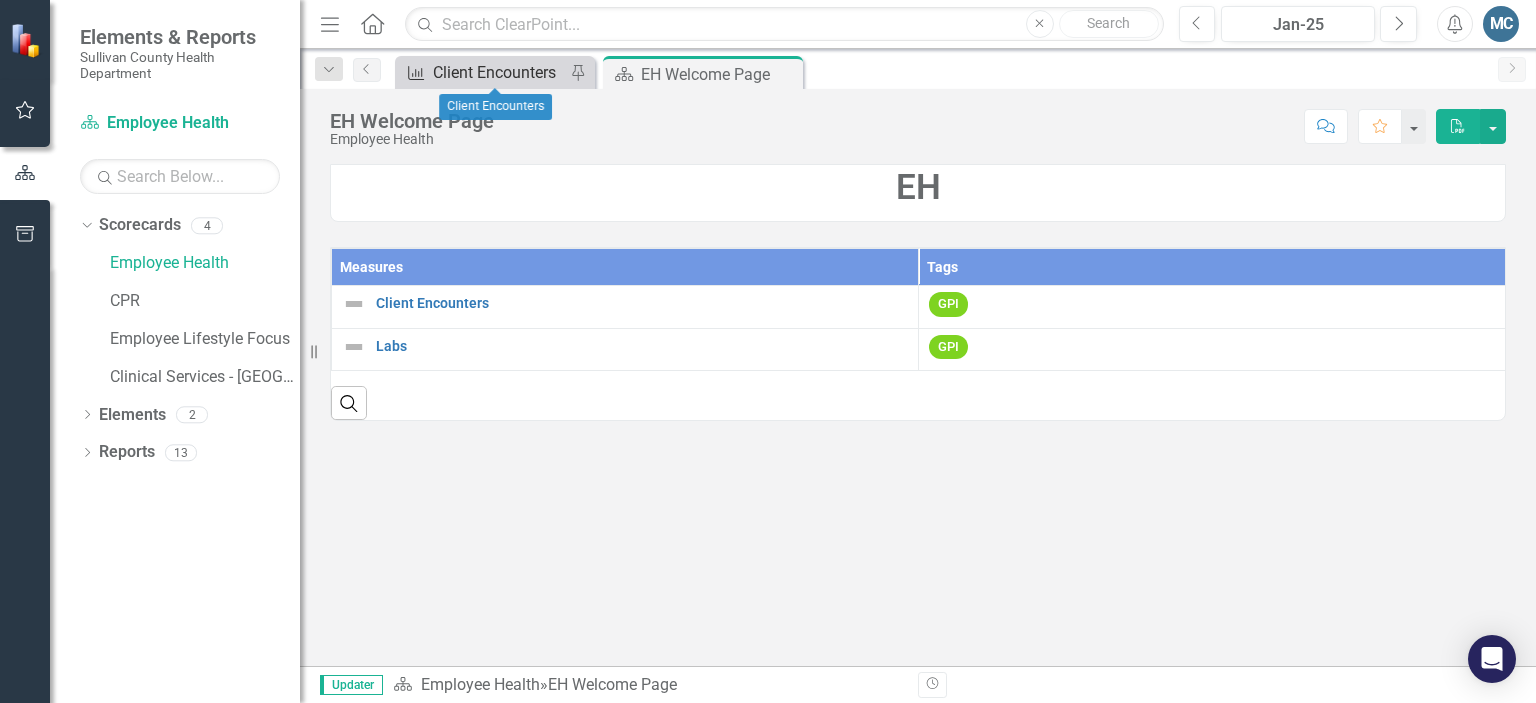 click on "Client Encounters" at bounding box center [499, 72] 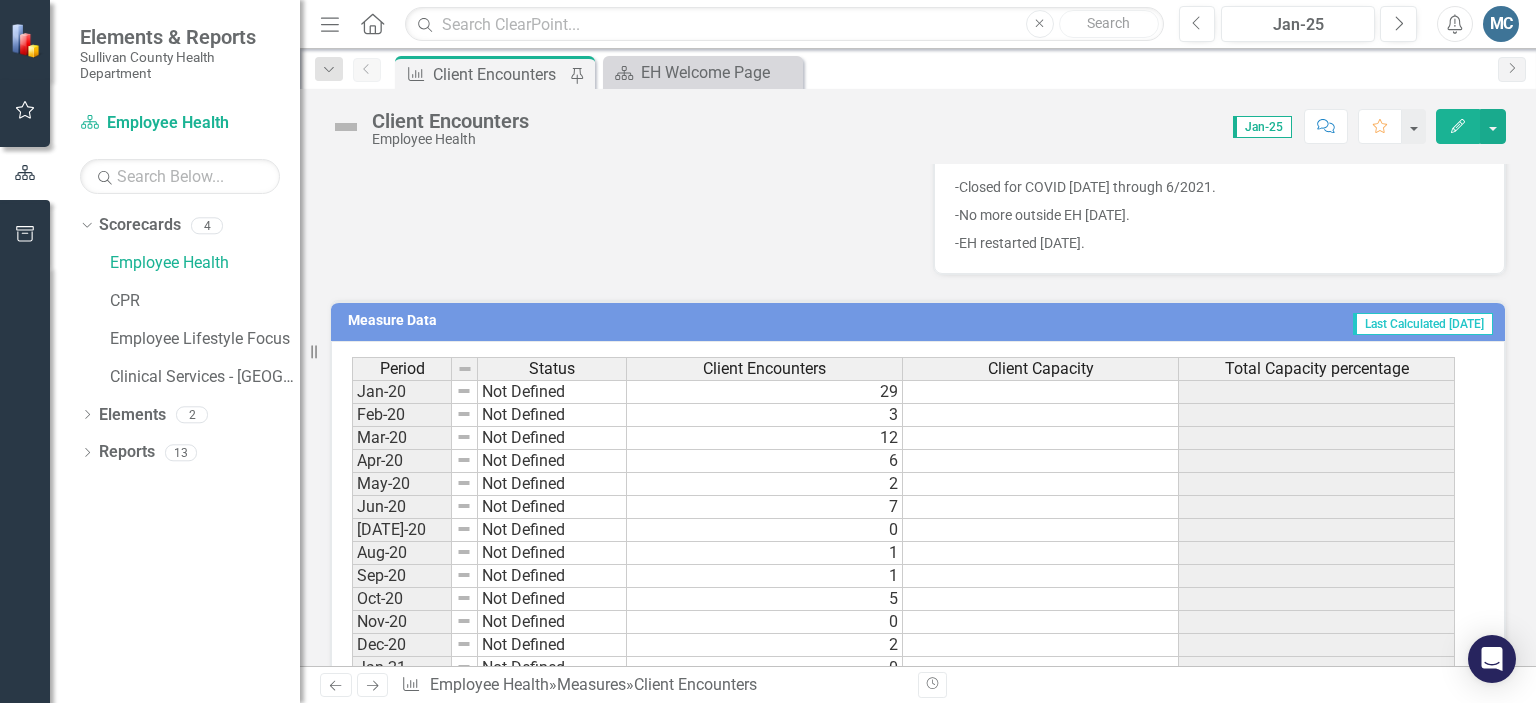 scroll, scrollTop: 867, scrollLeft: 0, axis: vertical 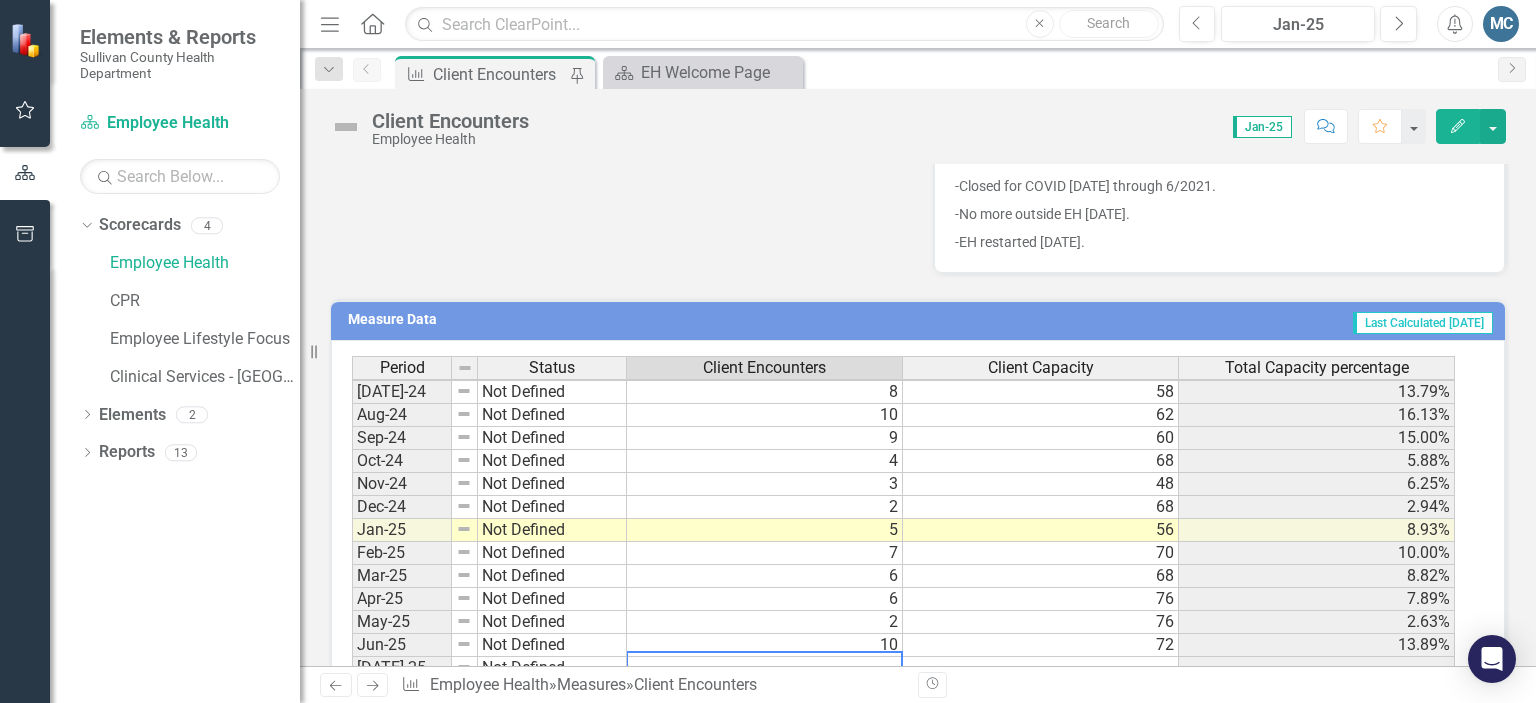 click on "Apr-23 Not Defined 2 May-23 Not Defined 4 Jun-23 Not Defined 0 Jul-23 Not Defined 1 Aug-23 Not Defined 1 Sep-23 Not Defined 7 56 12.50% Oct-23 Not Defined 9 64 14.06% Nov-23 Not Defined 8 68 11.76% Dec-23 Not Defined 7 48 14.58% Jan-24 Not Defined 15 60 25.00% Feb-24 Not Defined 14 60 23.33% Mar-24 Not Defined 7 64 10.94% Apr-24 Not Defined 17 72 23.61% May-24 Not Defined 8 68 11.76% Jun-24 Not Defined 4 56 7.14% Jul-24 Not Defined 8 58 13.79% Aug-24 Not Defined 10 62 16.13% Sep-24 Not Defined 9 60 15.00% Oct-24 Not Defined 4 68 5.88% Nov-24 Not Defined 3 48 6.25% Dec-24 Not Defined 2 68 2.94% Jan-25 Not Defined 5 56 8.93% Feb-25 Not Defined 7 70 10.00% Mar-25 Not Defined 6 68 8.82% Apr-25 Not Defined 6 76 7.89% May-25 Not Defined 2 76 2.63% Jun-25 Not Defined 10 72 13.89% Jul-25 Not Defined Aug-25 Not Defined Sep-25 Not Defined Oct-25 Not Defined Nov-25 Not Defined Dec-25 Not Defined" at bounding box center (903, 415) 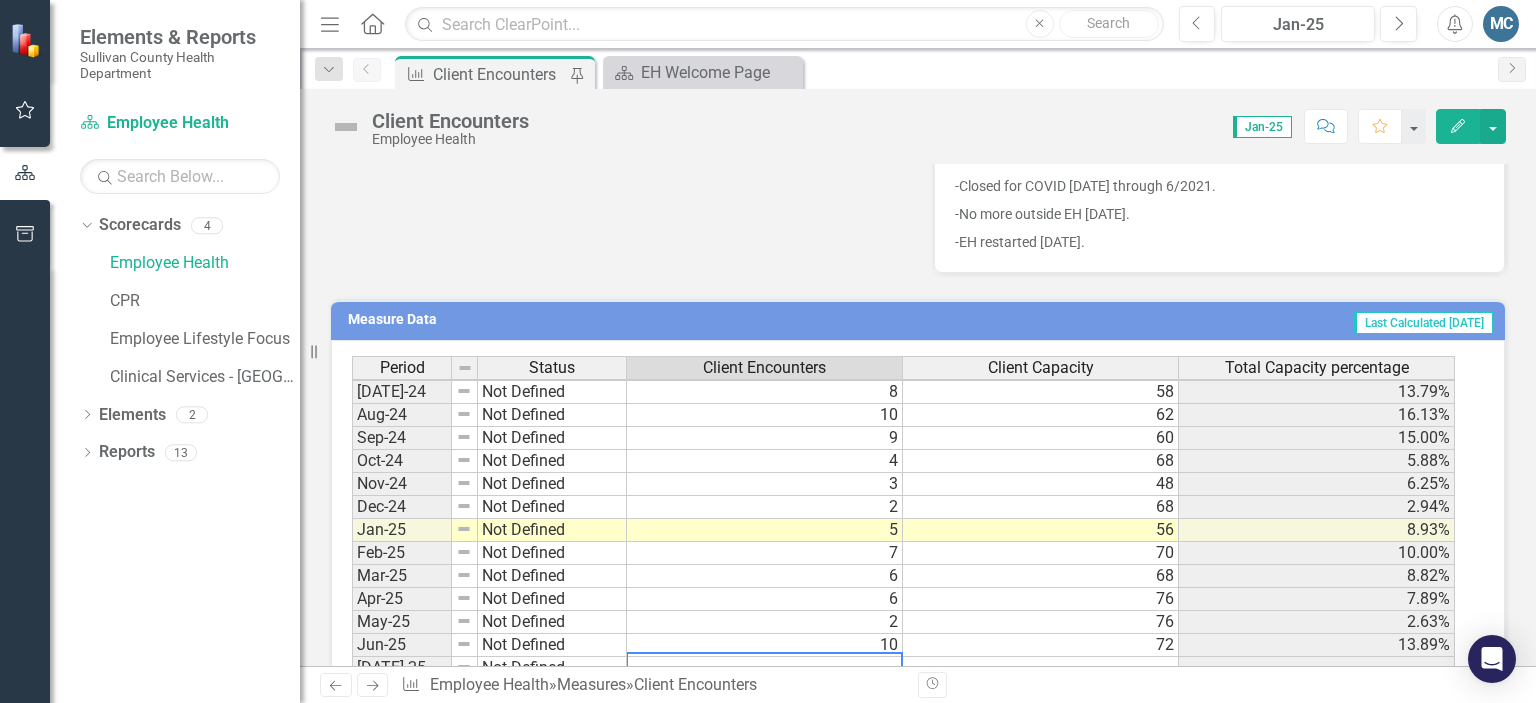 scroll, scrollTop: 1242, scrollLeft: 0, axis: vertical 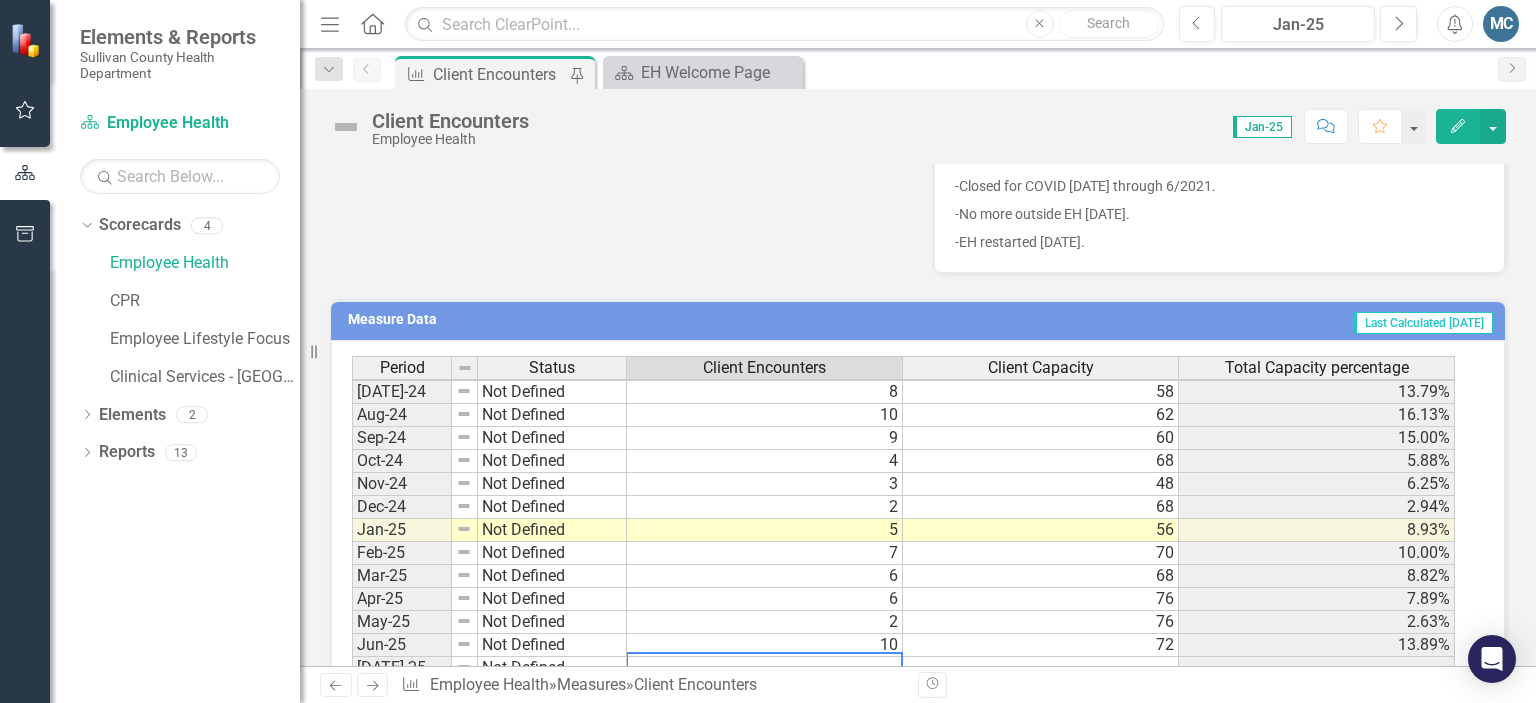 click at bounding box center [765, 668] 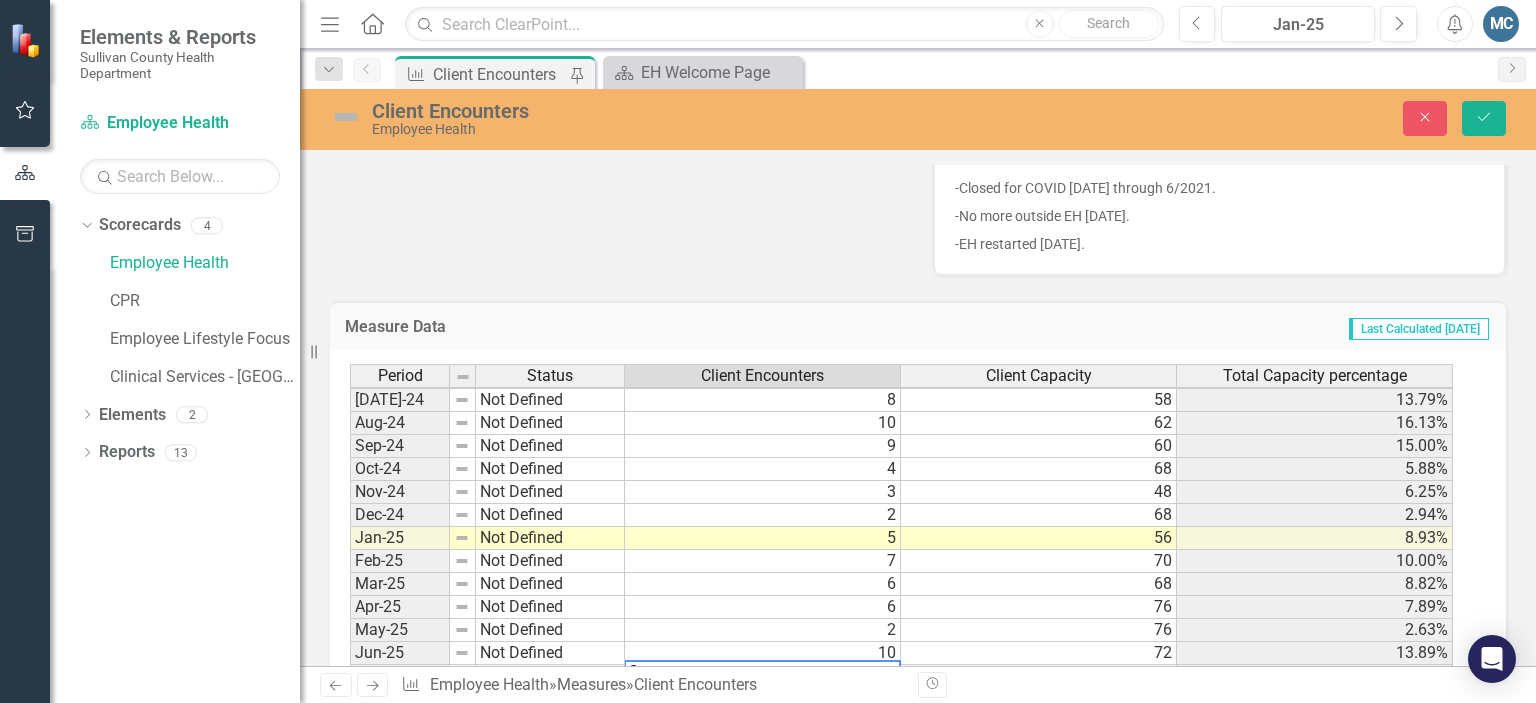 scroll, scrollTop: 878, scrollLeft: 0, axis: vertical 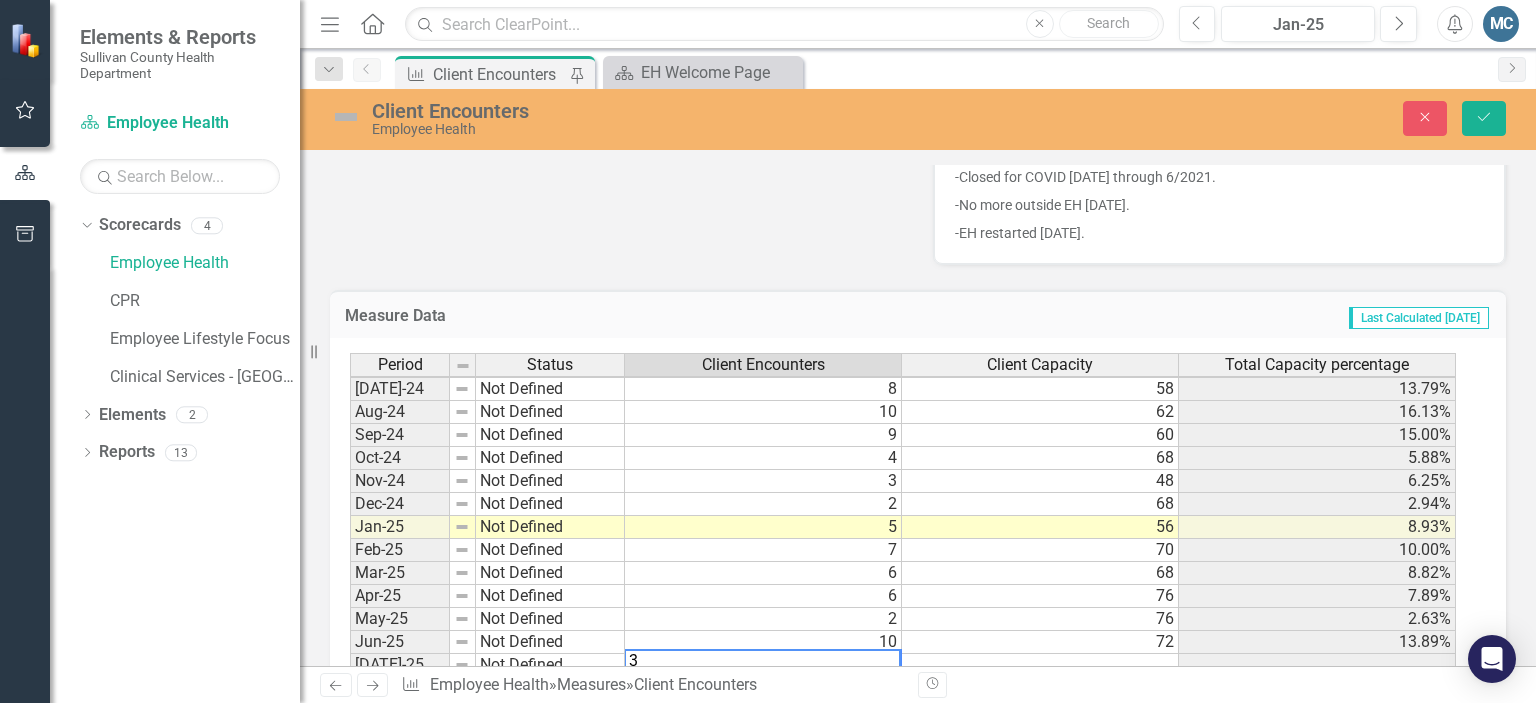 type on "3" 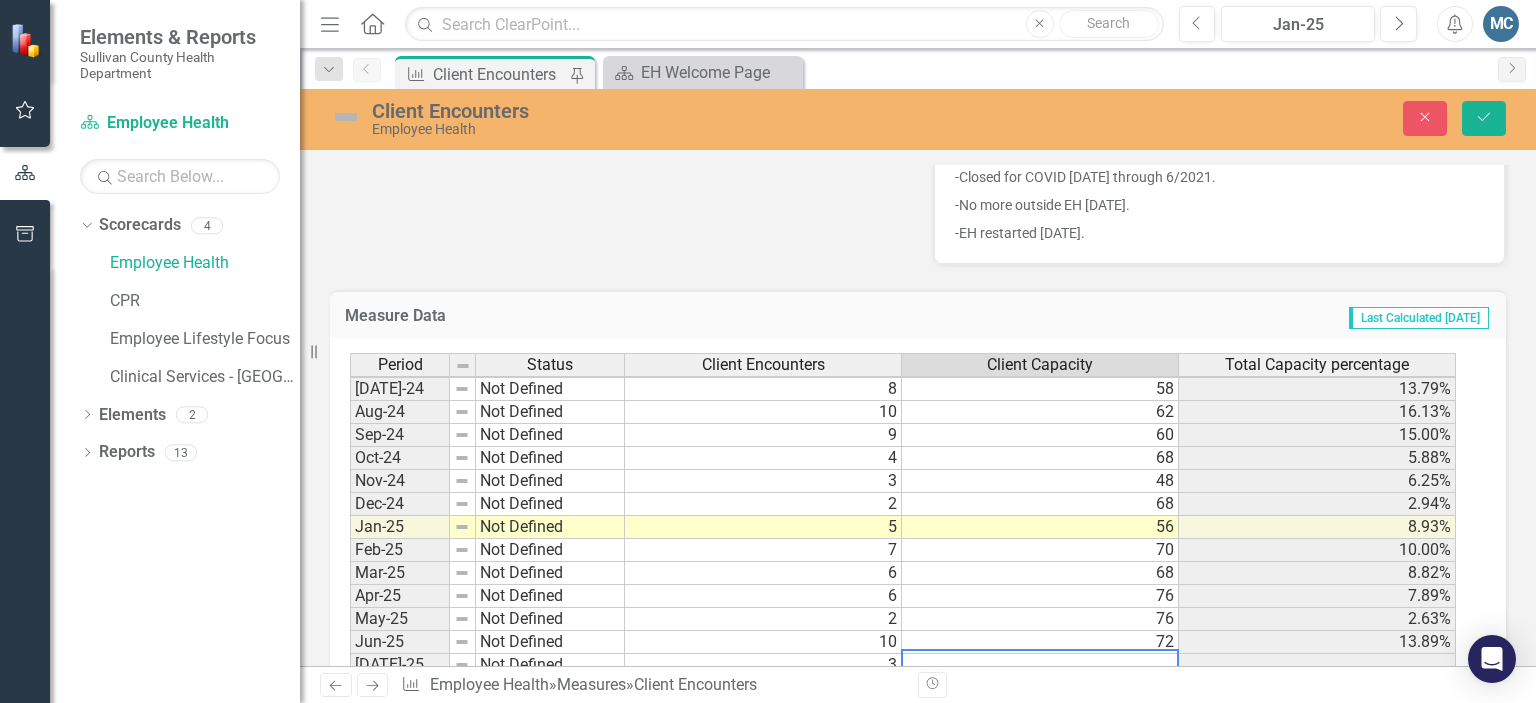 click at bounding box center (1040, 665) 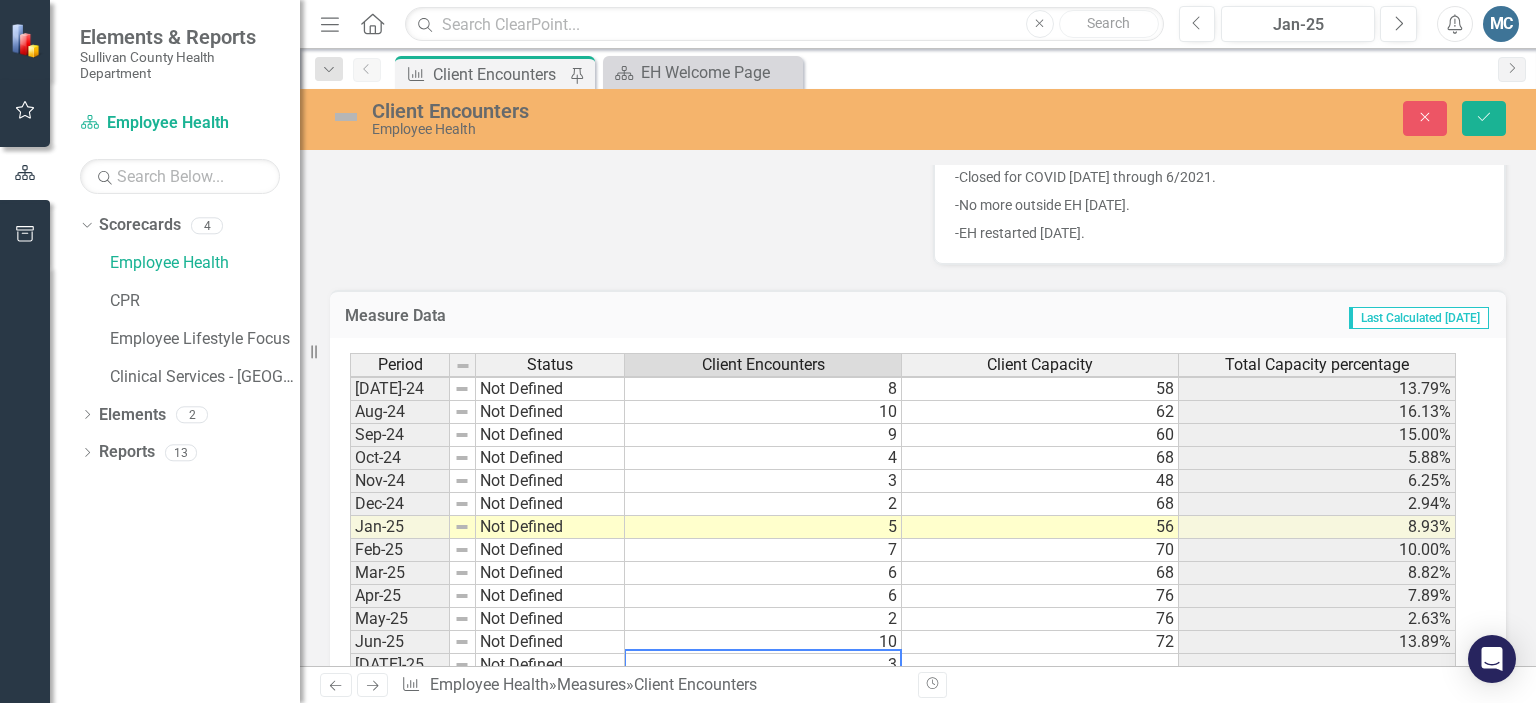type 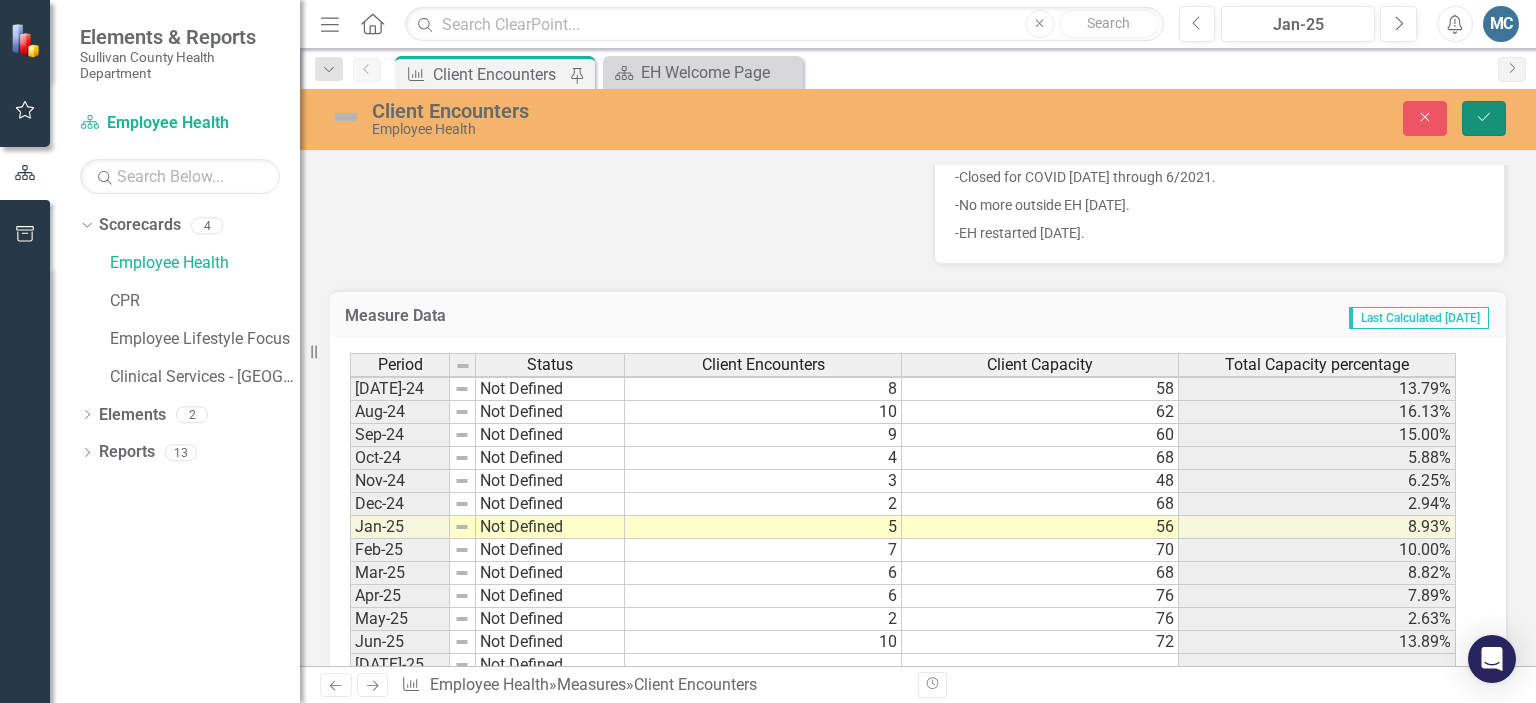 click on "Save" 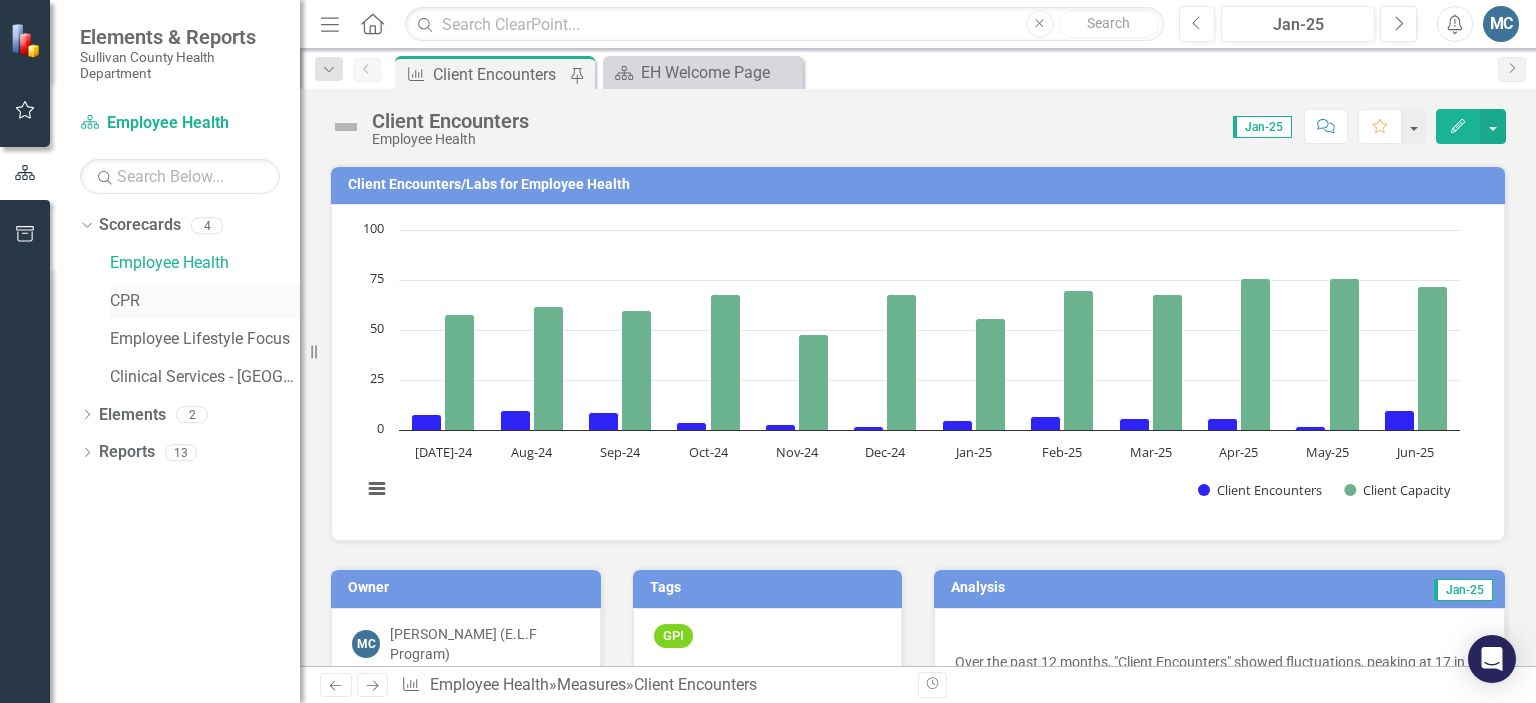 click on "CPR" at bounding box center [205, 301] 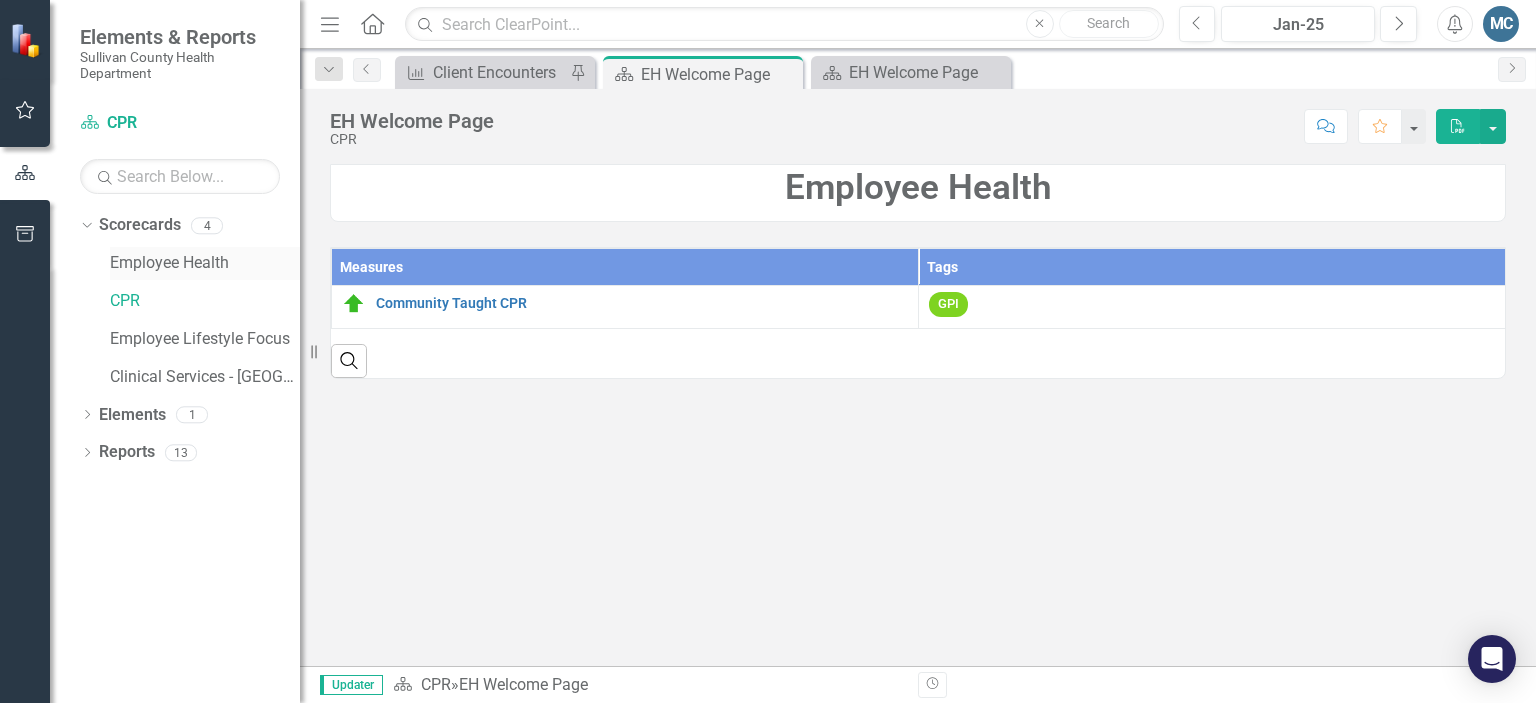 click on "Employee Health" at bounding box center (205, 263) 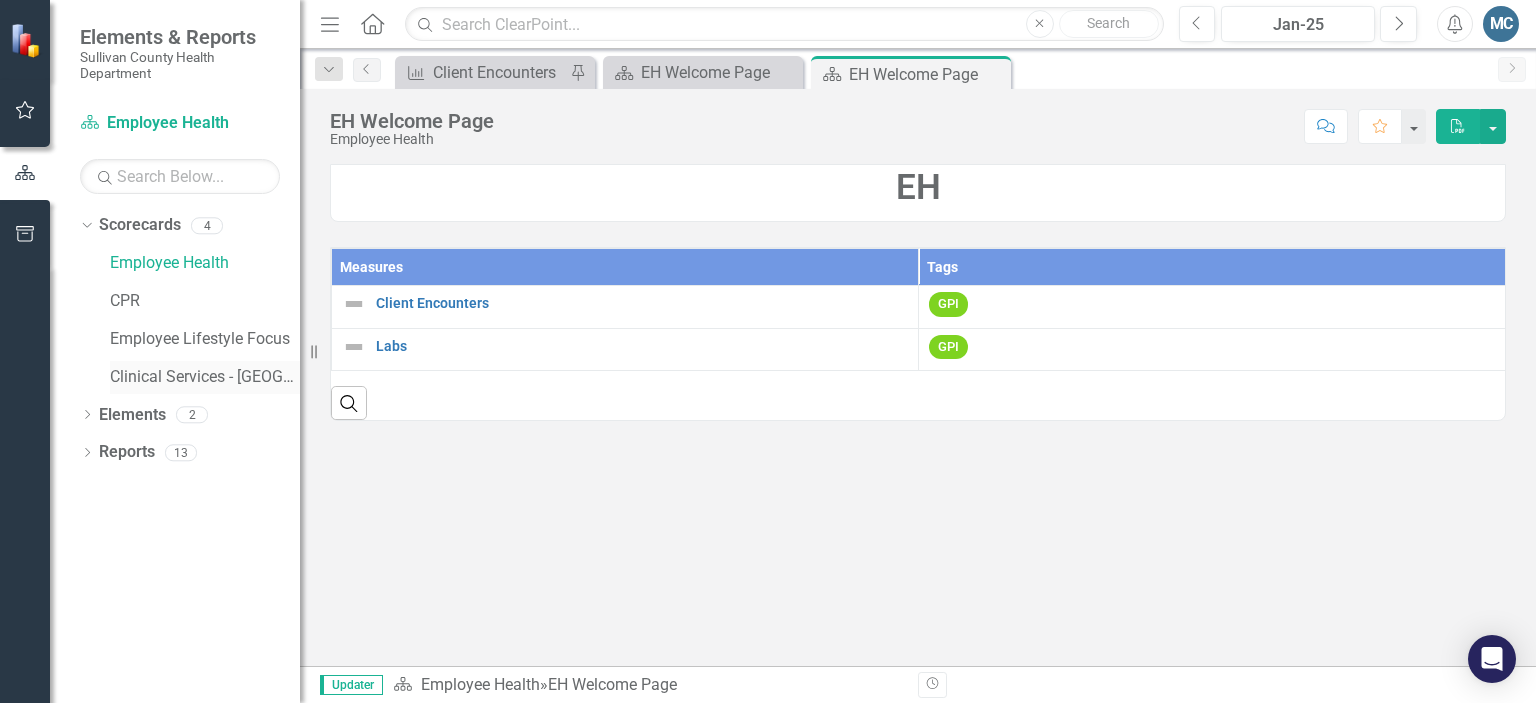 click on "Clinical Services - [GEOGRAPHIC_DATA] ([PERSON_NAME])" at bounding box center (205, 377) 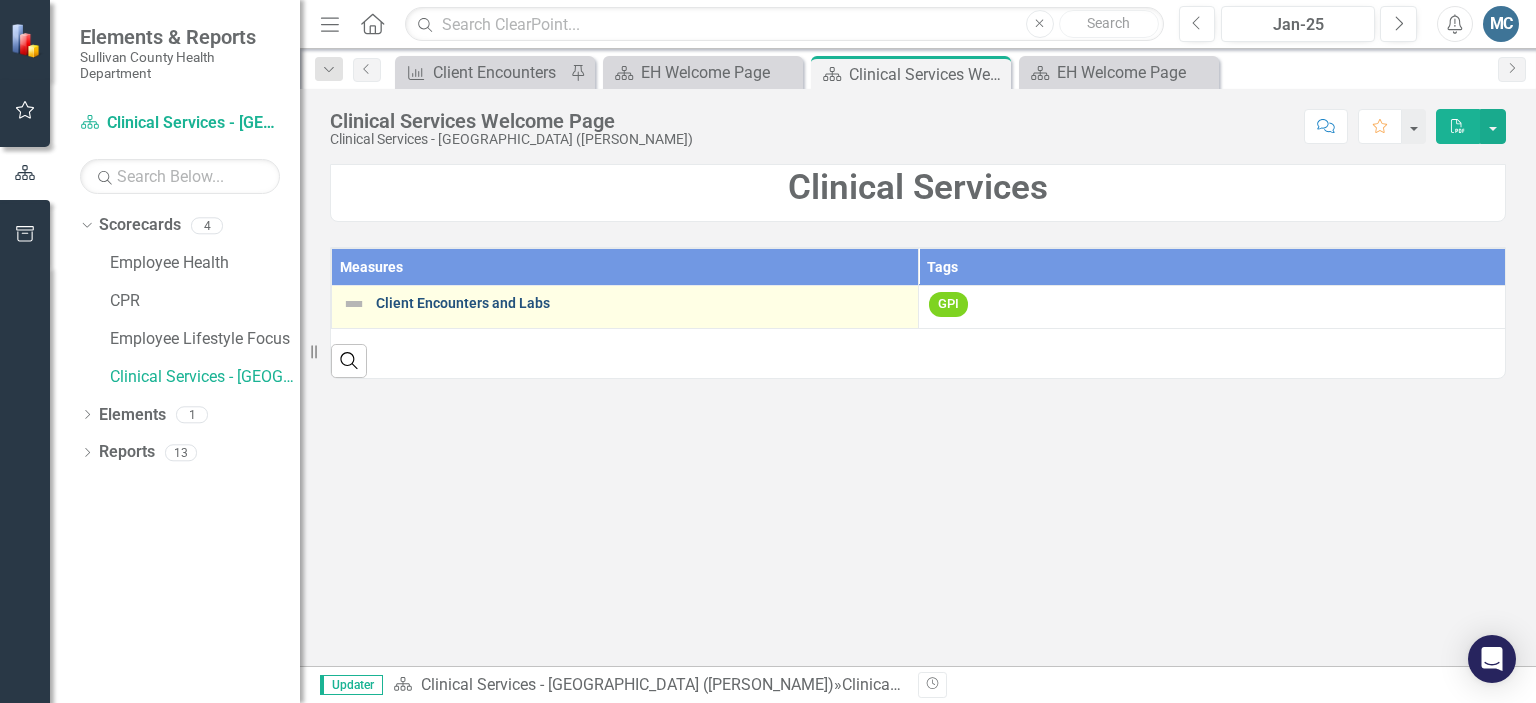 click on "Client Encounters and Labs" at bounding box center [642, 303] 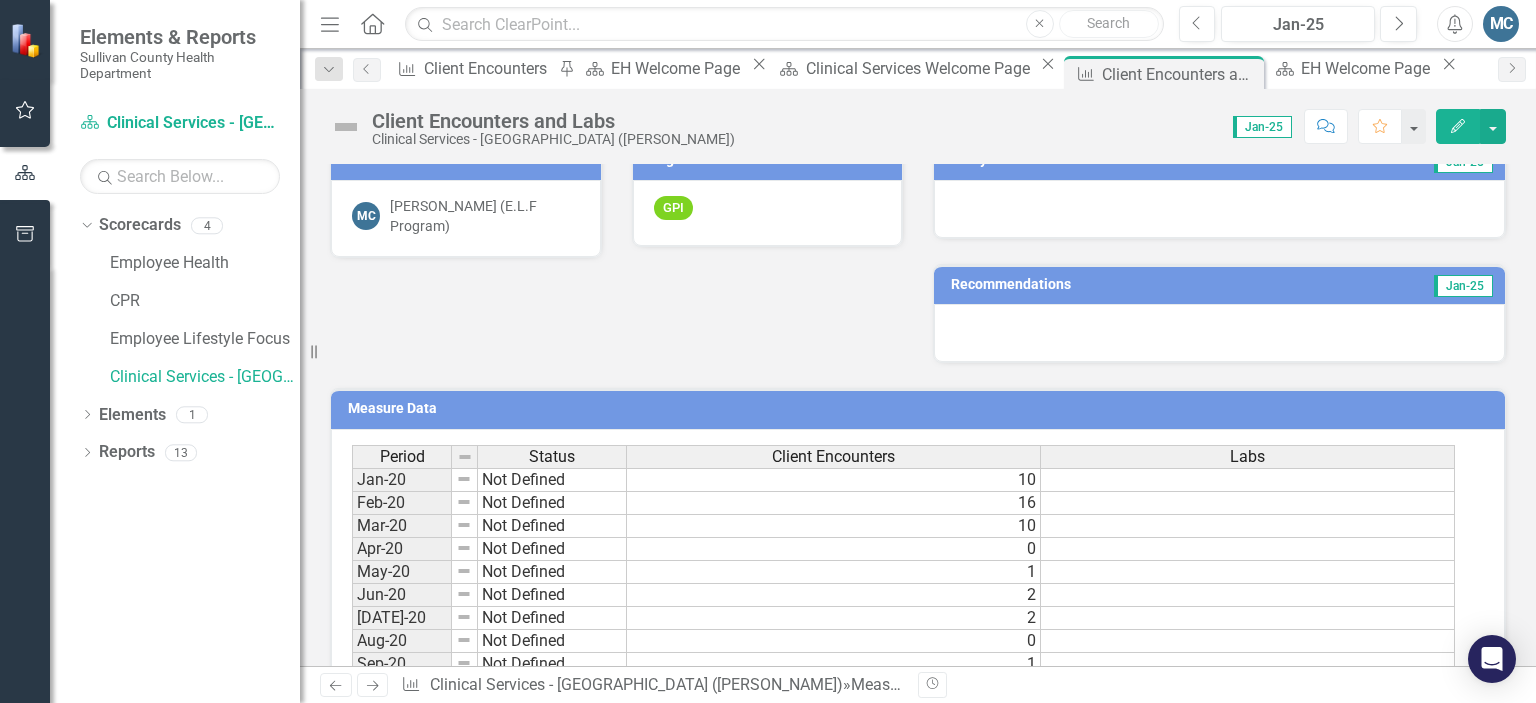 scroll, scrollTop: 431, scrollLeft: 0, axis: vertical 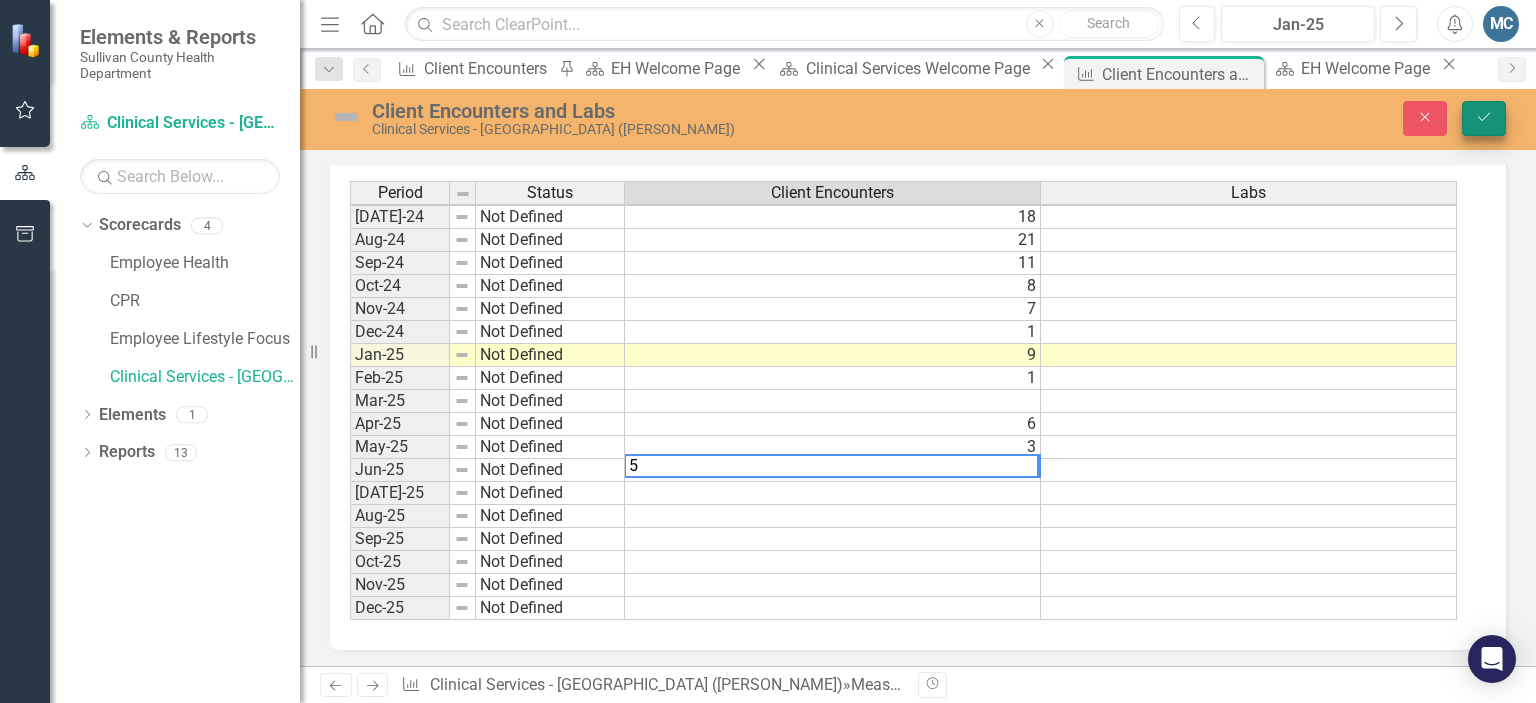 type on "5" 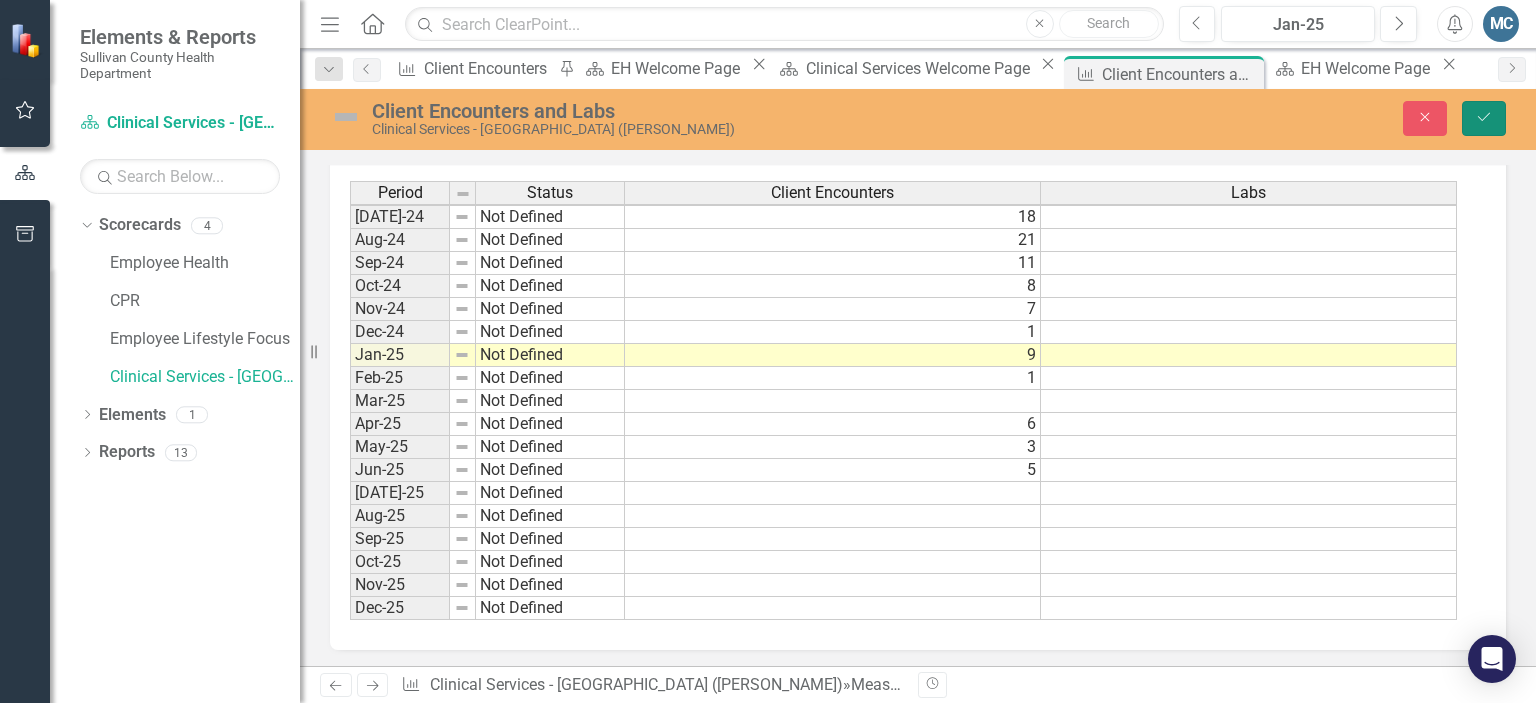 click on "Save" 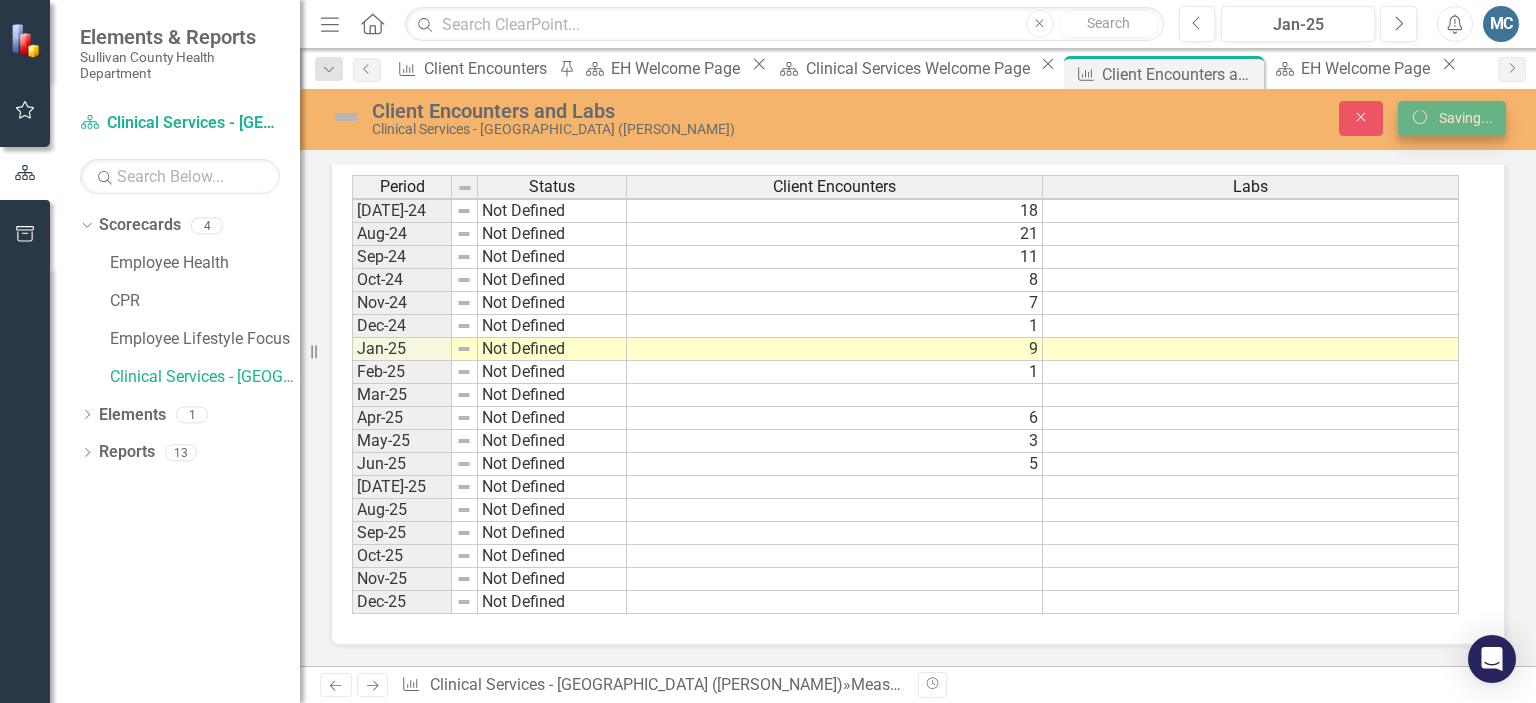 scroll, scrollTop: 692, scrollLeft: 0, axis: vertical 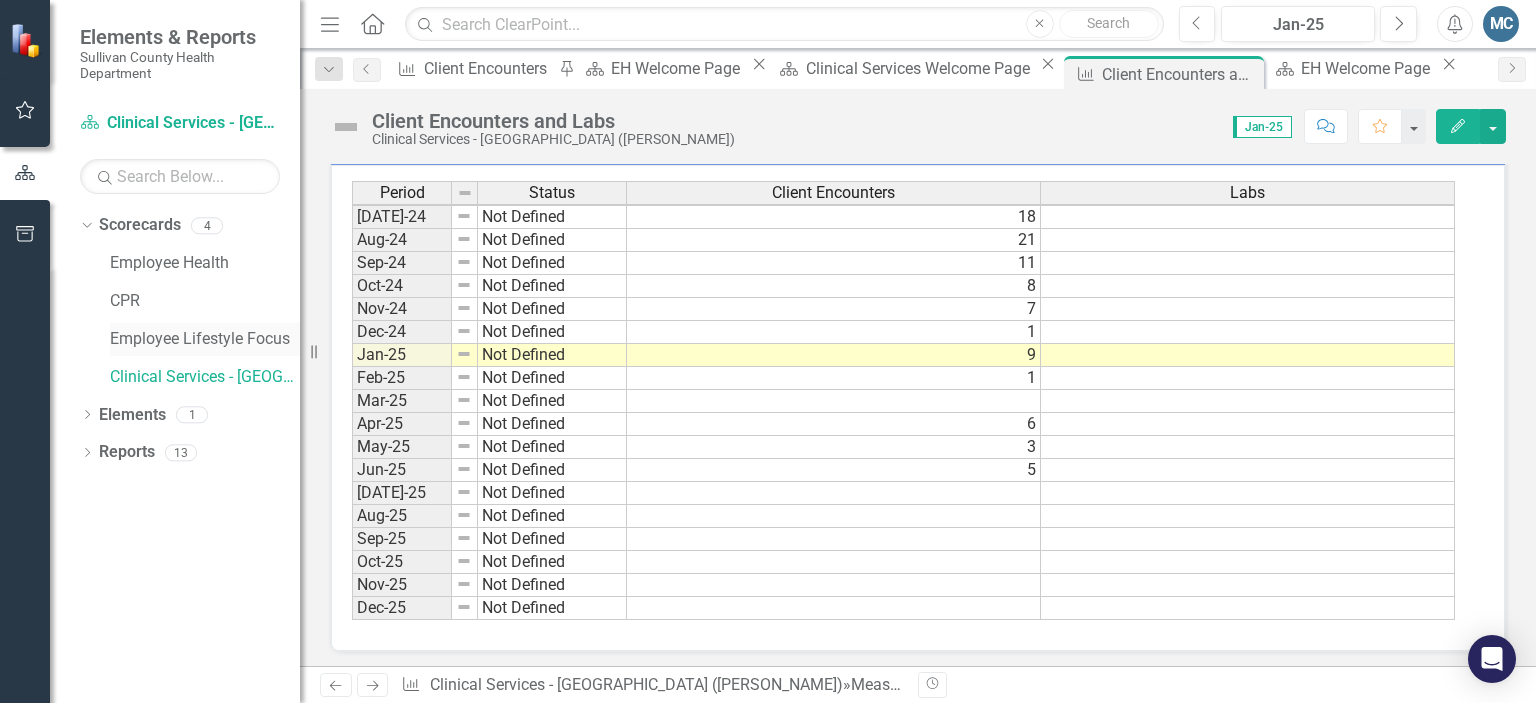 click on "Employee Lifestyle Focus" at bounding box center (205, 339) 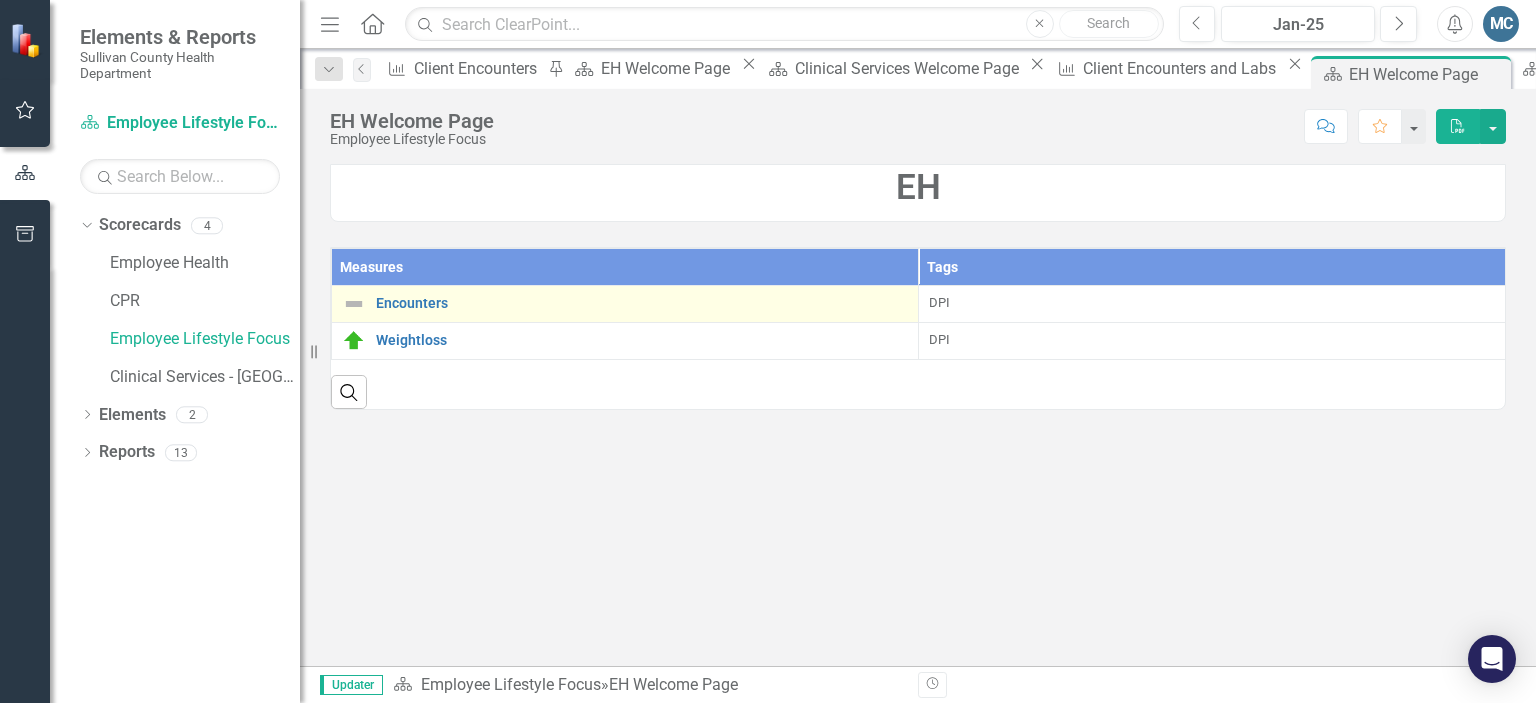 click at bounding box center (354, 304) 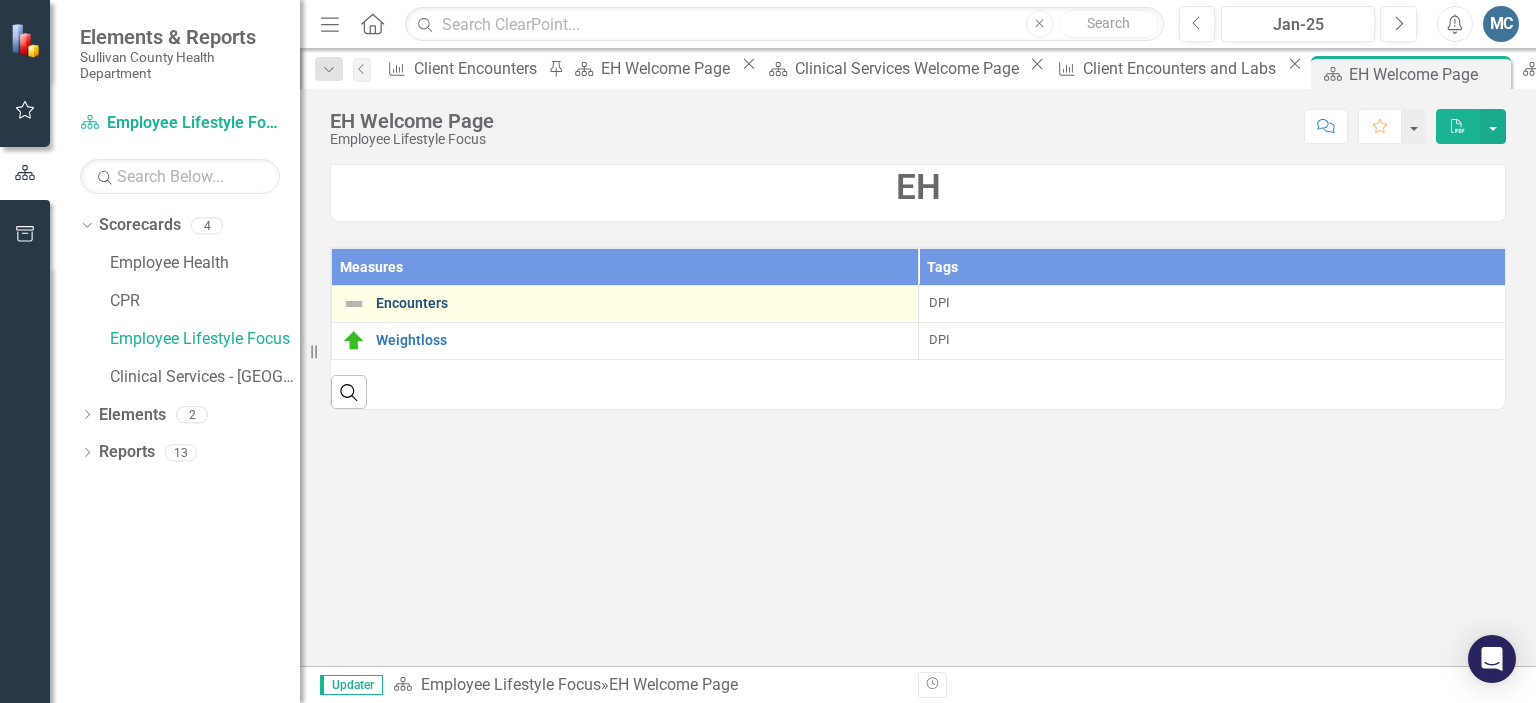 click on "Encounters" at bounding box center [642, 303] 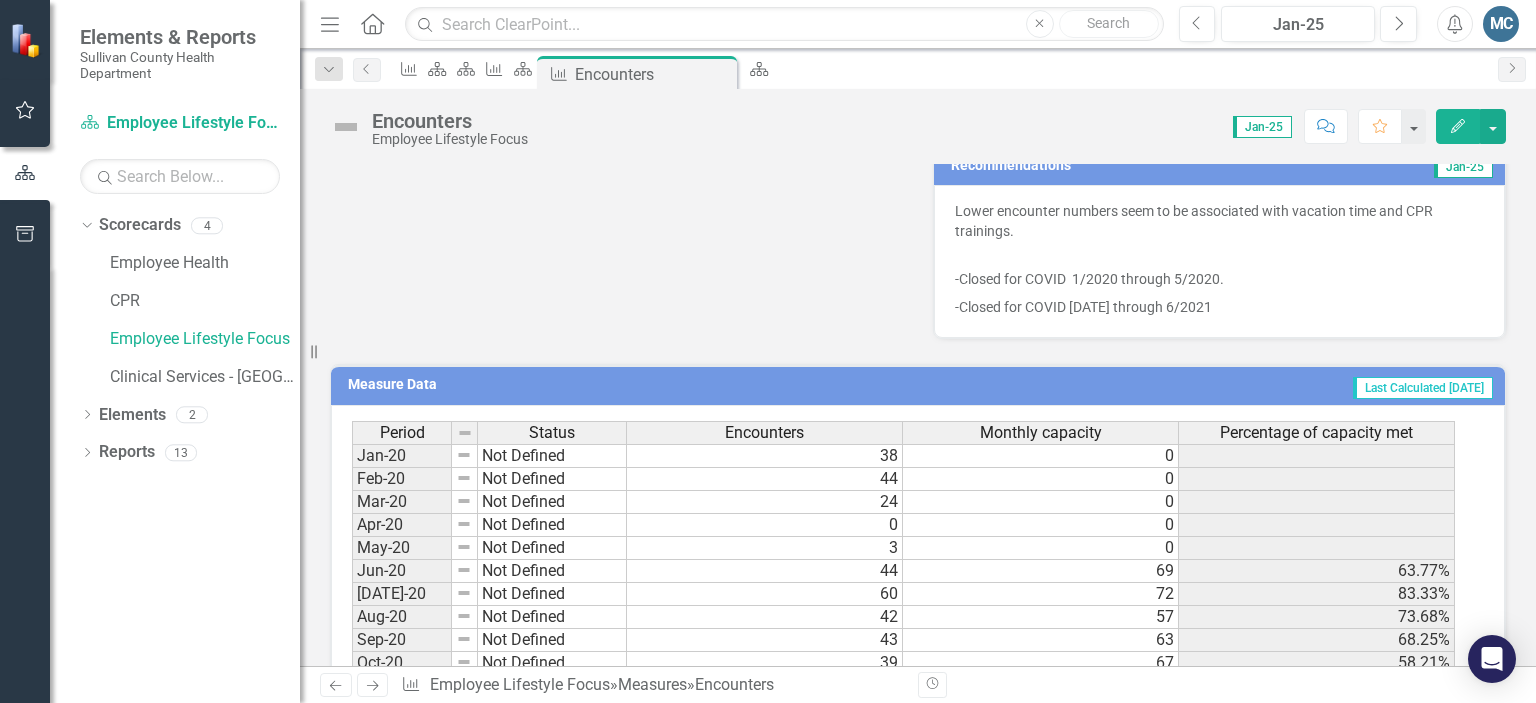 scroll, scrollTop: 853, scrollLeft: 0, axis: vertical 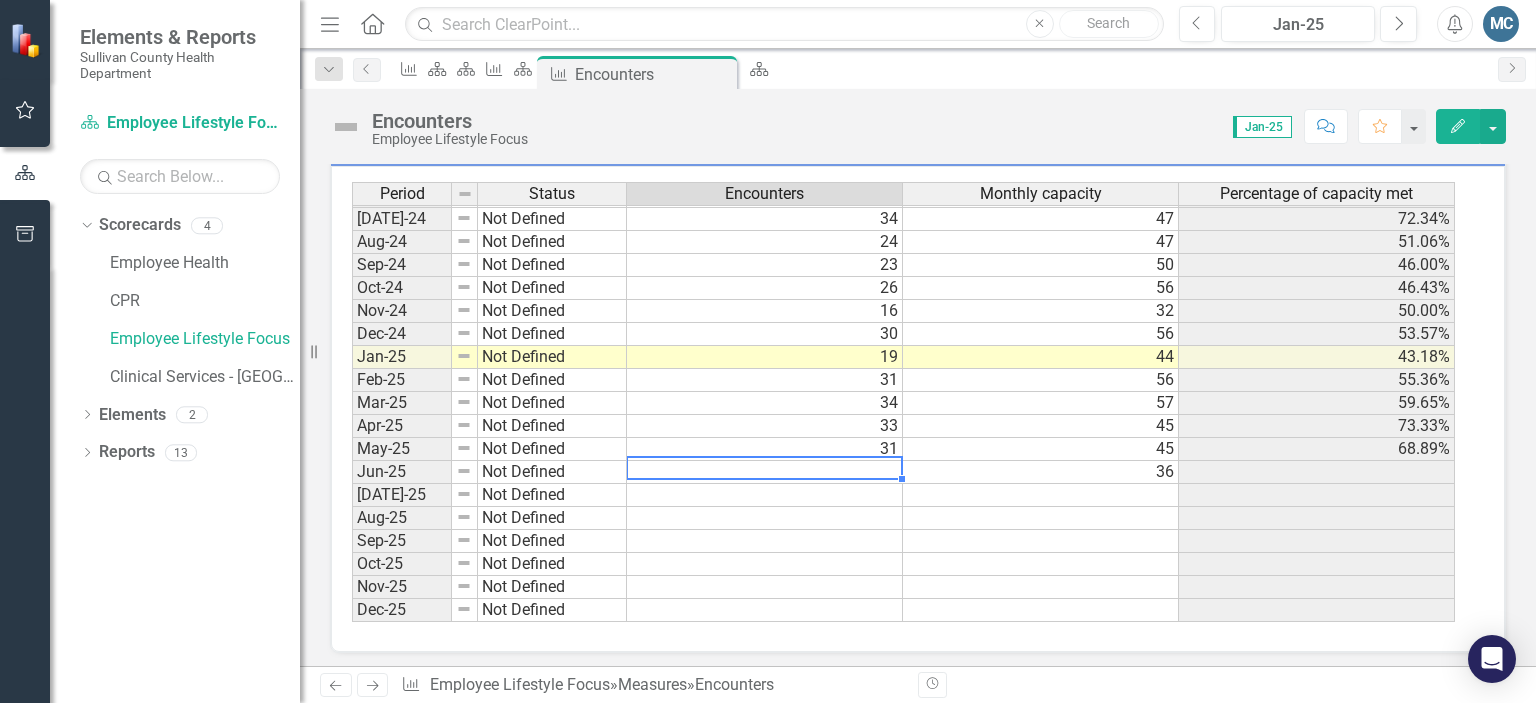 click on "Jun-23 Not Defined 27 62 43.55% Jul-23 Not Defined 24 60 40.00% Aug-23 Not Defined 24 56 42.86% Sep-23 Not Defined 24 50 48.00% Oct-23 Not Defined 24 55 43.64% Nov-23 Not Defined 25 60 41.67% Dec-23 Not Defined 19 39 48.72% Jan-24 Not Defined 29 47 61.70% Feb-24 Not Defined 23 50 46.00% Mar-24 Not Defined 32 51 62.75% Apr-24 Not Defined 25 60 41.67% May-24 Not Defined 26 59 44.07% Jun-24 Not Defined 24 52 46.15% Jul-24 Not Defined 34 47 72.34% Aug-24 Not Defined 24 47 51.06% Sep-24 Not Defined 23 50 46.00% Oct-24 Not Defined 26 56 46.43% Nov-24 Not Defined 16 32 50.00% Dec-24 Not Defined 30 56 53.57% Jan-25 Not Defined 19 44 43.18% Feb-25 Not Defined 31 56 55.36% Mar-25 Not Defined 34 57 59.65% Apr-25 Not Defined 33 45 73.33% May-25 Not Defined 31 45 68.89% Jun-25 Not Defined 36 Jul-25 Not Defined Aug-25 Not Defined Sep-25 Not Defined Oct-25 Not Defined Nov-25 Not Defined Dec-25 Not Defined" at bounding box center [903, 265] 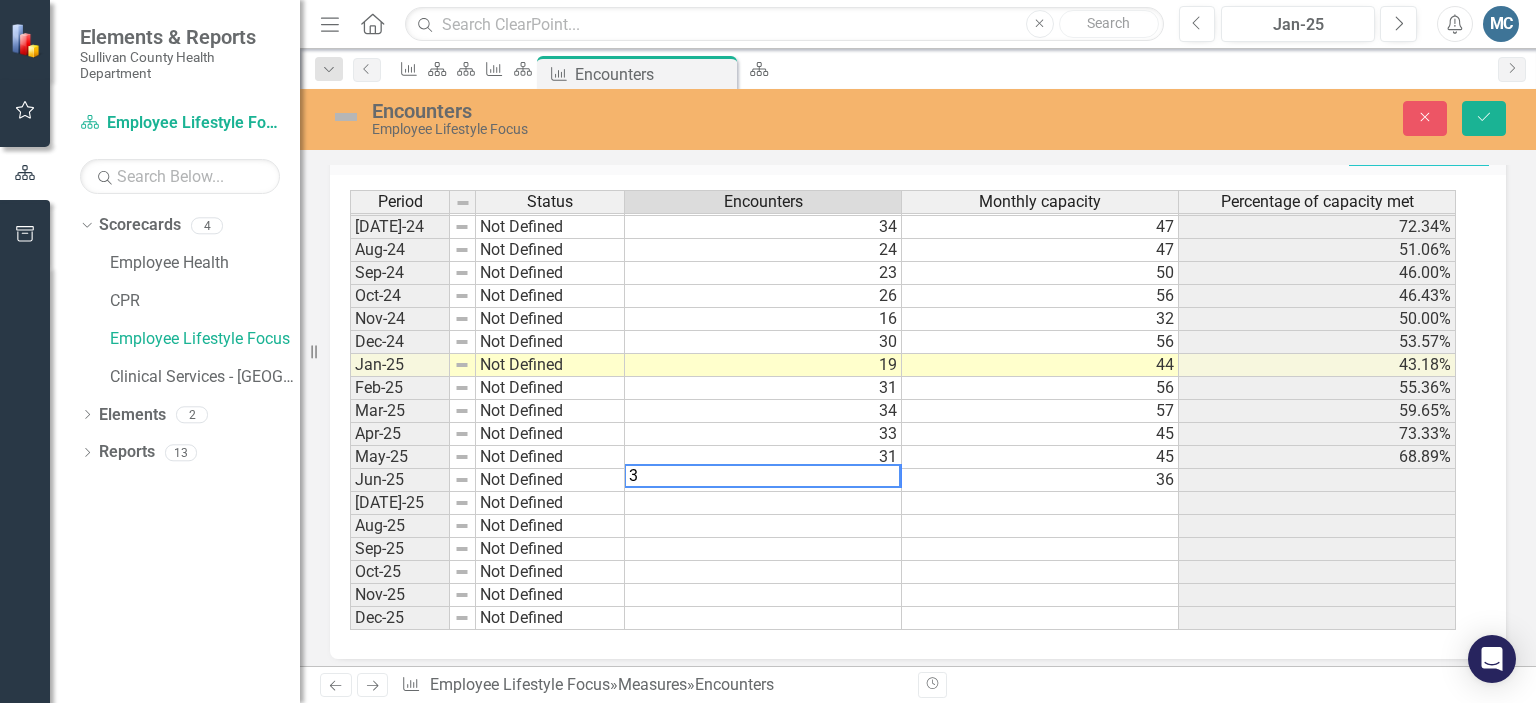 scroll, scrollTop: 860, scrollLeft: 0, axis: vertical 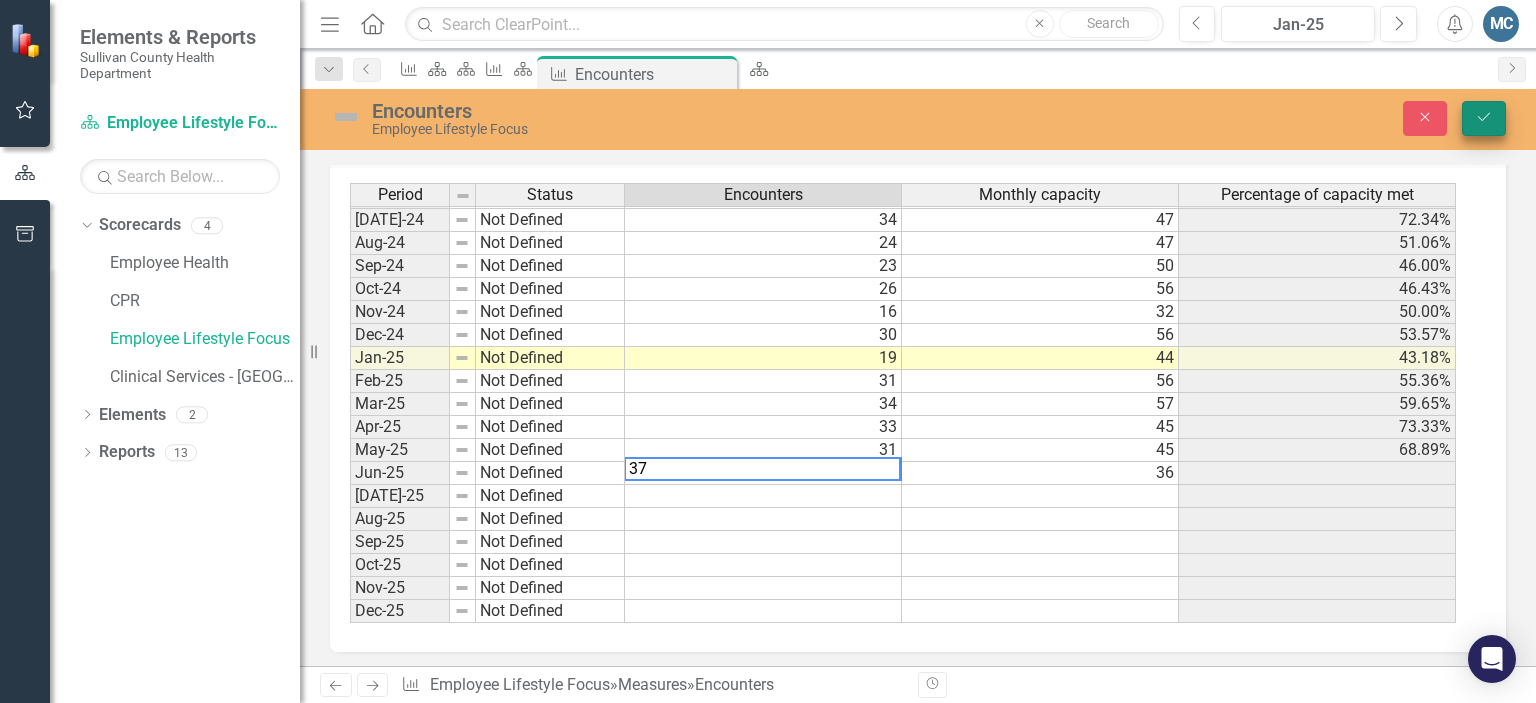 type on "37" 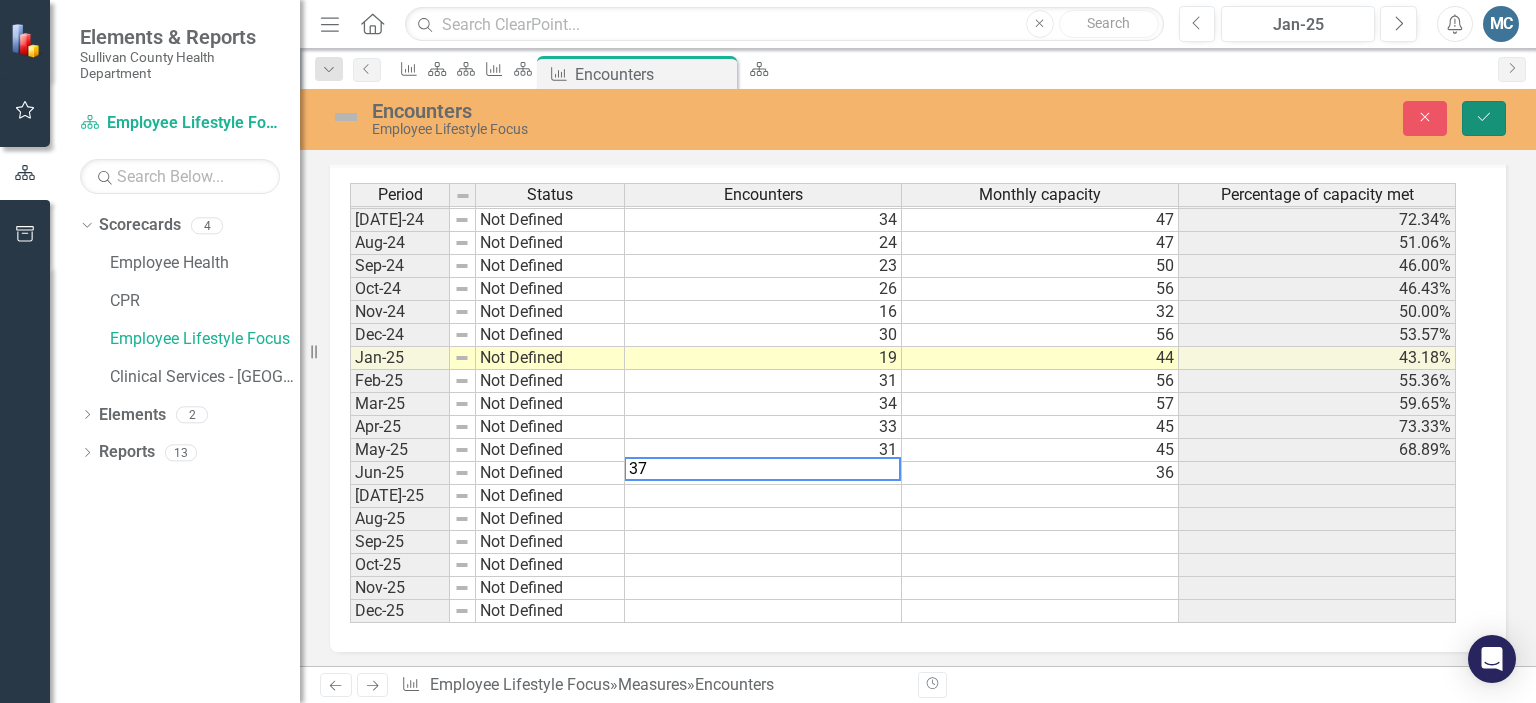 click on "Save" 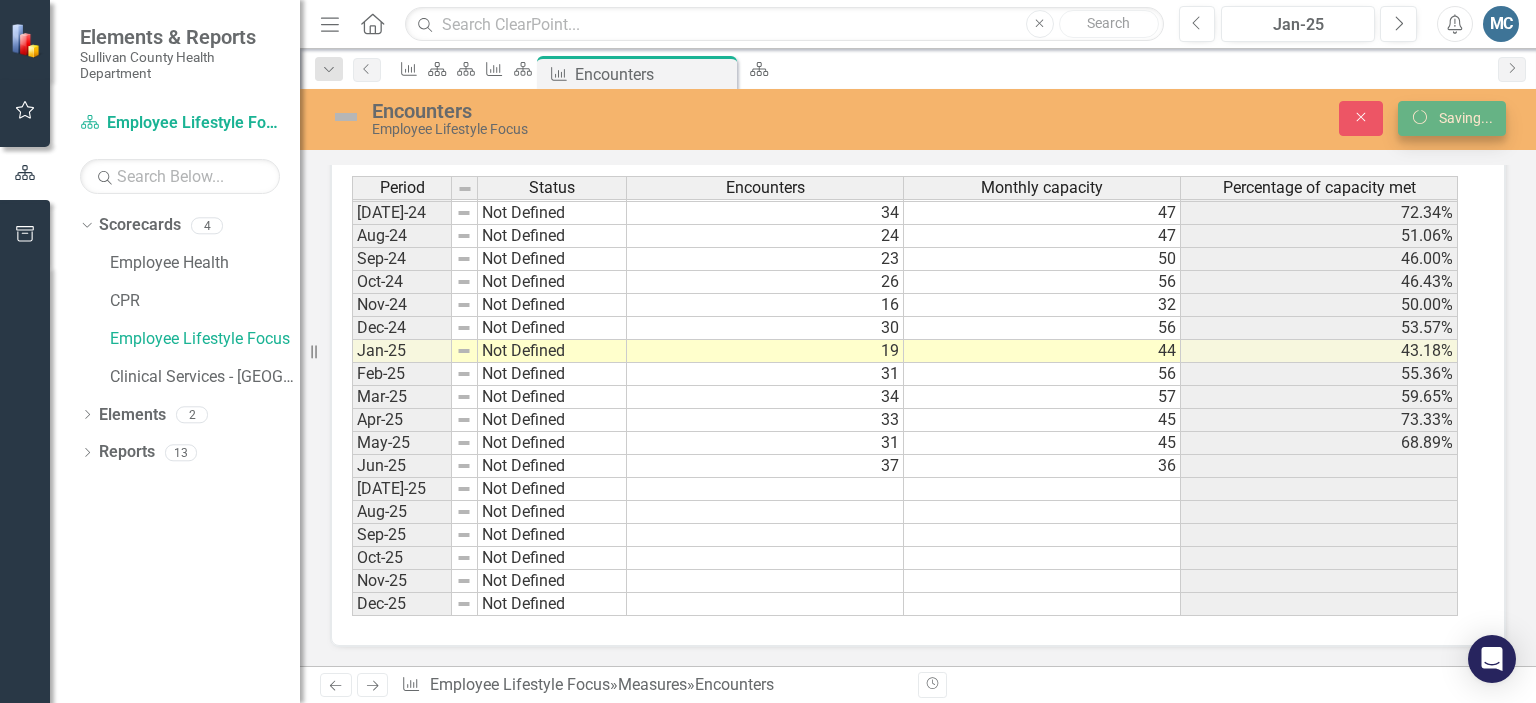 scroll, scrollTop: 853, scrollLeft: 0, axis: vertical 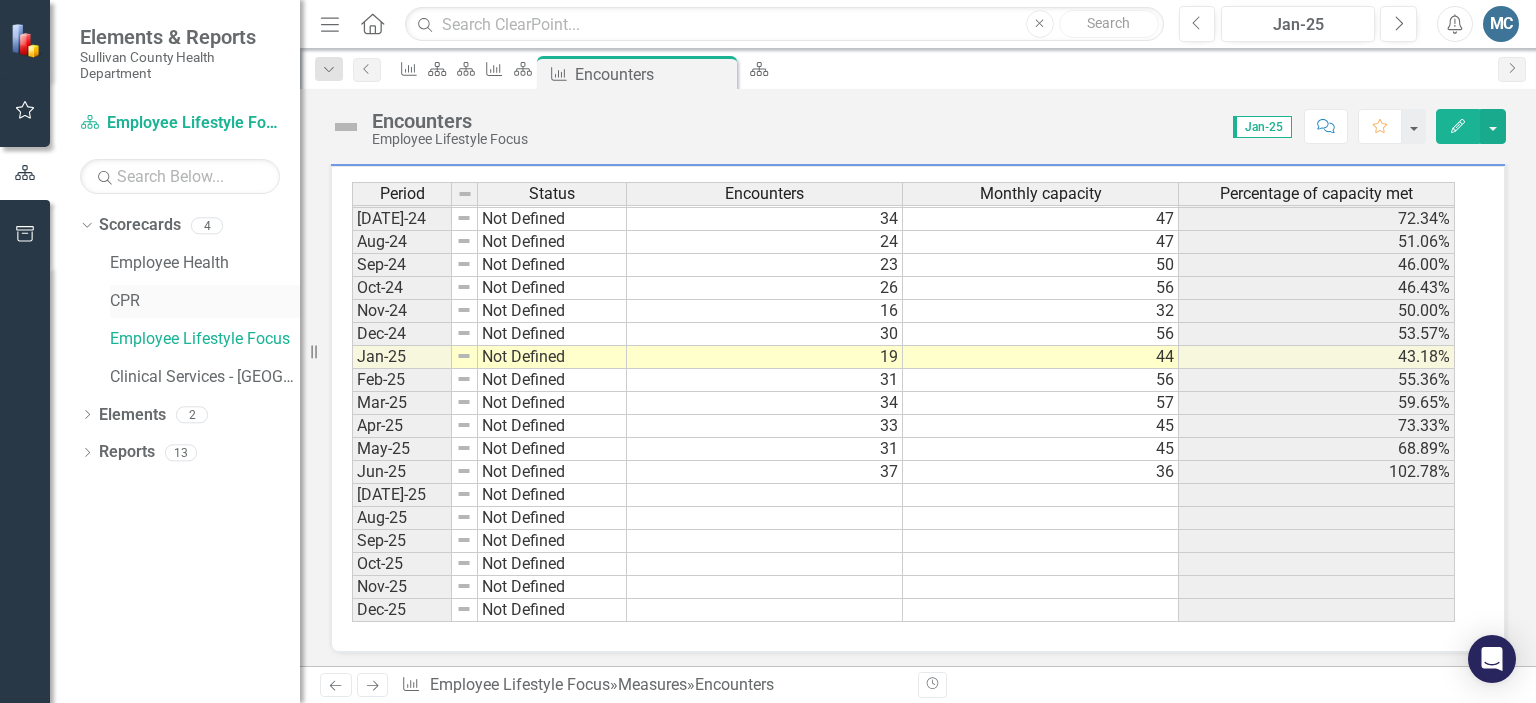 click on "CPR" at bounding box center (205, 301) 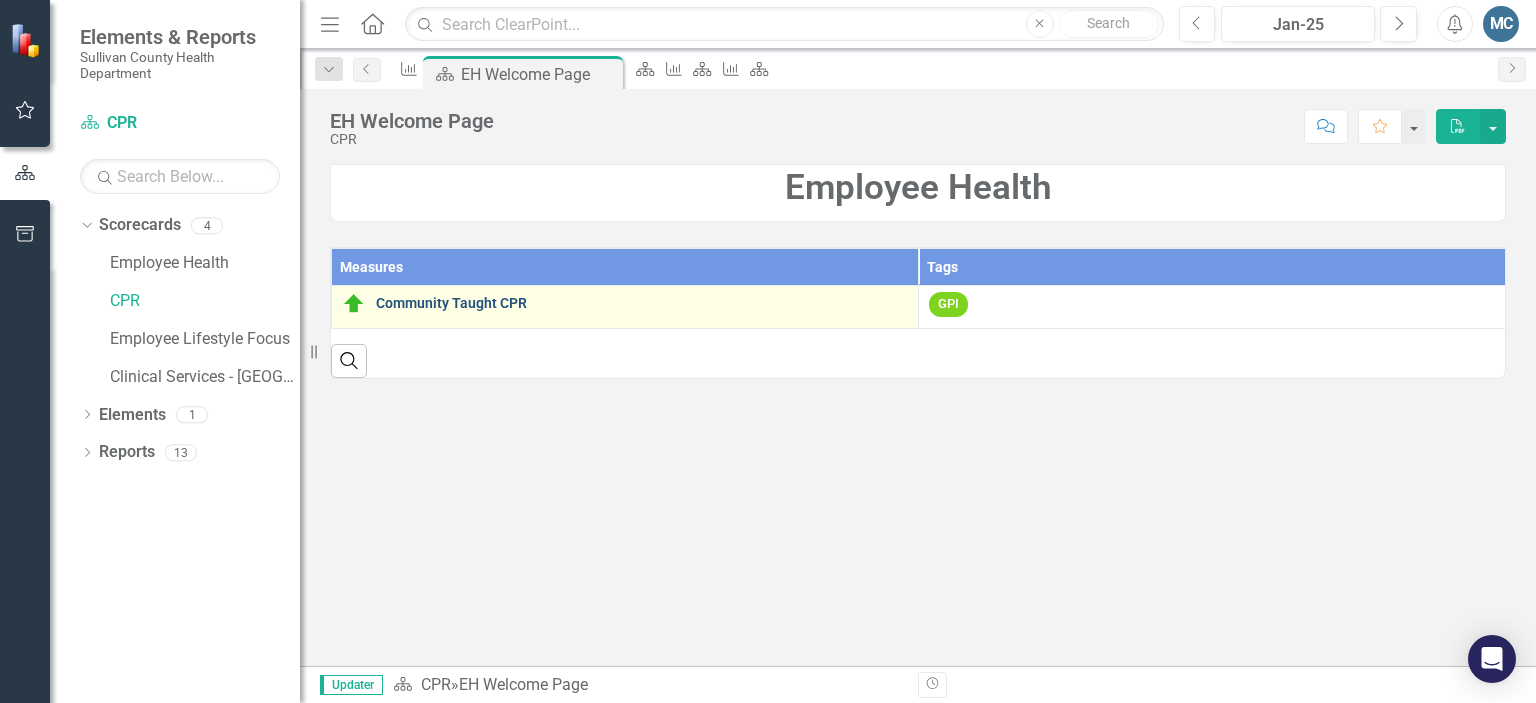 click on "Community Taught CPR" at bounding box center [642, 303] 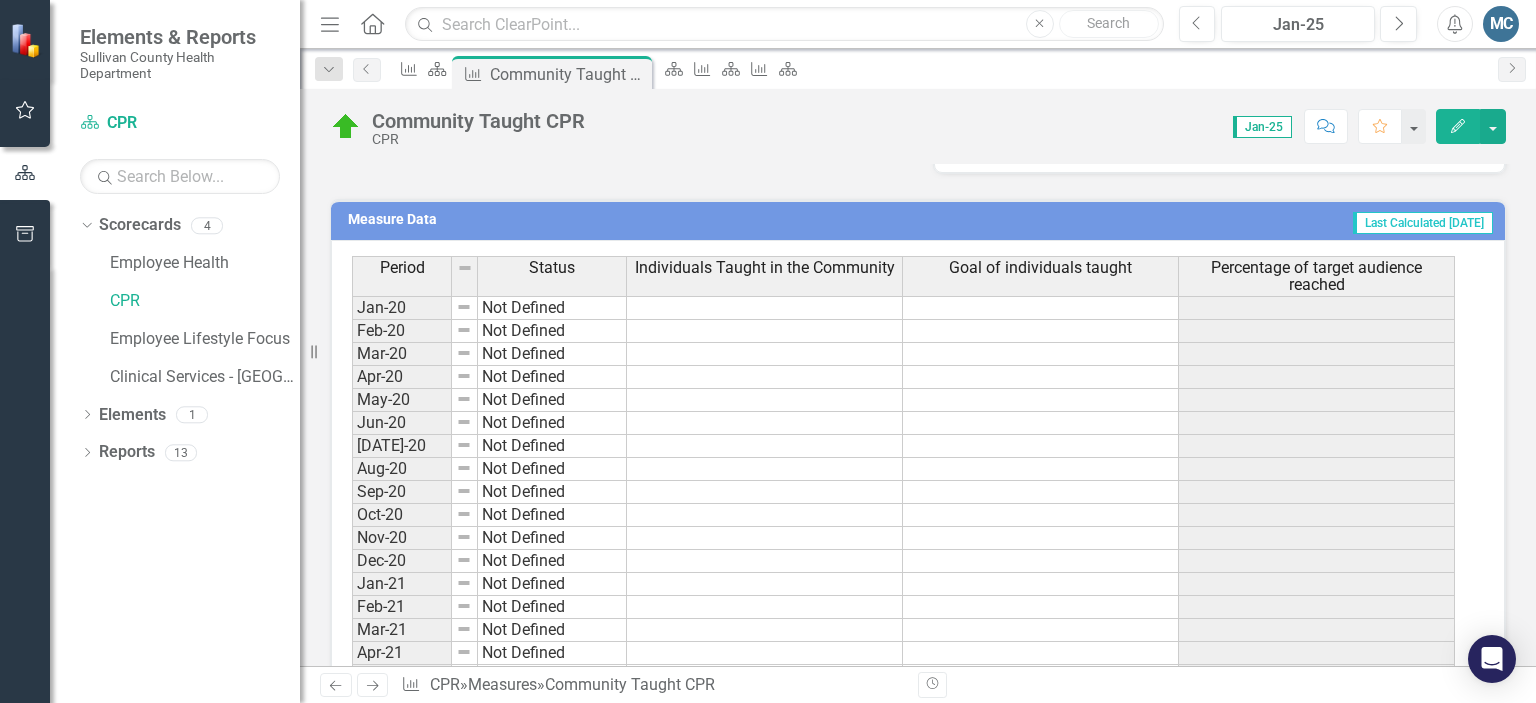 scroll, scrollTop: 814, scrollLeft: 0, axis: vertical 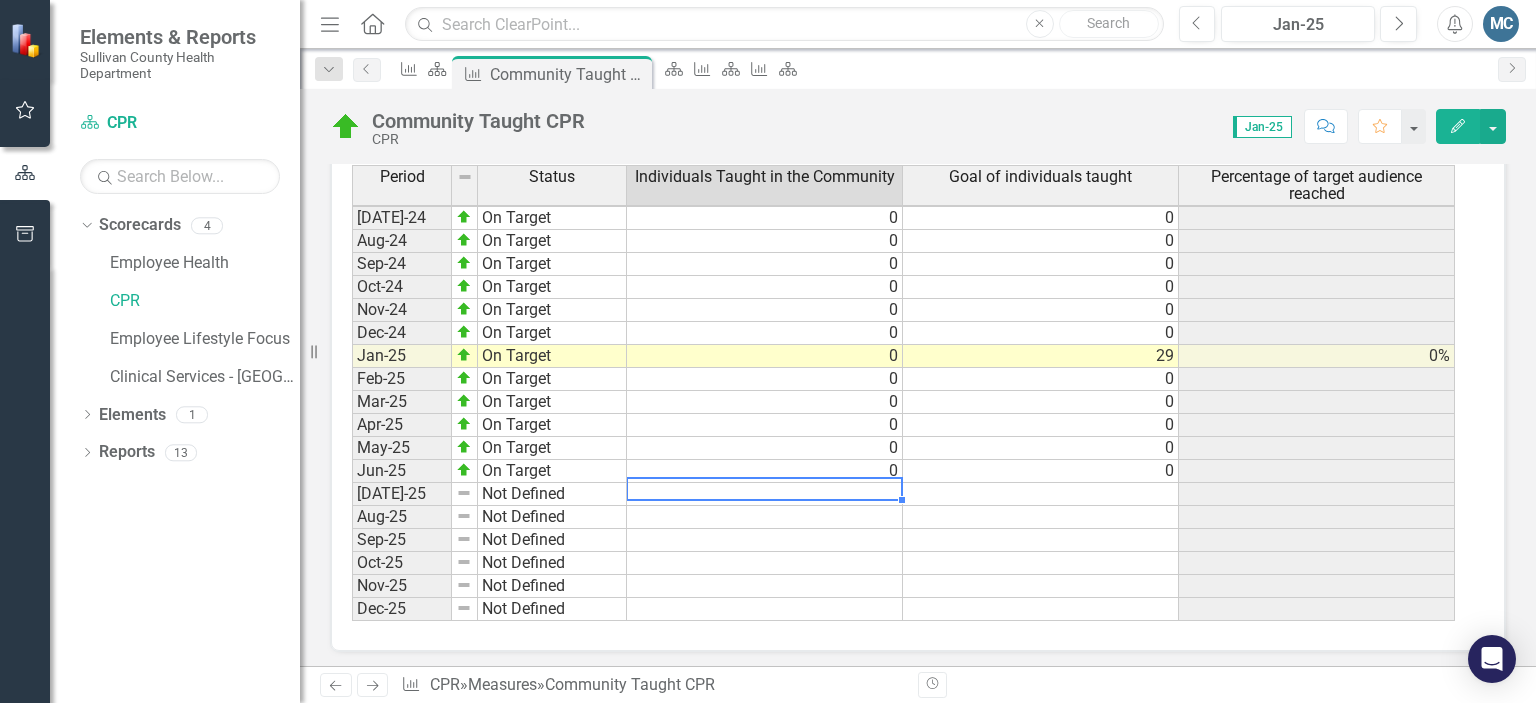 click on "Jun-23 On Target 0 1 0% Jul-23 On Target 0 0 Aug-23 On Target 0 0 Sep-23 On Target 0 0 Oct-23 On Target 0 0 Nov-23 On Target 0 0 Dec-23 On Target 0 0 Jan-24 On Target 0 44 0% Feb-24 On Target 0 0 Mar-24 On Target 0 0 Apr-24 On Target 0 0 May-24 On Target 0 0 Jun-24 On Target 0 0 Jul-24 On Target 0 0 Aug-24 On Target 0 0 Sep-24 On Target 0 0 Oct-24 On Target 0 0 Nov-24 On Target 0 0 Dec-24 On Target 0 0 Jan-25 On Target 0 29 0% Feb-25 On Target 0 0 Mar-25 On Target 0 0 Apr-25 On Target 0 0 May-25 On Target 0 0 Jun-25 On Target 0 0 Jul-25 Not Defined Aug-25 Not Defined Sep-25 Not Defined Oct-25 Not Defined Nov-25 Not Defined Dec-25 Not Defined" at bounding box center [903, 264] 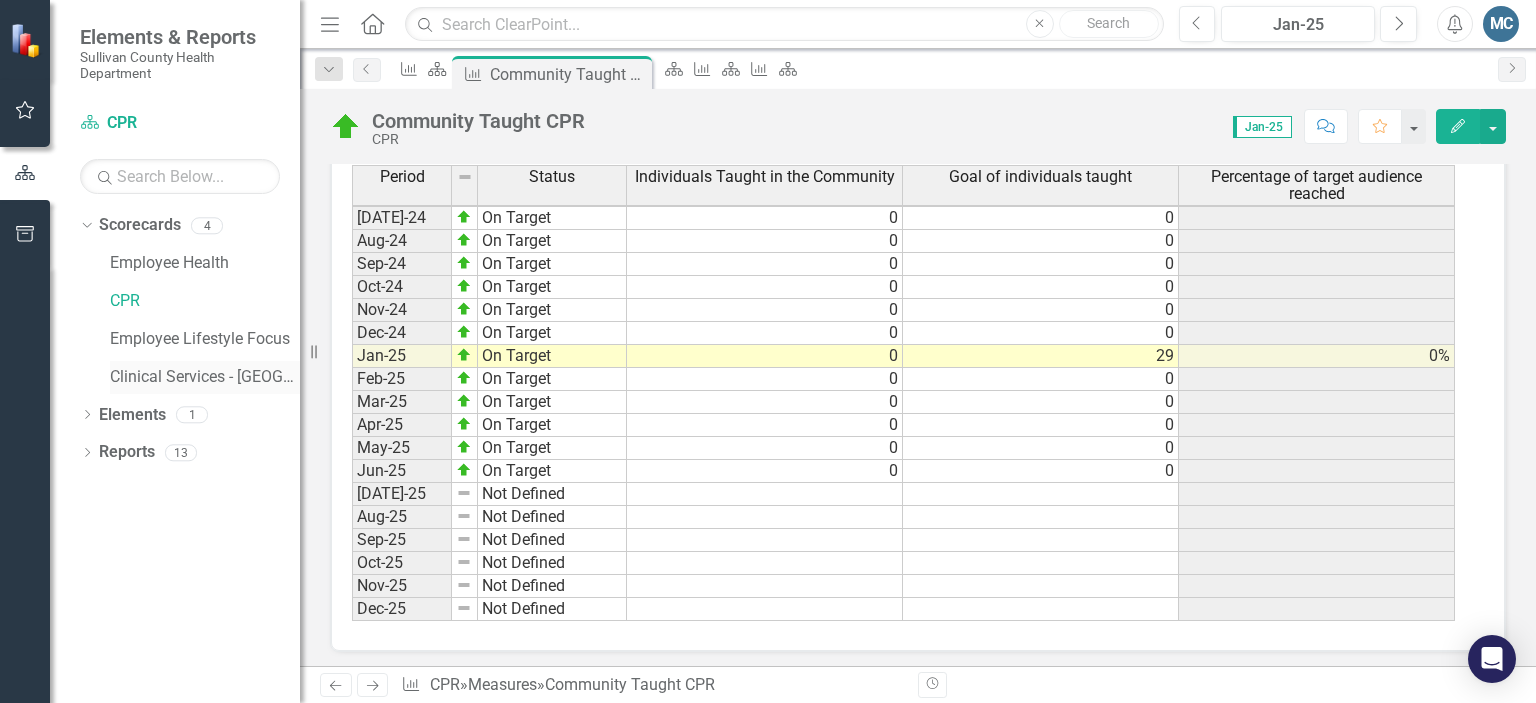 click on "Clinical Services - [GEOGRAPHIC_DATA] ([PERSON_NAME])" at bounding box center (205, 377) 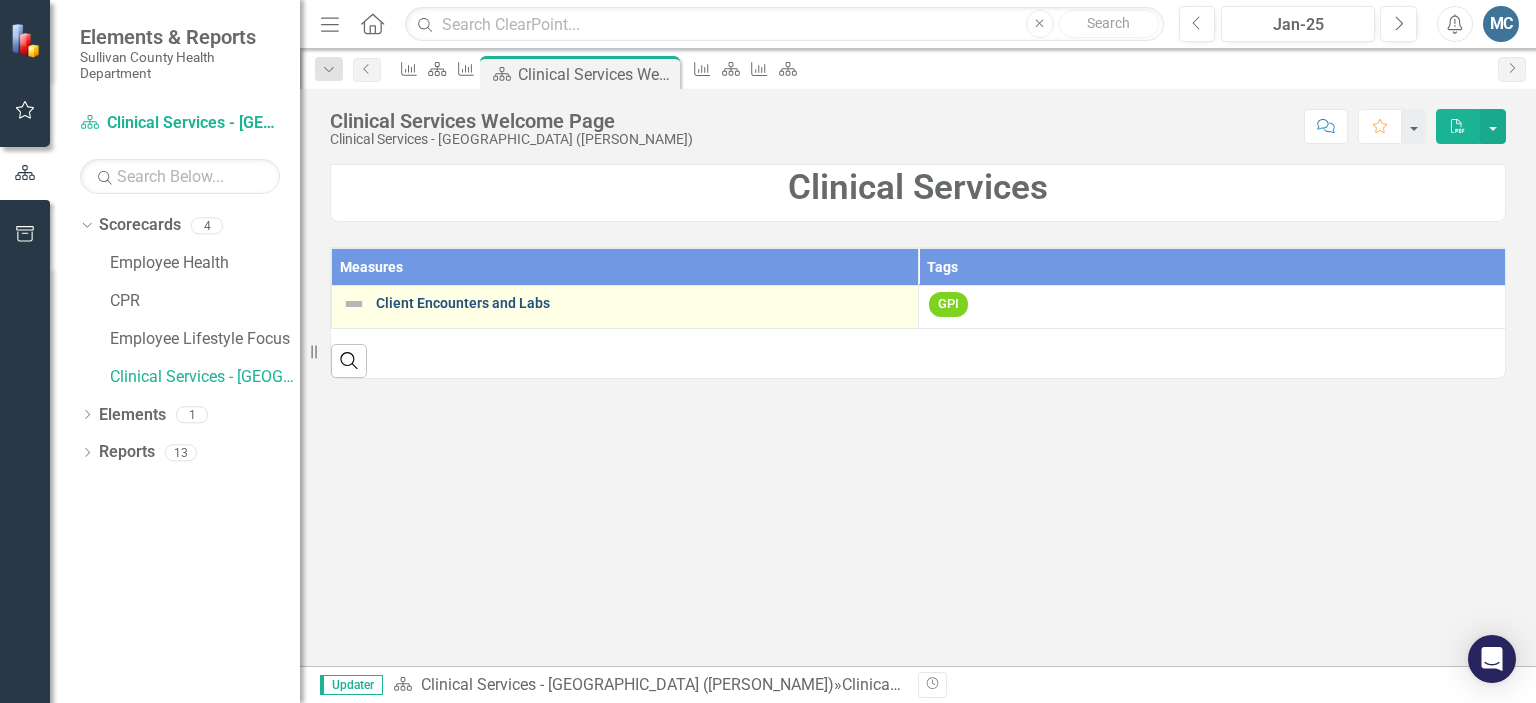 click on "Client Encounters and Labs" at bounding box center [642, 303] 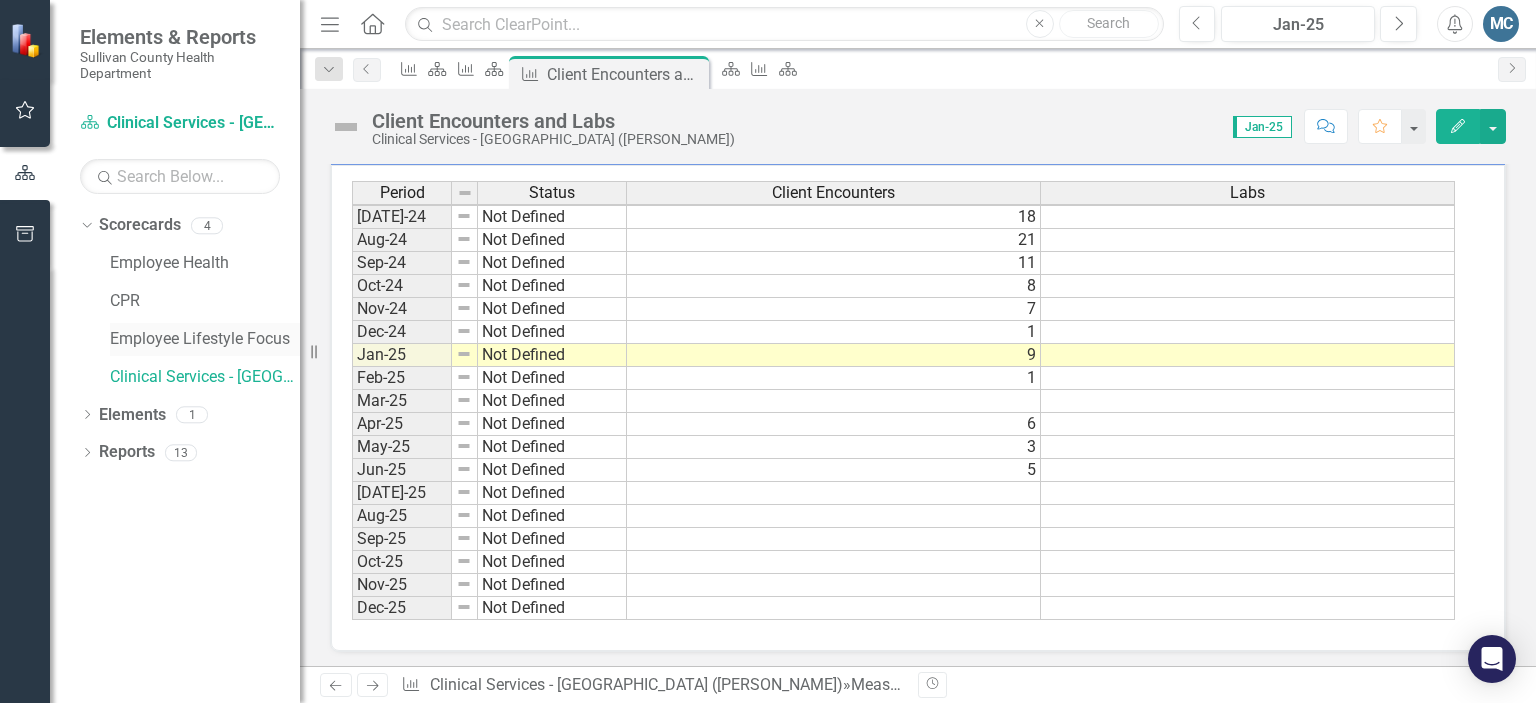click on "Employee Lifestyle Focus" at bounding box center [205, 339] 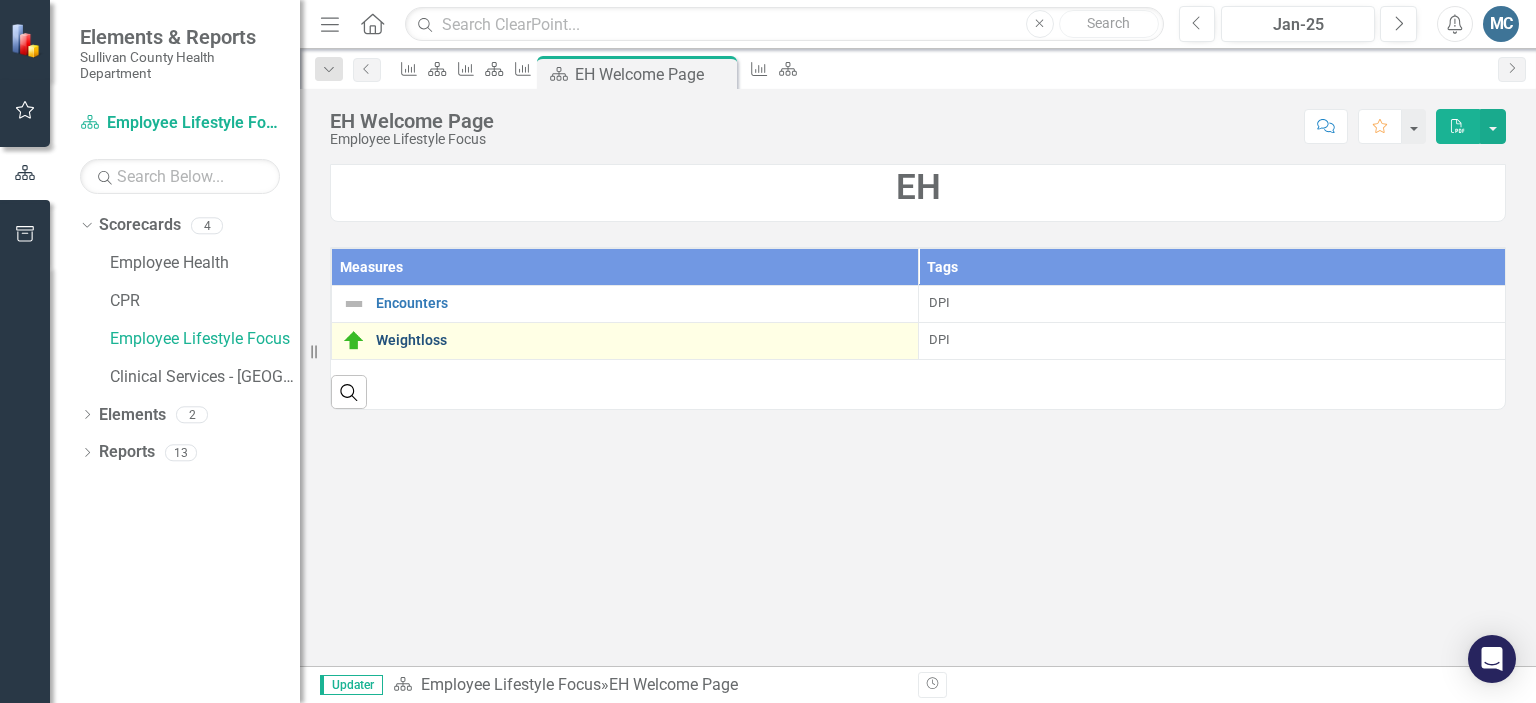 click on "Weightloss" at bounding box center (642, 340) 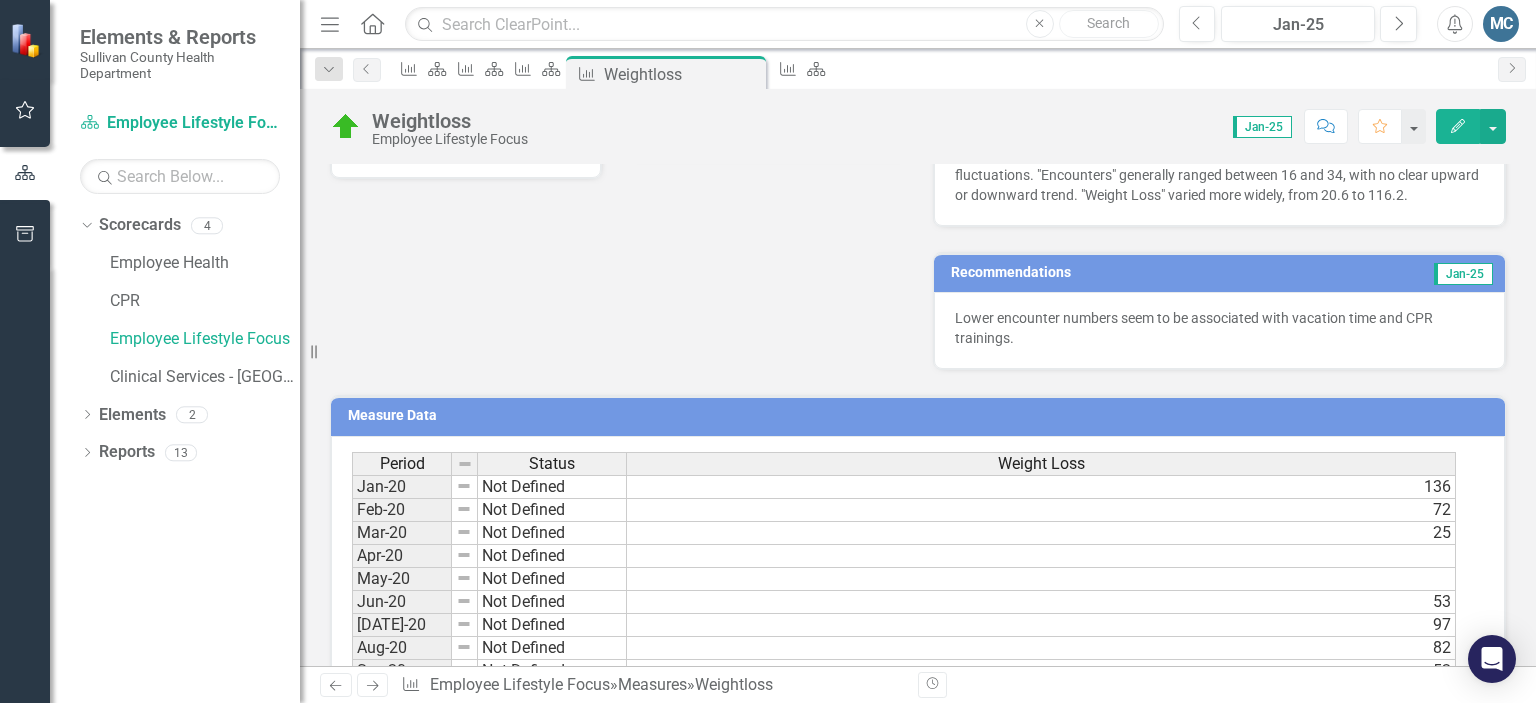 scroll, scrollTop: 626, scrollLeft: 0, axis: vertical 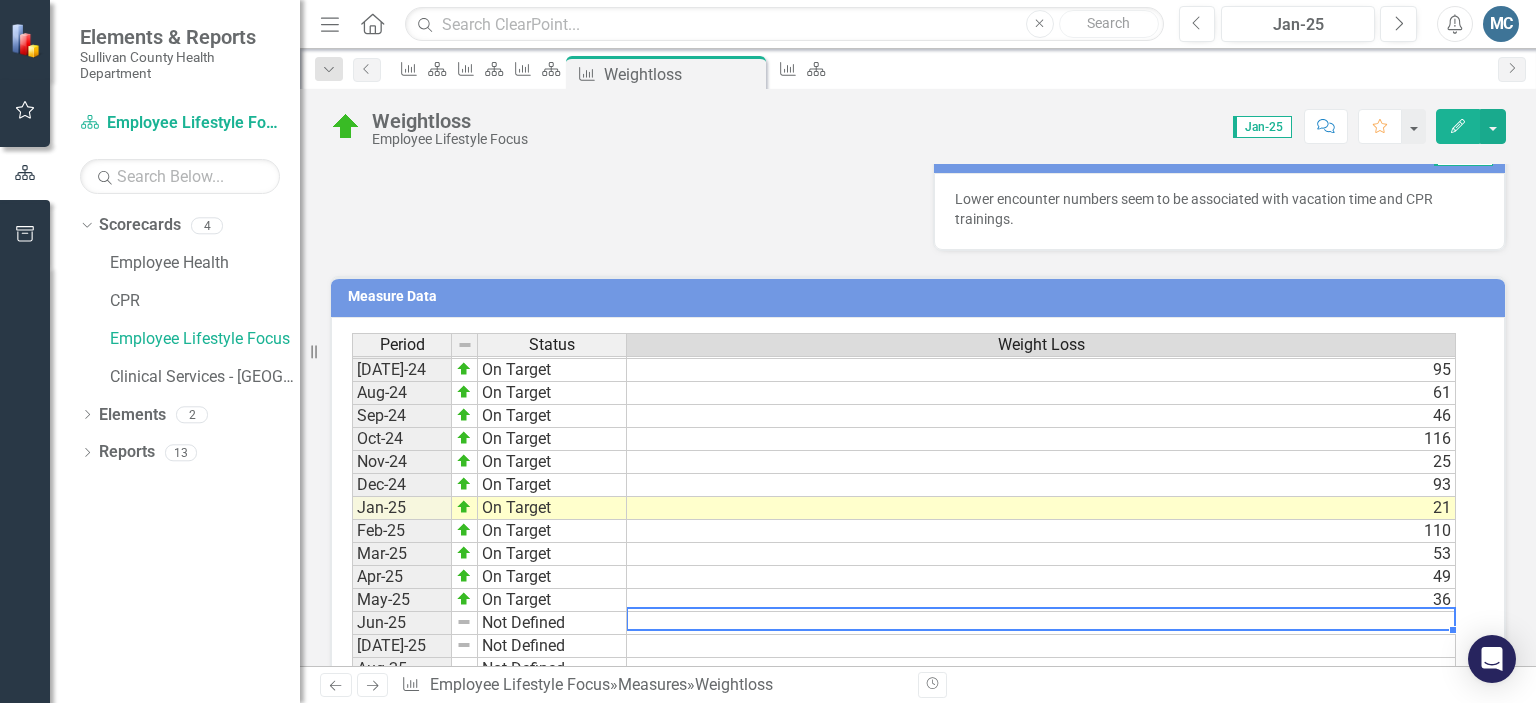 click on "Jun-23 Not Defined 29 Jul-23 Not Defined 59 Aug-23 Not Defined 87 Sep-23 Not Defined 43 Oct-23 Not Defined 78 Nov-23 On Target 42 Dec-23 On Target 57 Jan-24 On Target 45 Feb-24 On Target 63 Mar-24 On Target 76 Apr-24 On Target 36 May-24 On Target 89 Jun-24 On Target 69 Jul-24 On Target 95 Aug-24 On Target 61 Sep-24 On Target 46 Oct-24 On Target 116 Nov-24 On Target 25 Dec-24 On Target 93 Jan-25 On Target 21 Feb-25 On Target 110 Mar-25 On Target 53 Apr-25 On Target 49 May-25 On Target 36 Jun-25 Not Defined Jul-25 Not Defined Aug-25 Not Defined Sep-25 Not Defined Oct-25 Not Defined Nov-25 Not Defined Dec-25 Not Defined" at bounding box center (904, 416) 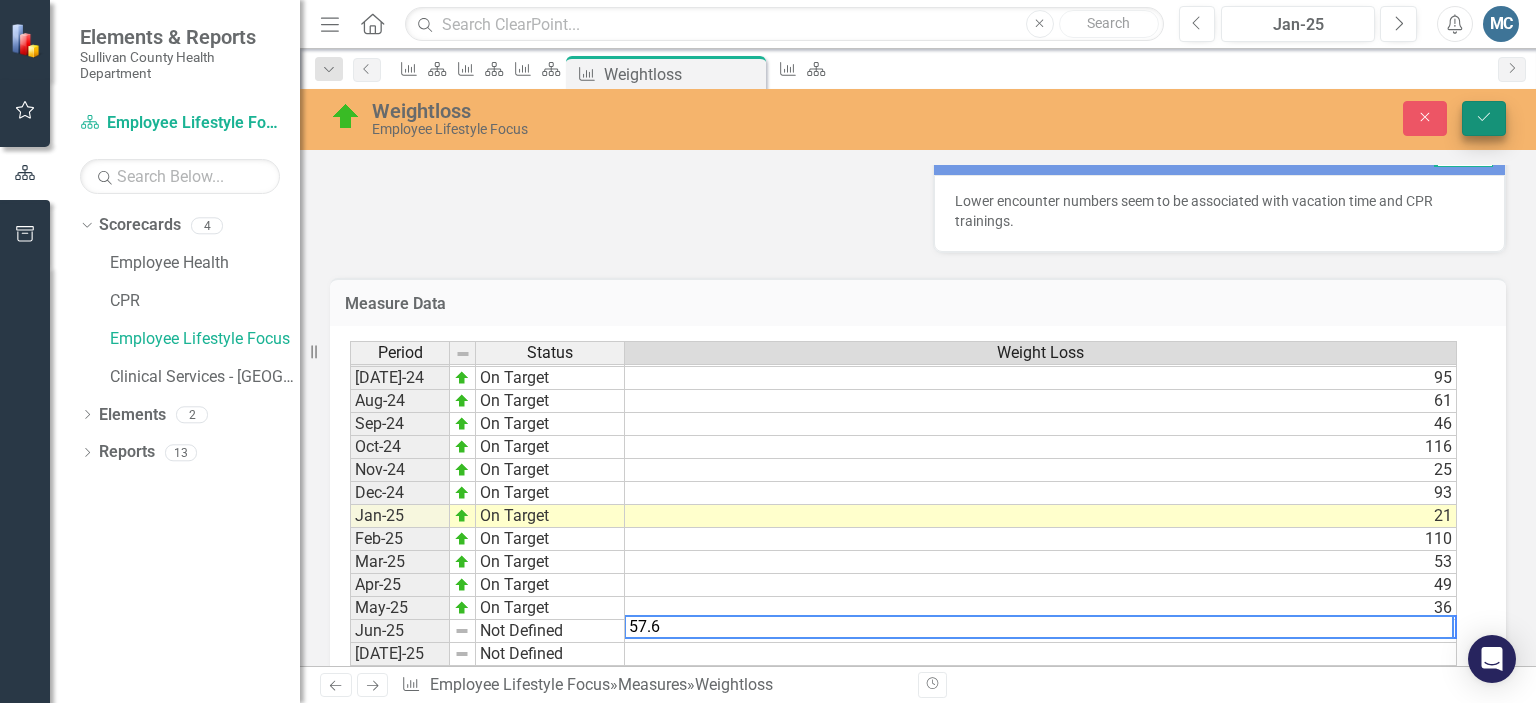 type on "57.6" 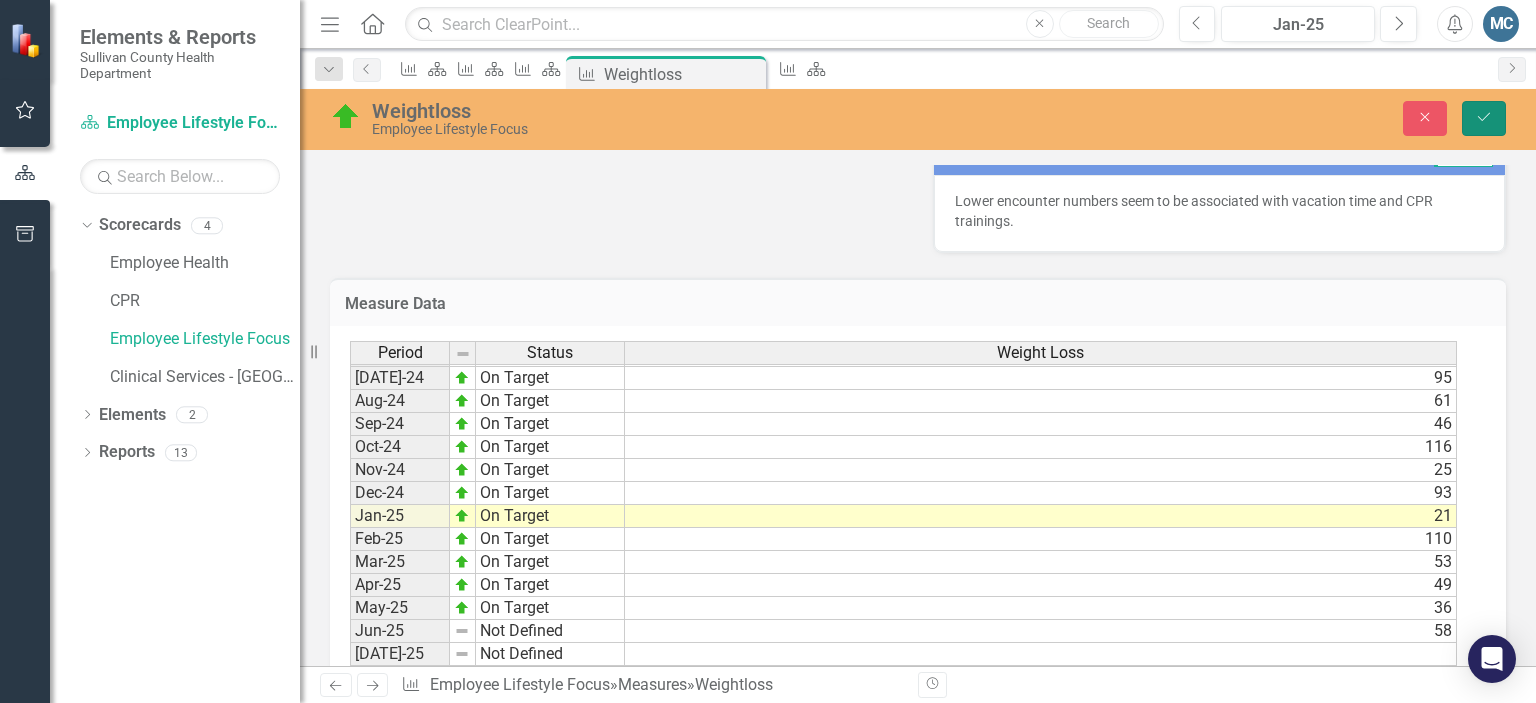 click on "Save" 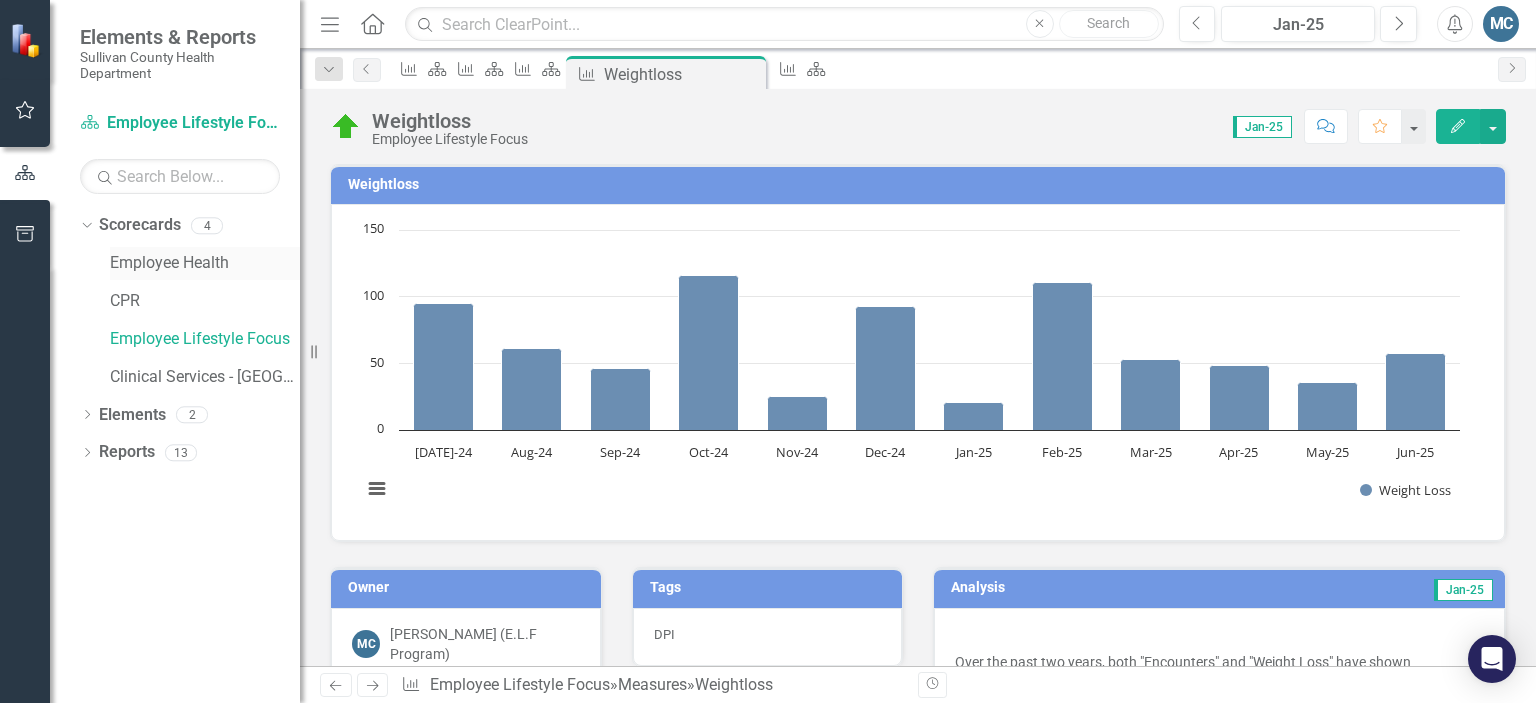 click on "Employee Health" at bounding box center [205, 263] 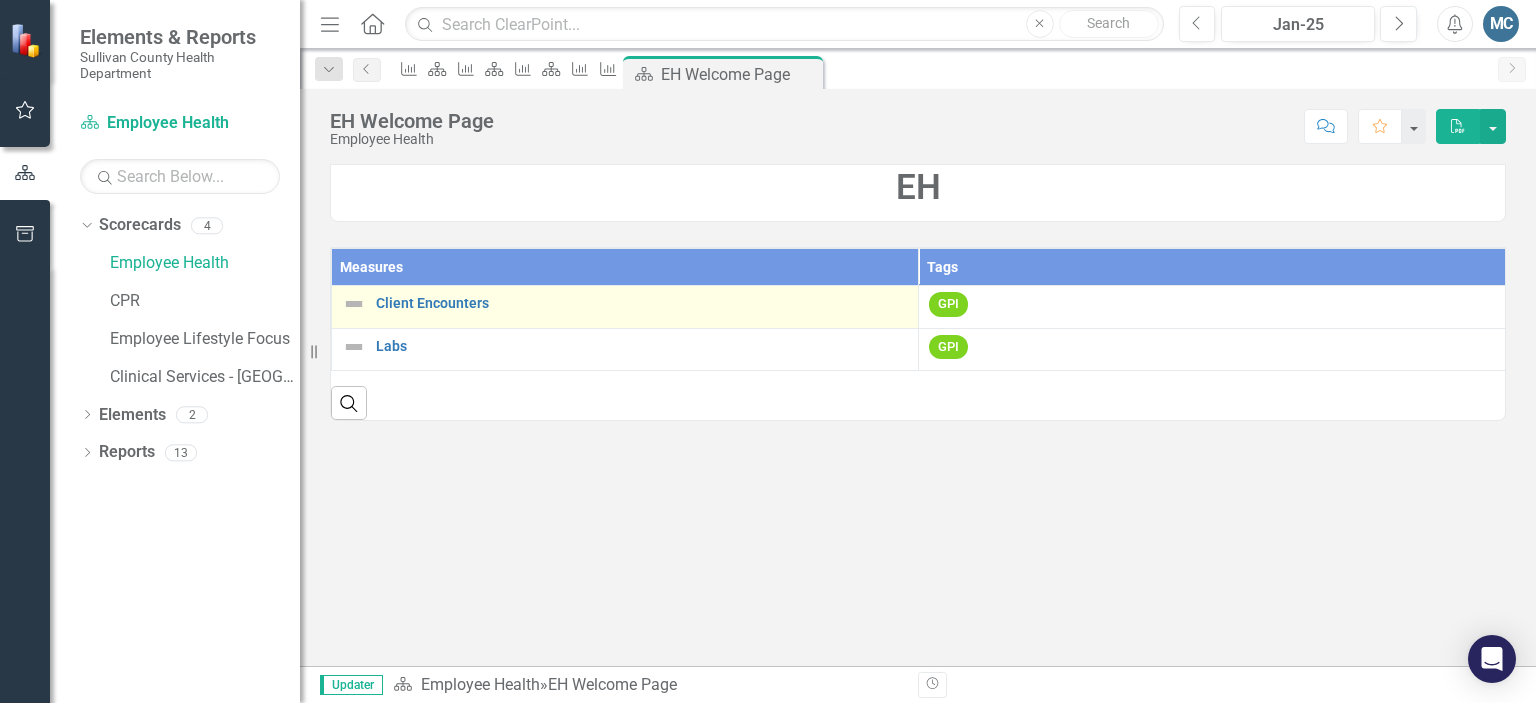 click at bounding box center (354, 304) 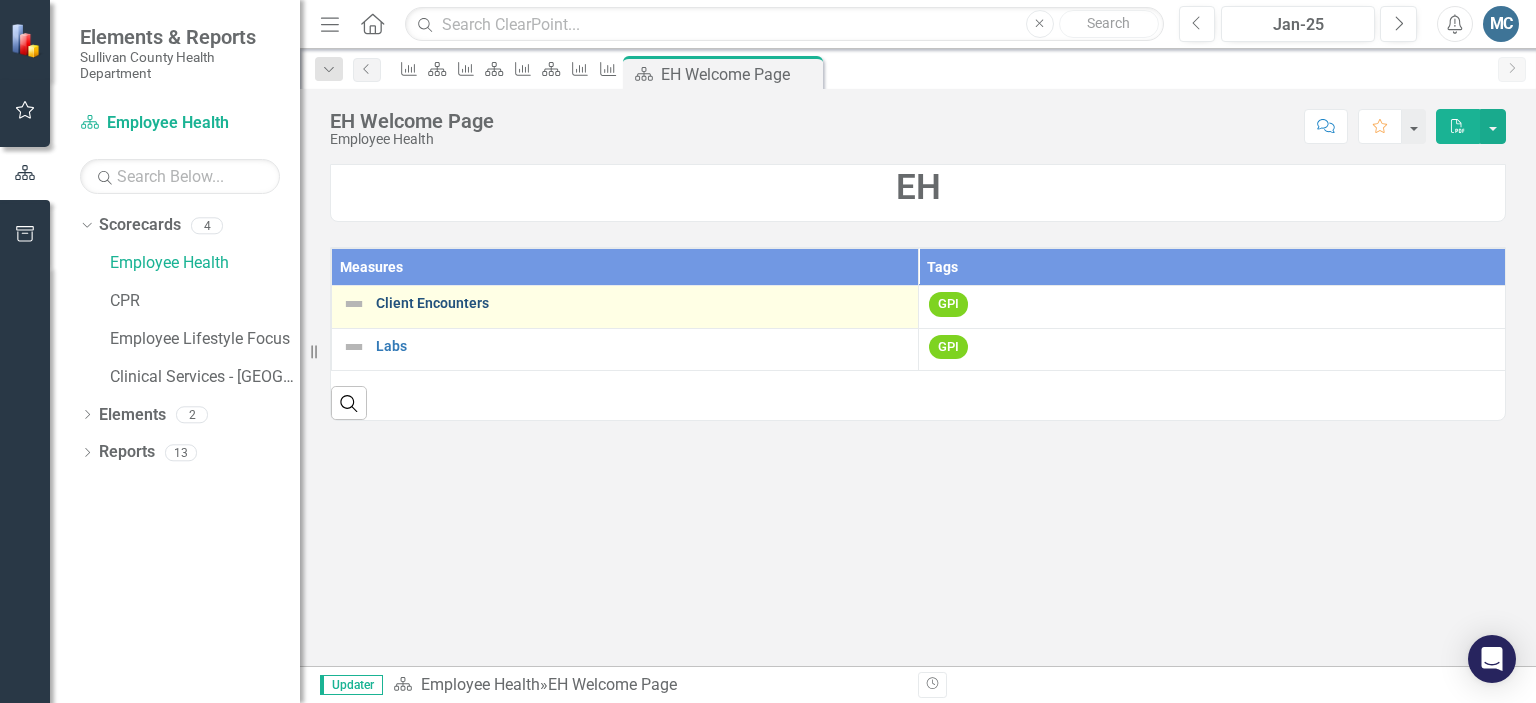 click on "Client Encounters" at bounding box center [642, 303] 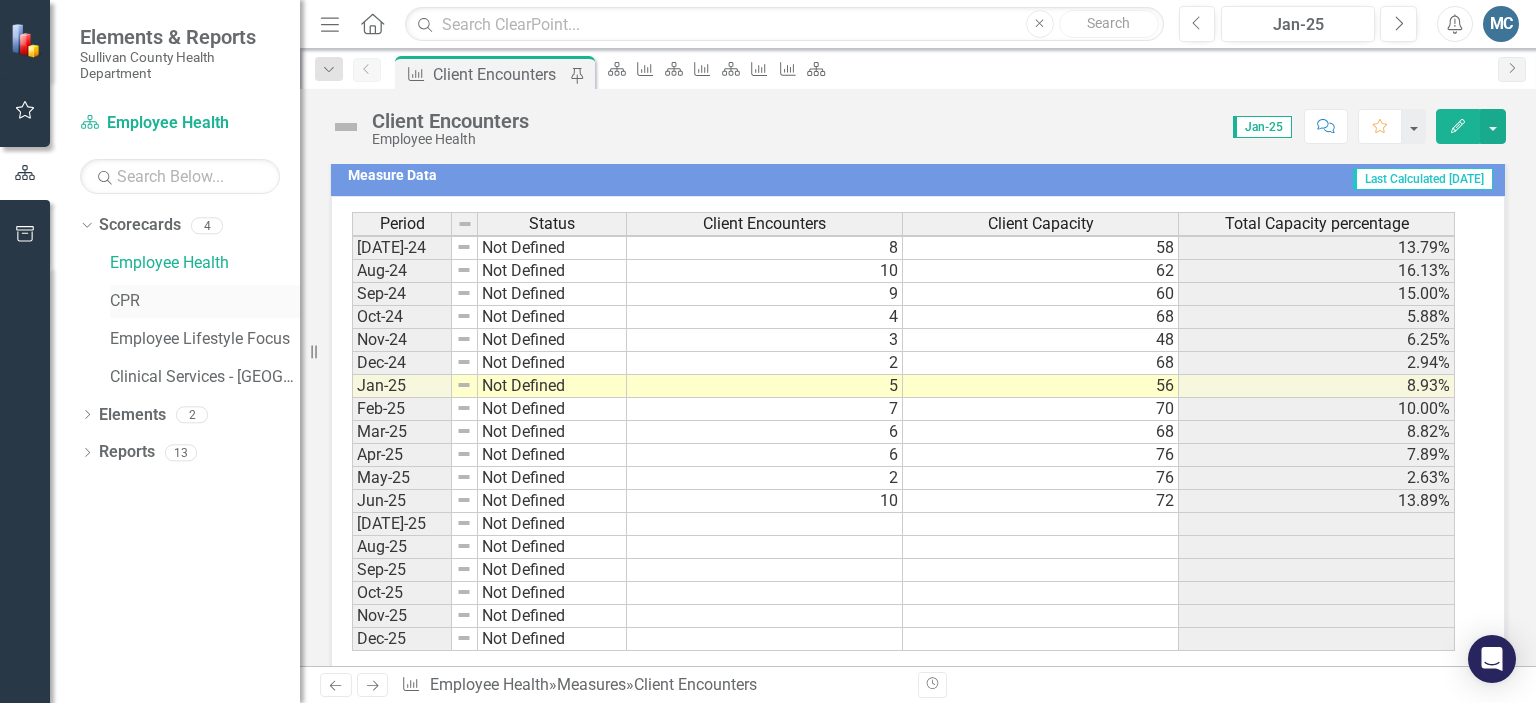 click on "CPR" at bounding box center [205, 301] 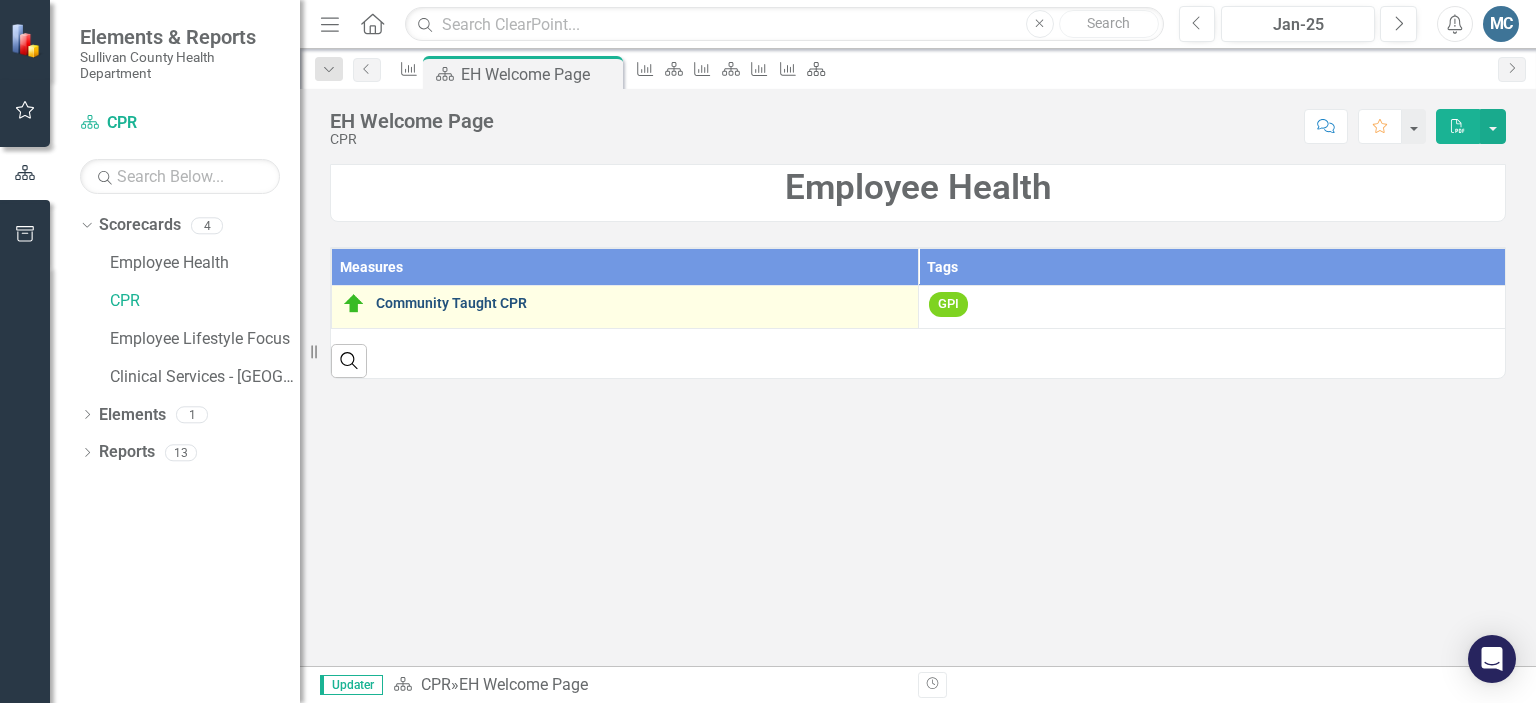 click on "Community Taught CPR" at bounding box center (642, 303) 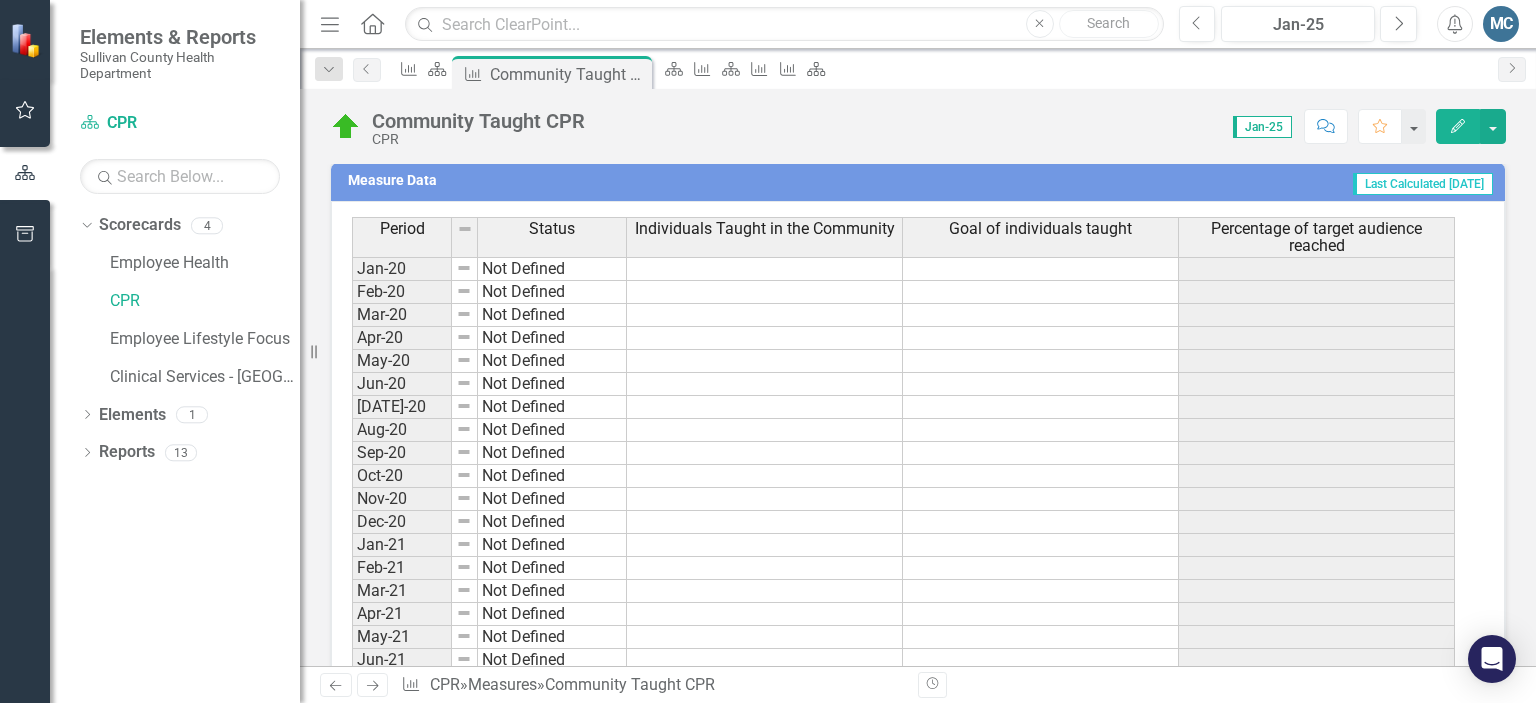 scroll, scrollTop: 783, scrollLeft: 0, axis: vertical 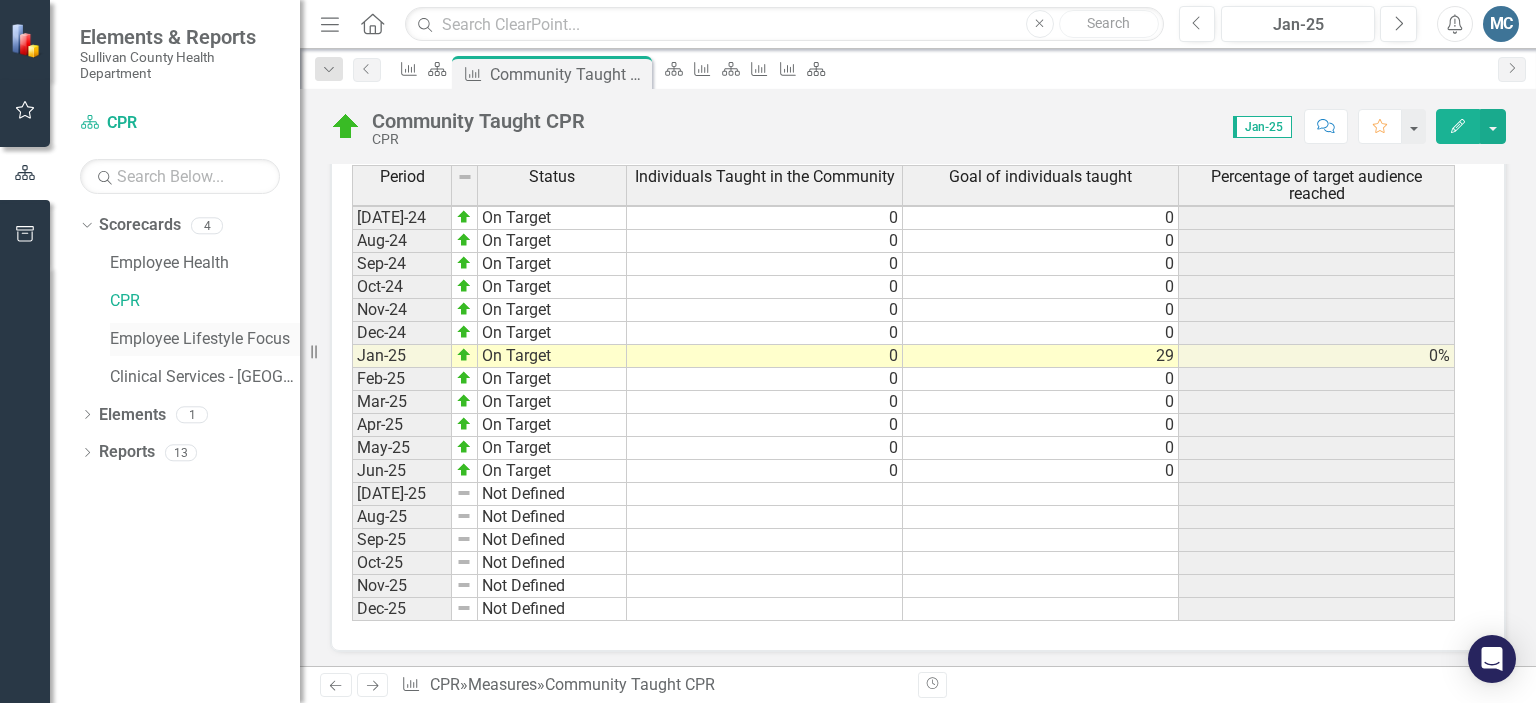 click on "Employee Lifestyle Focus" at bounding box center [205, 339] 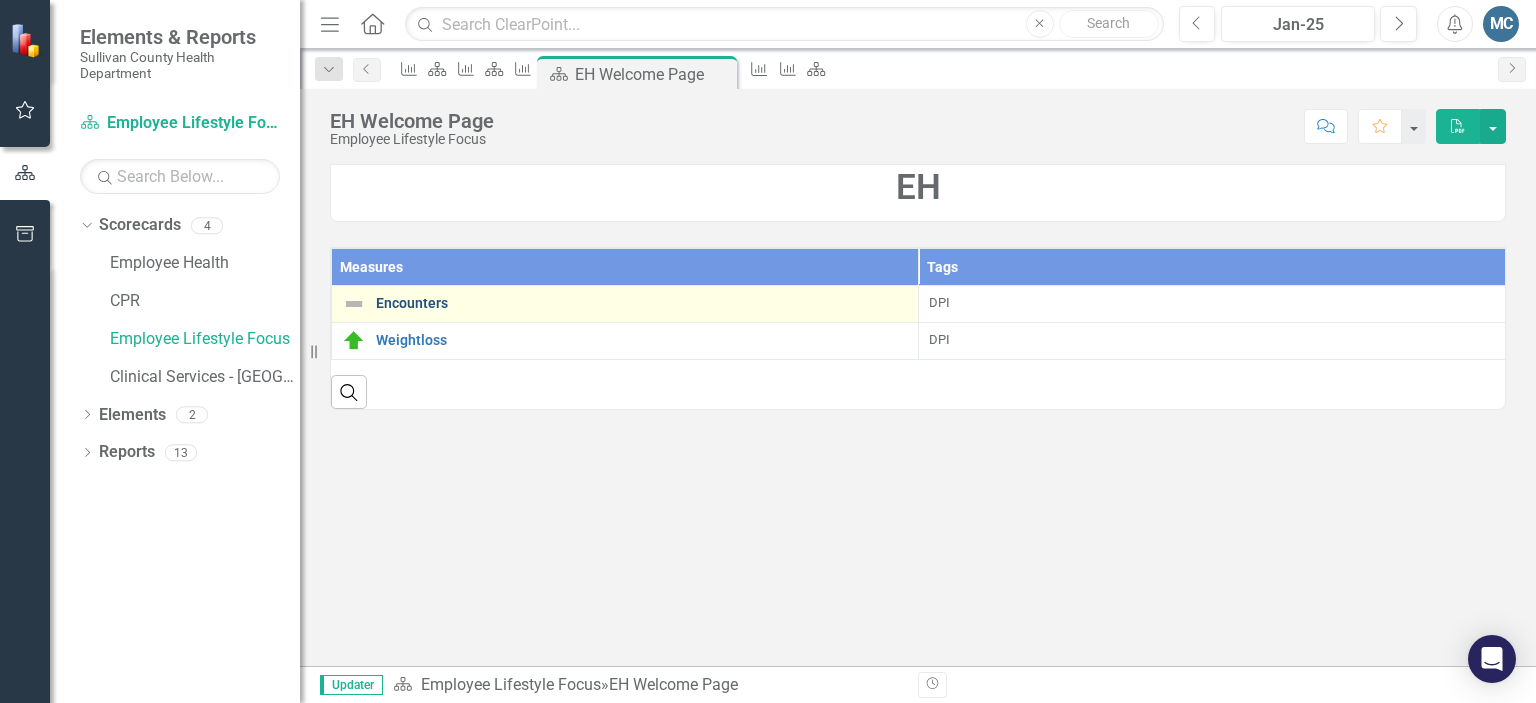 click on "Encounters" at bounding box center [642, 303] 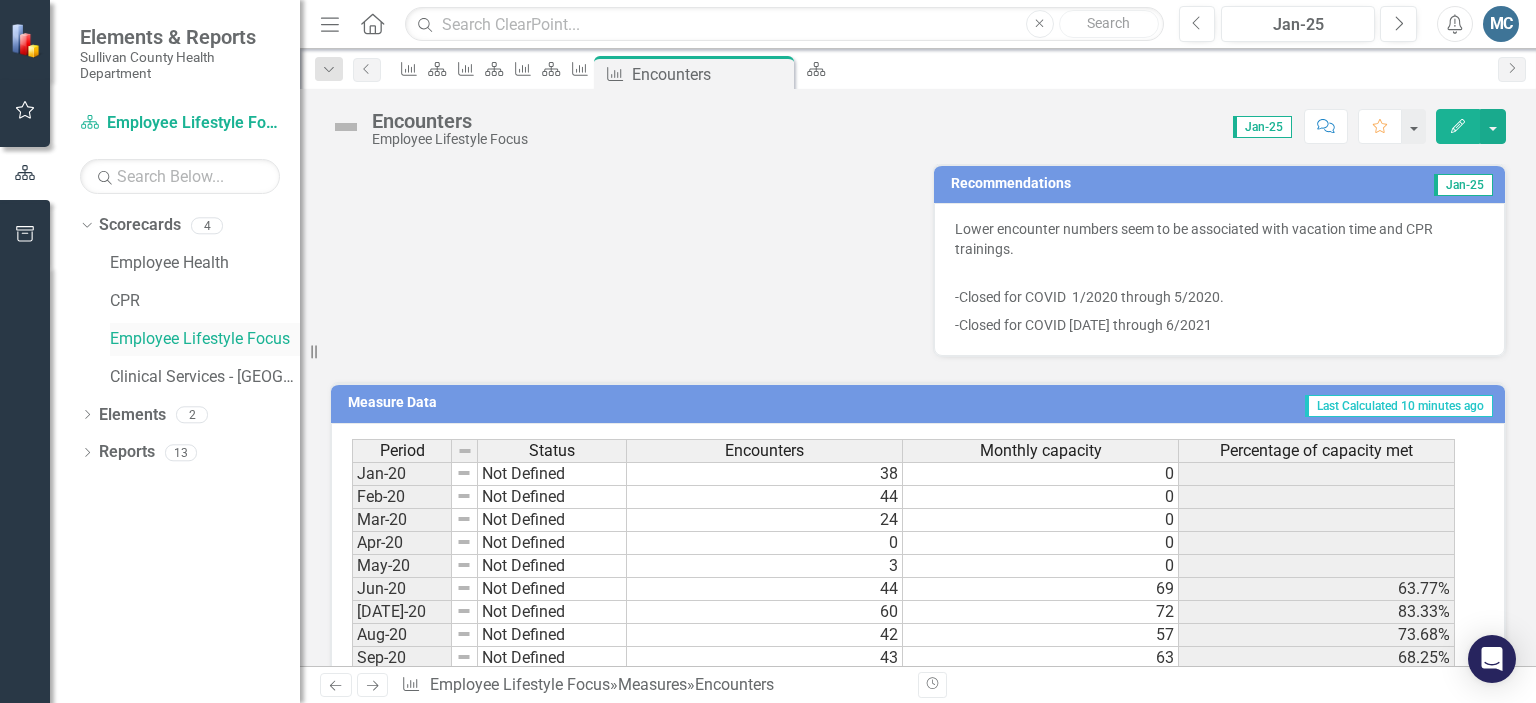 click on "Employee Lifestyle Focus" at bounding box center (205, 339) 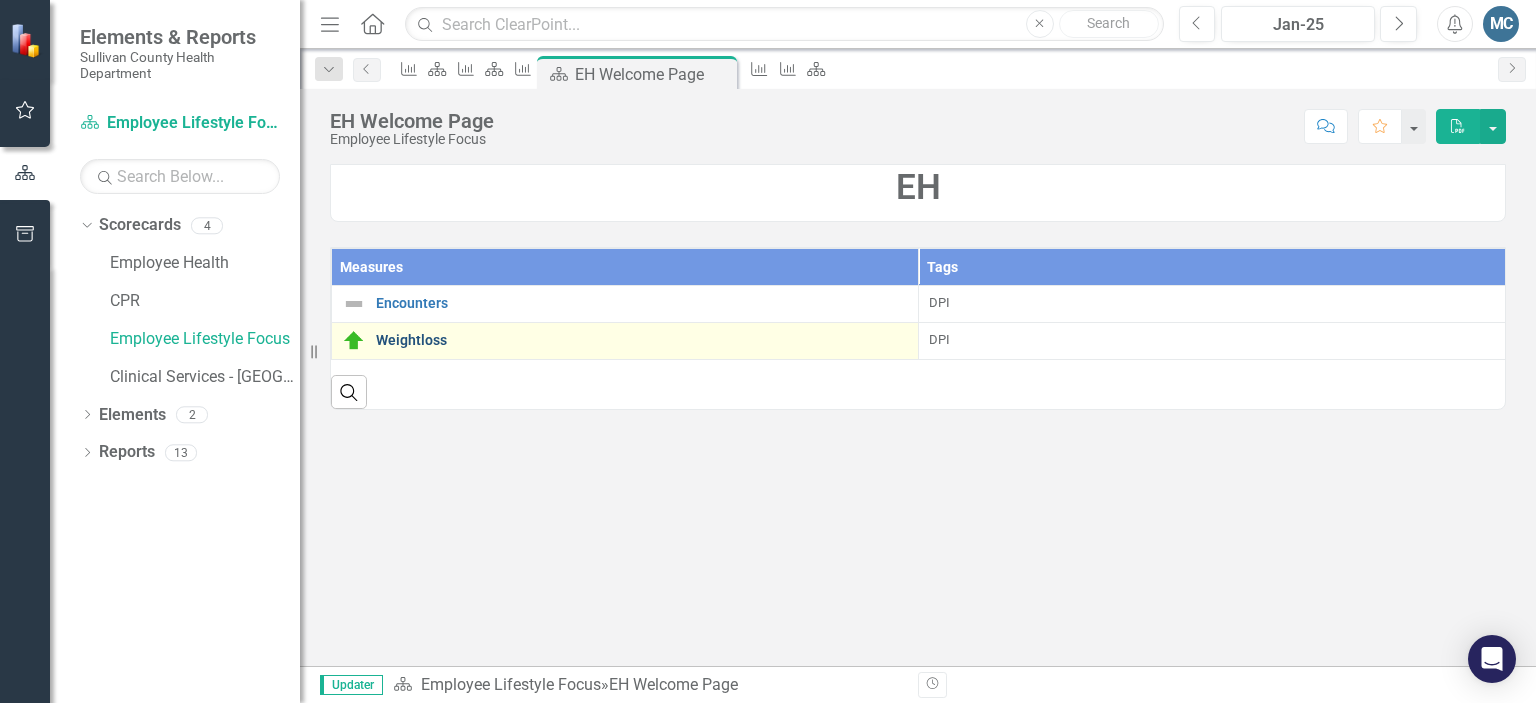 click on "Weightloss" at bounding box center (642, 340) 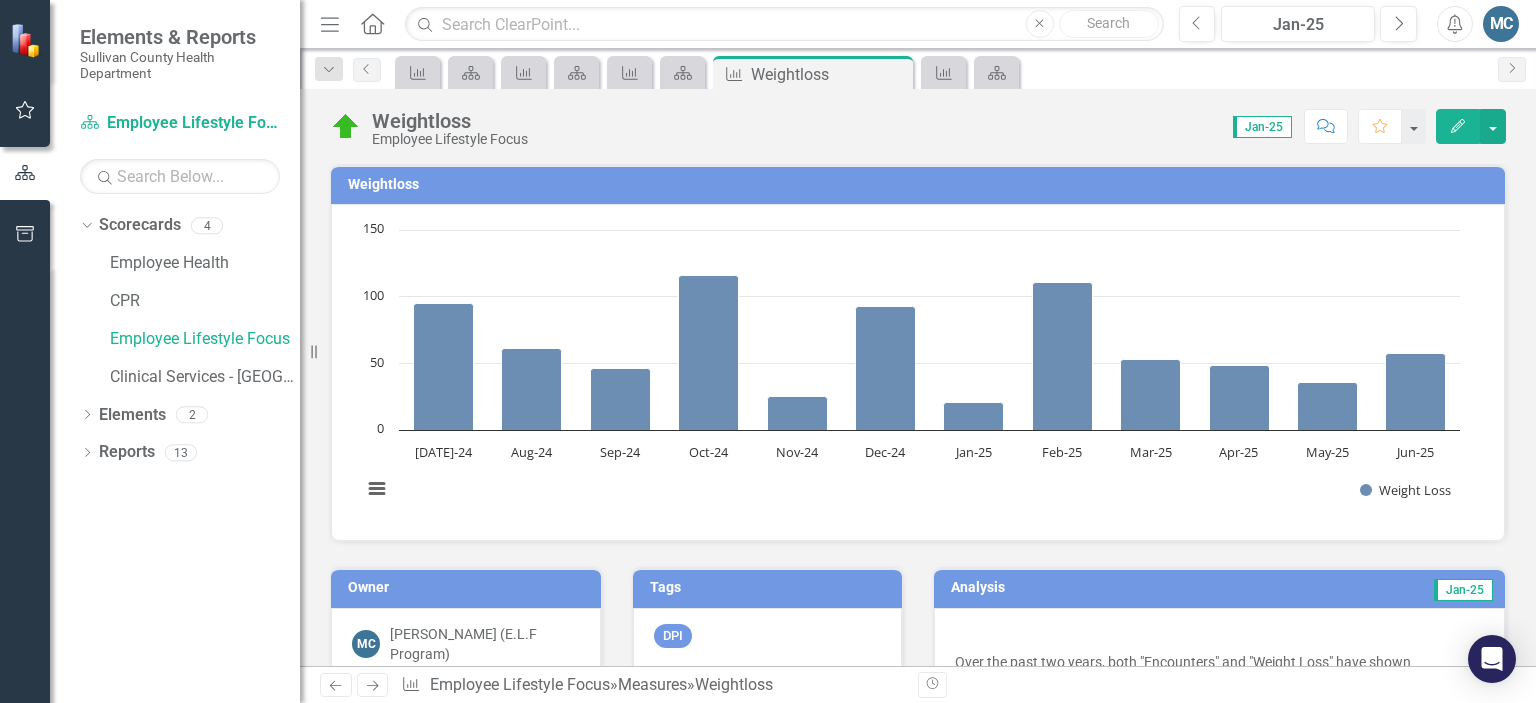 scroll, scrollTop: 0, scrollLeft: 0, axis: both 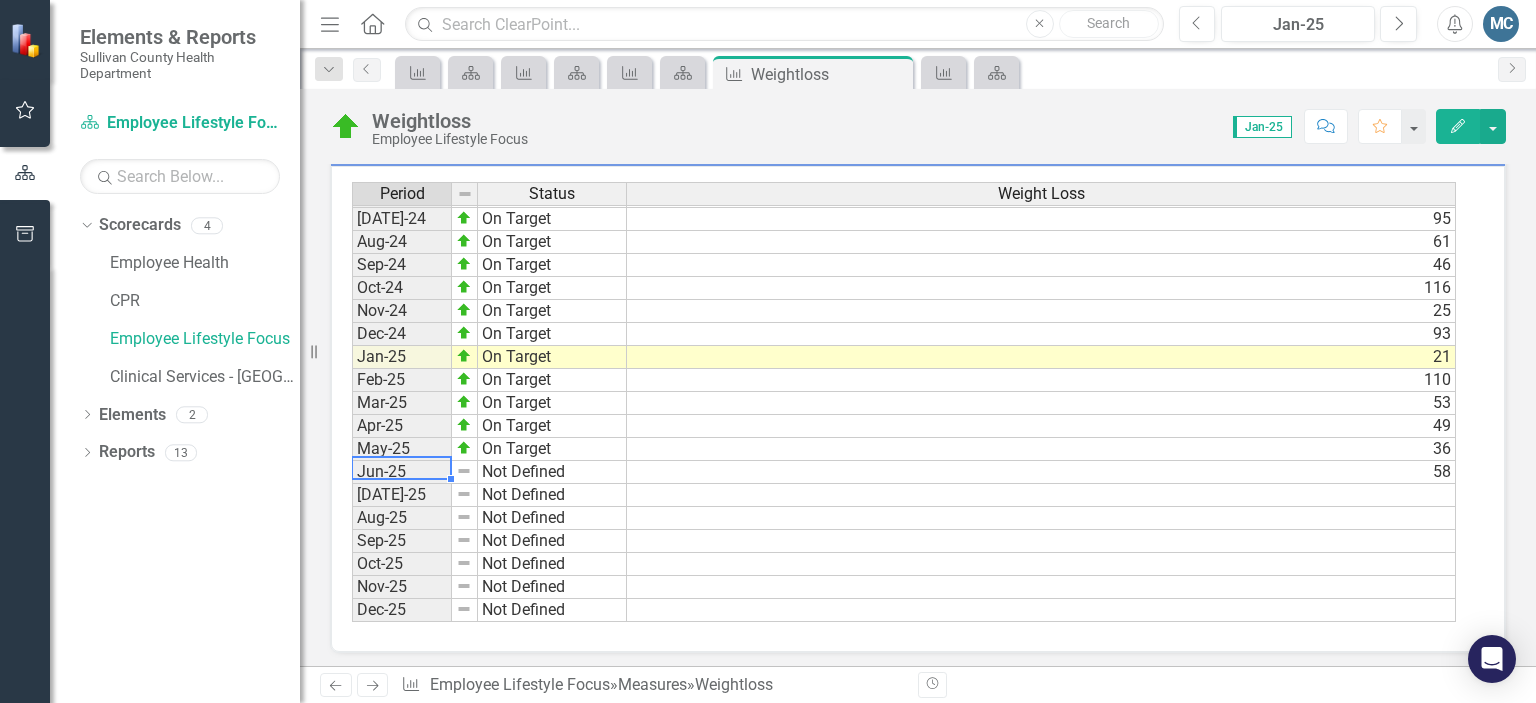 click on "Jun-25" at bounding box center [402, 472] 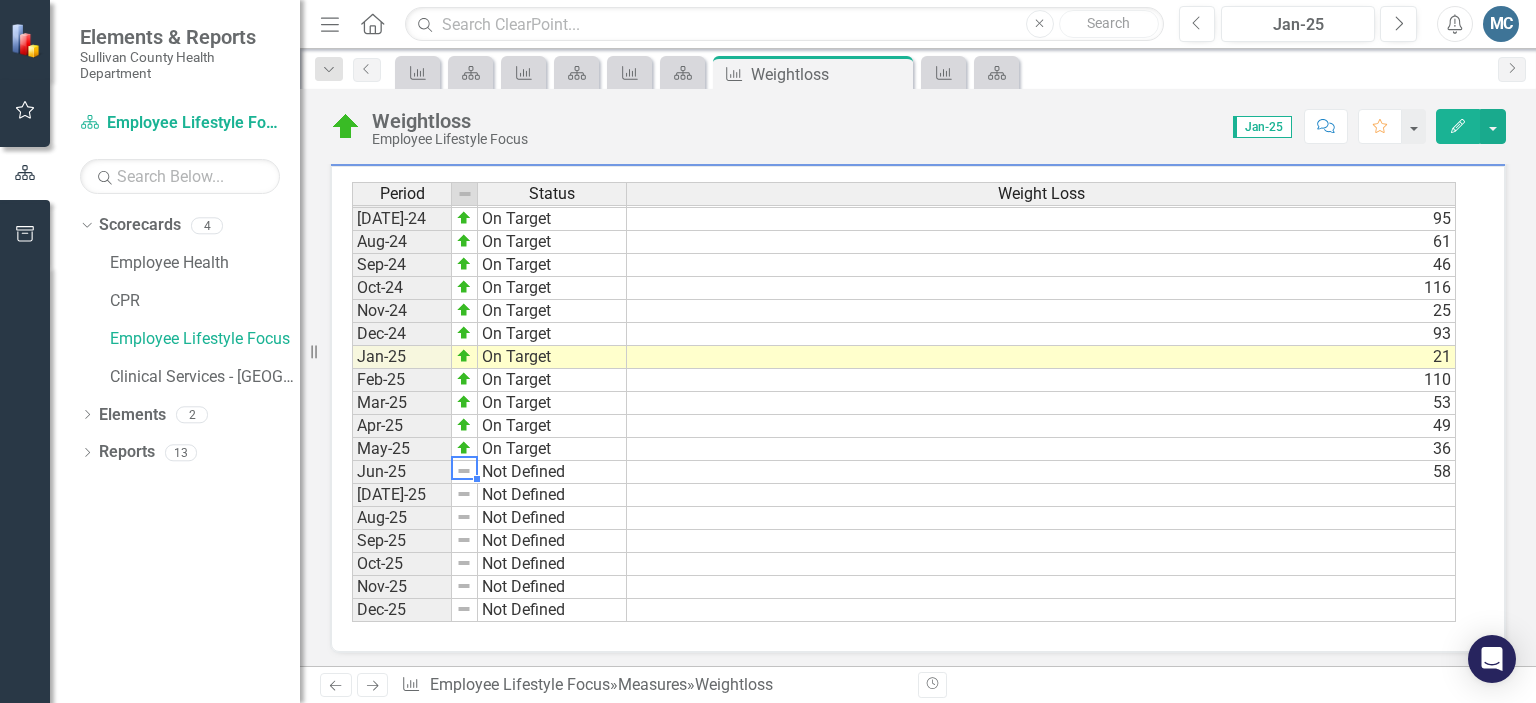 click at bounding box center [464, 471] 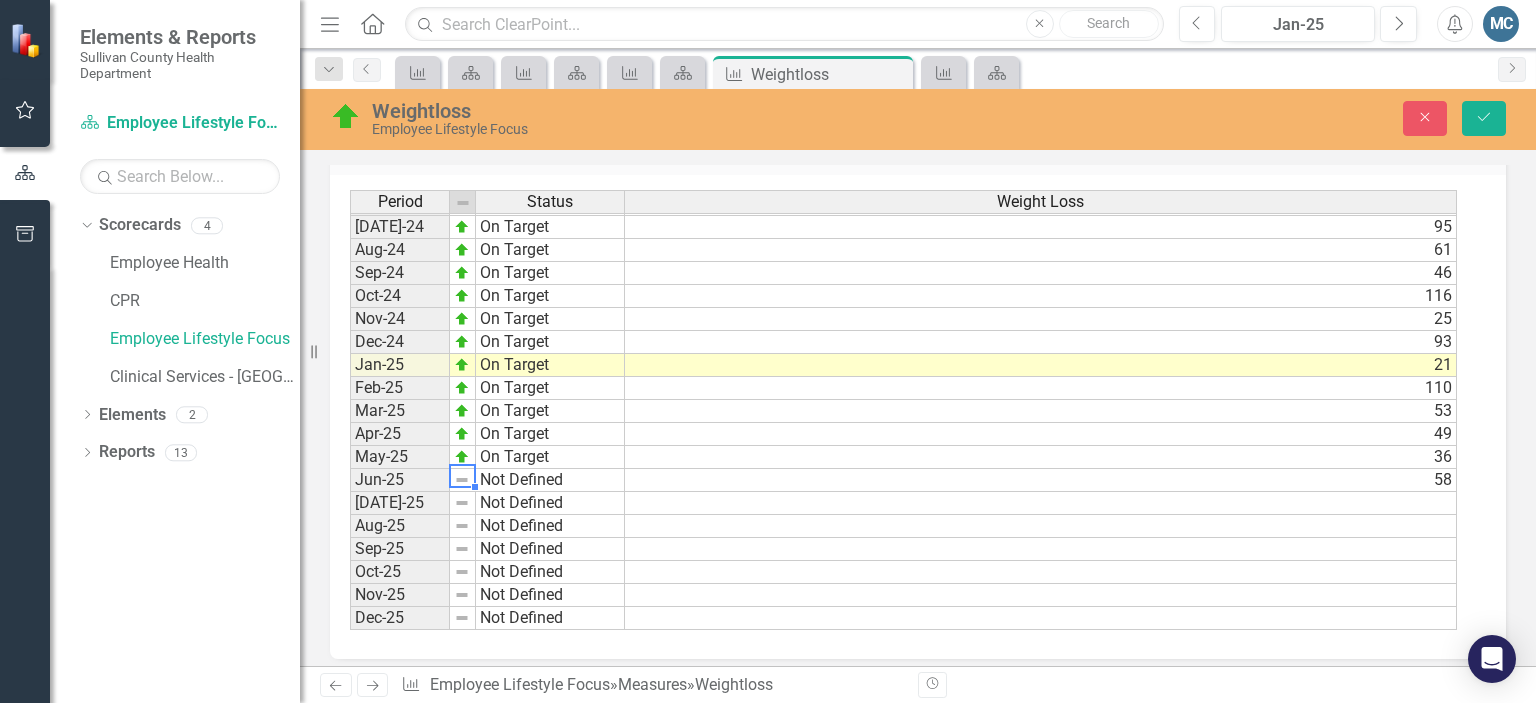 scroll, scrollTop: 784, scrollLeft: 0, axis: vertical 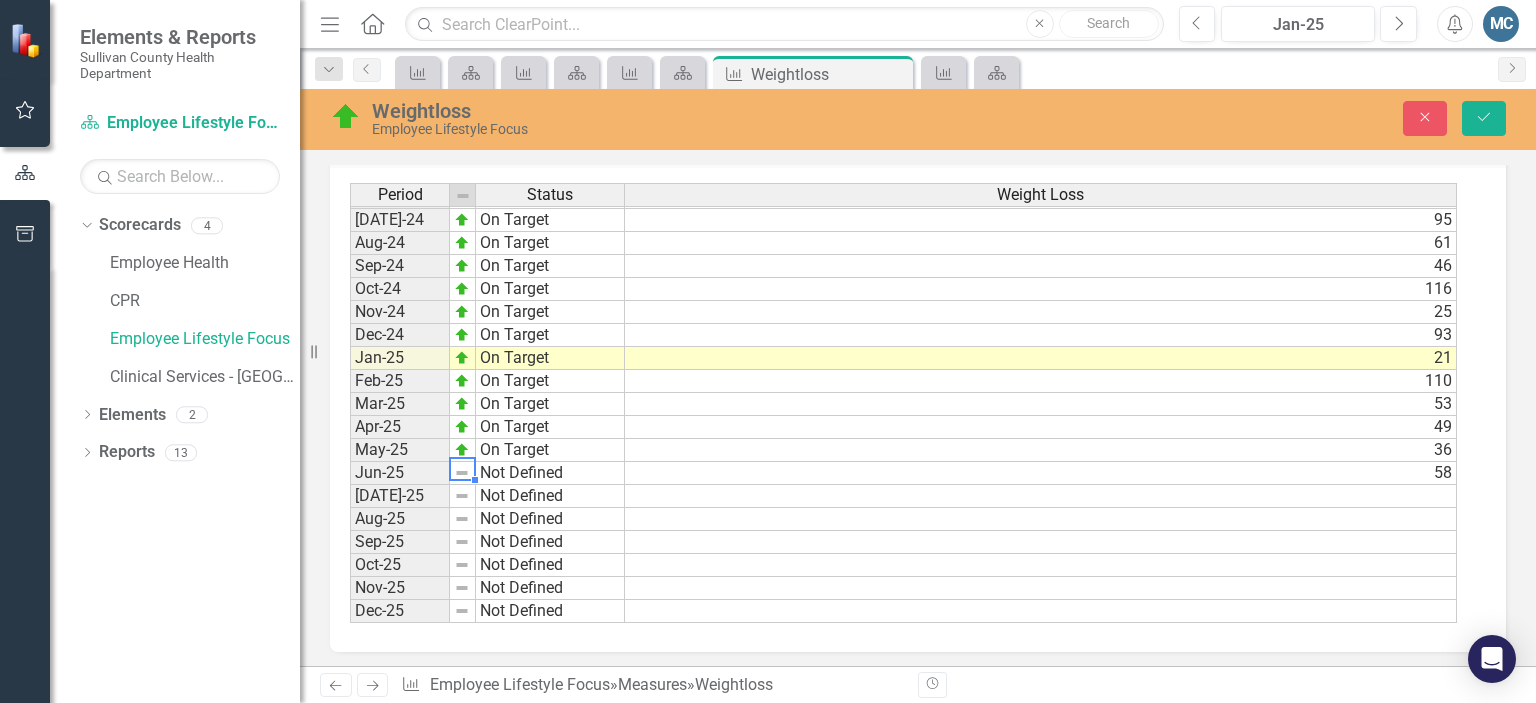 click on "Not Defined" at bounding box center (550, 473) 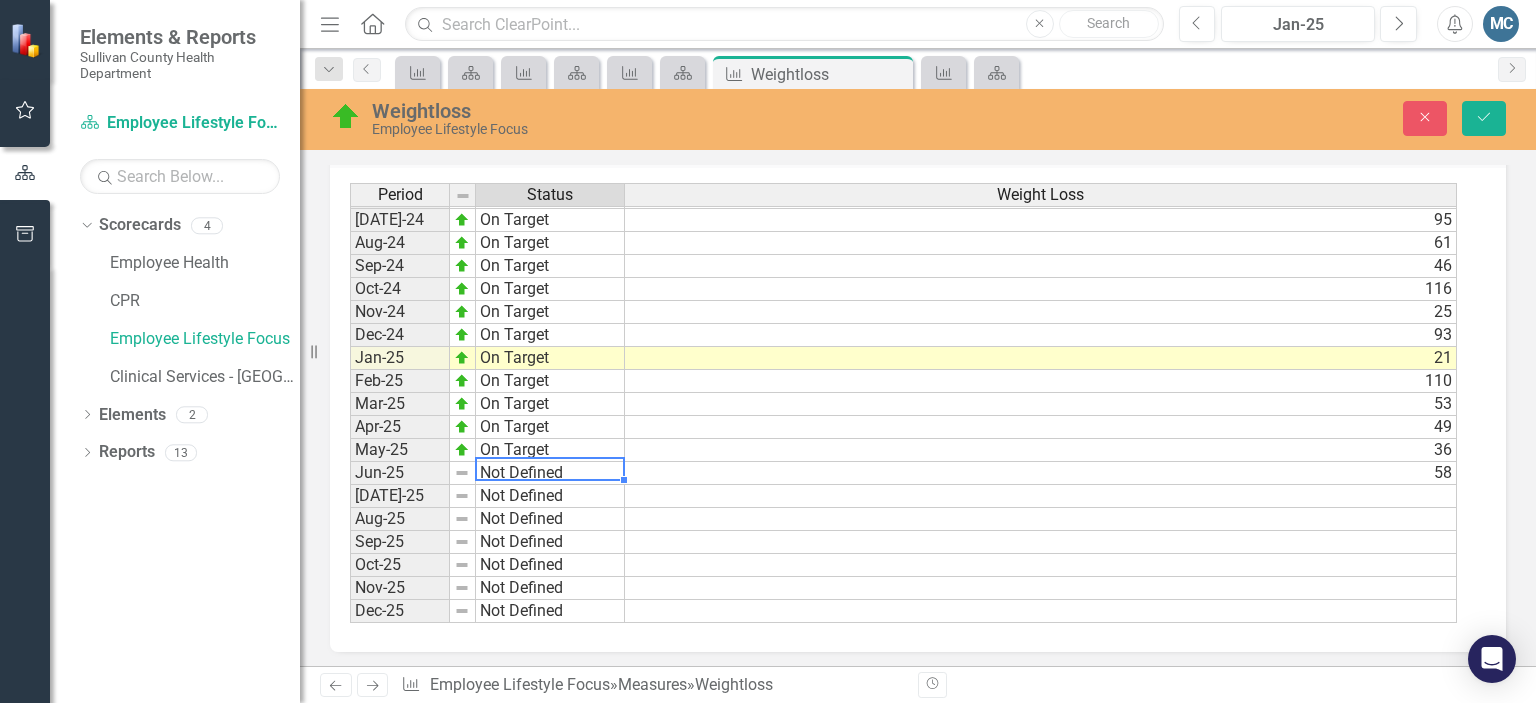 click on "Not Defined" at bounding box center [550, 473] 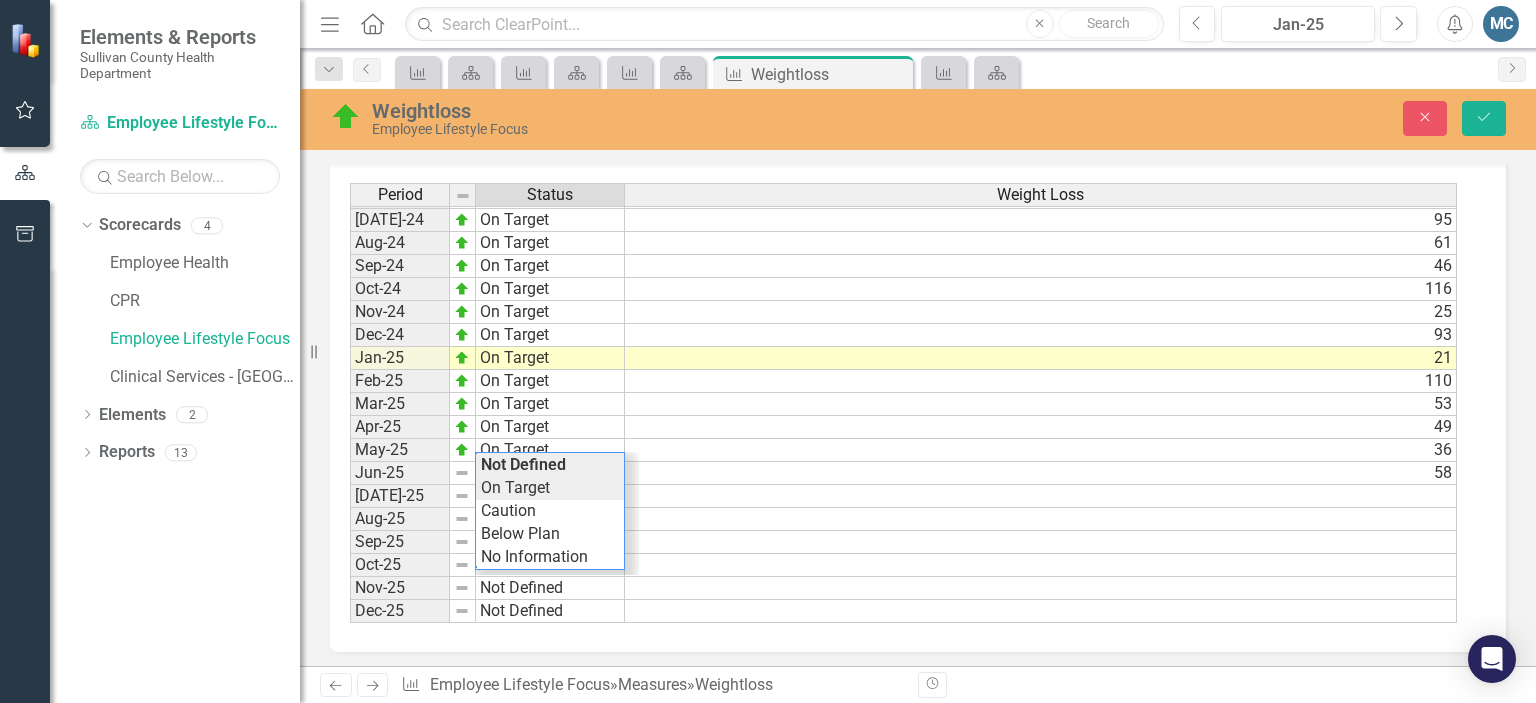 type on "On Target" 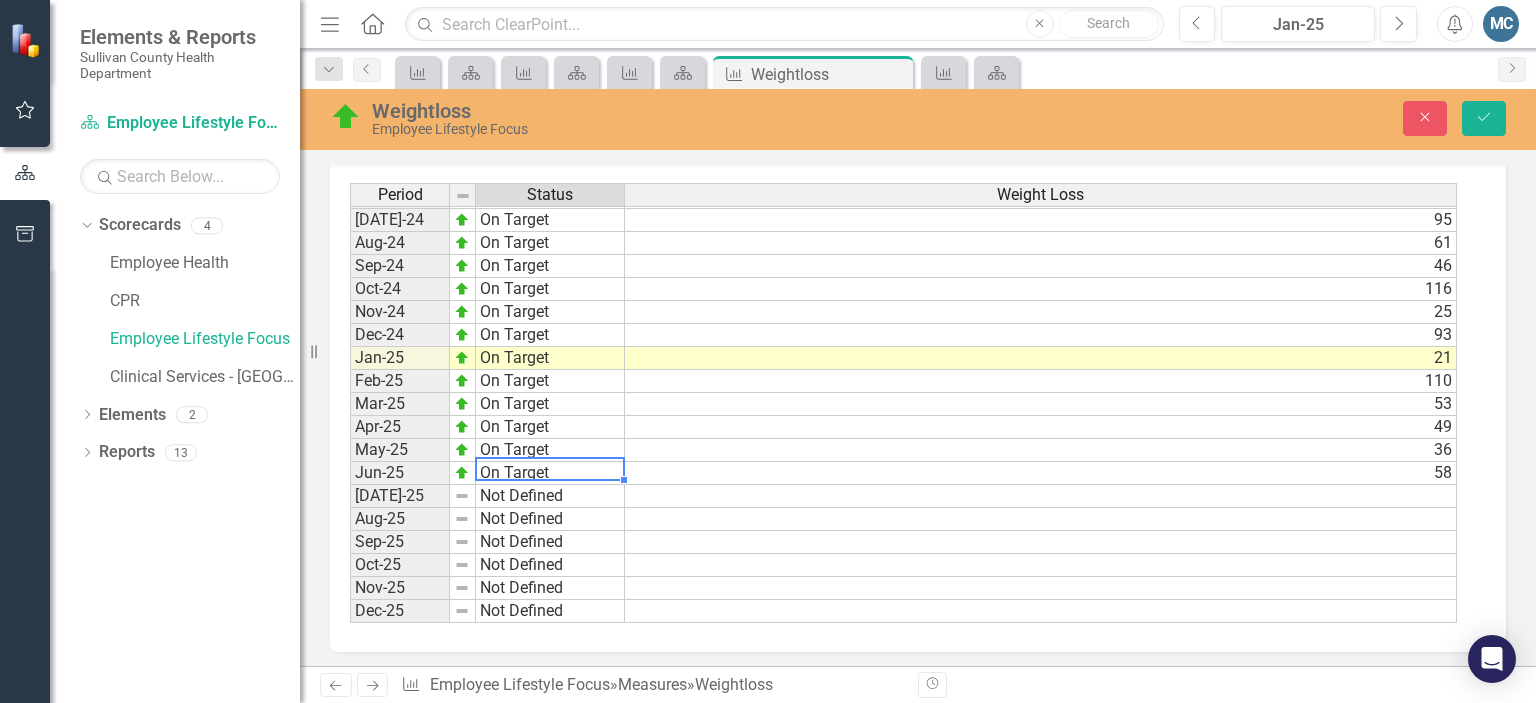 click on "Period Status Weight Loss Jun-23 Not Defined [DATE]-23 Not Defined 59 Aug-23 Not Defined 87 Sep-23 Not Defined 43 Oct-23 Not Defined 78 Nov-23 On Target 42 Dec-23 On Target 57 Jan-24 On Target 45 Feb-24 On Target 63 Mar-24 On Target 76 Apr-24 On Target 36 May-24 On Target 89 Jun-24 On Target 69 [DATE]-24 On Target 95 Aug-24 On Target 61 Sep-24 On Target 46 Oct-24 On Target 116 Nov-24 On Target [DATE]-24 On Target 93 Jan-25 On Target [DATE]-25 On Target 110 Mar-25 On Target 53 Apr-25 On Target 49 May-25 On Target 36 Jun-25 On Target 58 [DATE]-25 Not Defined Aug-25 Not Defined Sep-25 Not Defined Oct-25 Not Defined Nov-25 Not Defined Dec-25 Not Defined Period Status Weight Loss Period Status Jun-23 Not Defined [DATE]-23 Not Defined Aug-23 Not Defined Sep-23 Not Defined Oct-23 Not Defined Nov-23 On Target Dec-23 On Target Jan-24 On Target Feb-24 On Target Mar-24 On Target Apr-24 On Target May-24 On Target Jun-24 On Target [DATE]-24 On Target Aug-24 On Target Sep-24 On Target Oct-24 On Target Nov-24 On Target Dec-24 On Target" at bounding box center [910, 403] 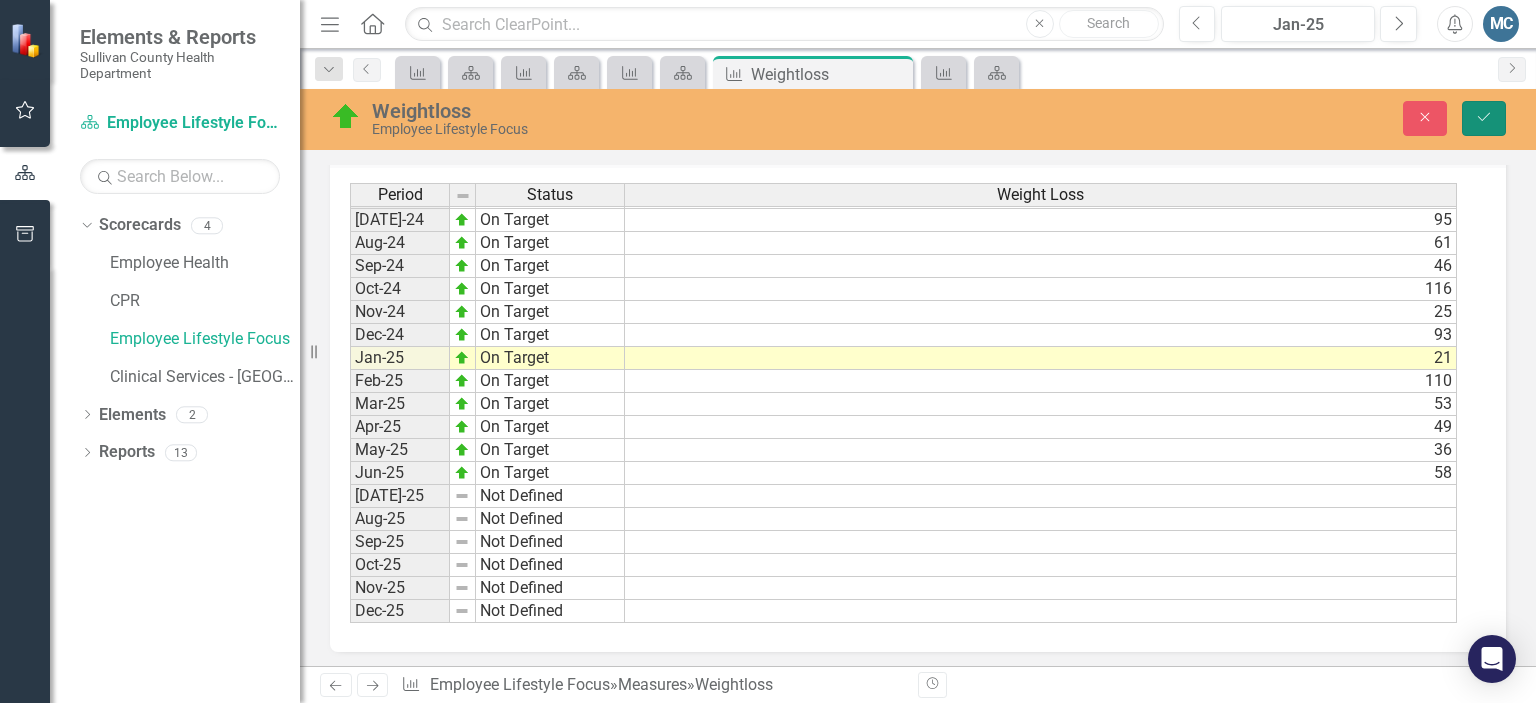 click on "Save" at bounding box center (1484, 118) 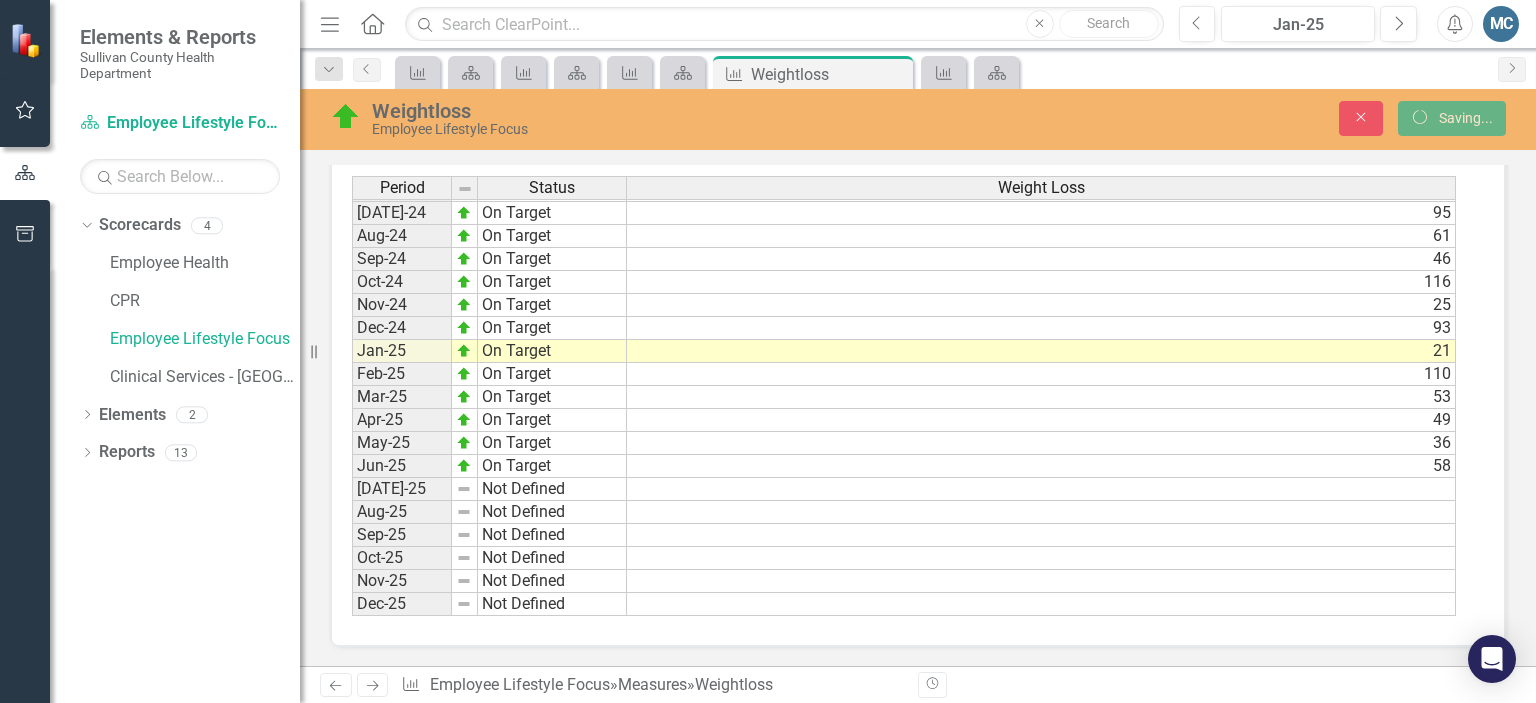 scroll, scrollTop: 777, scrollLeft: 0, axis: vertical 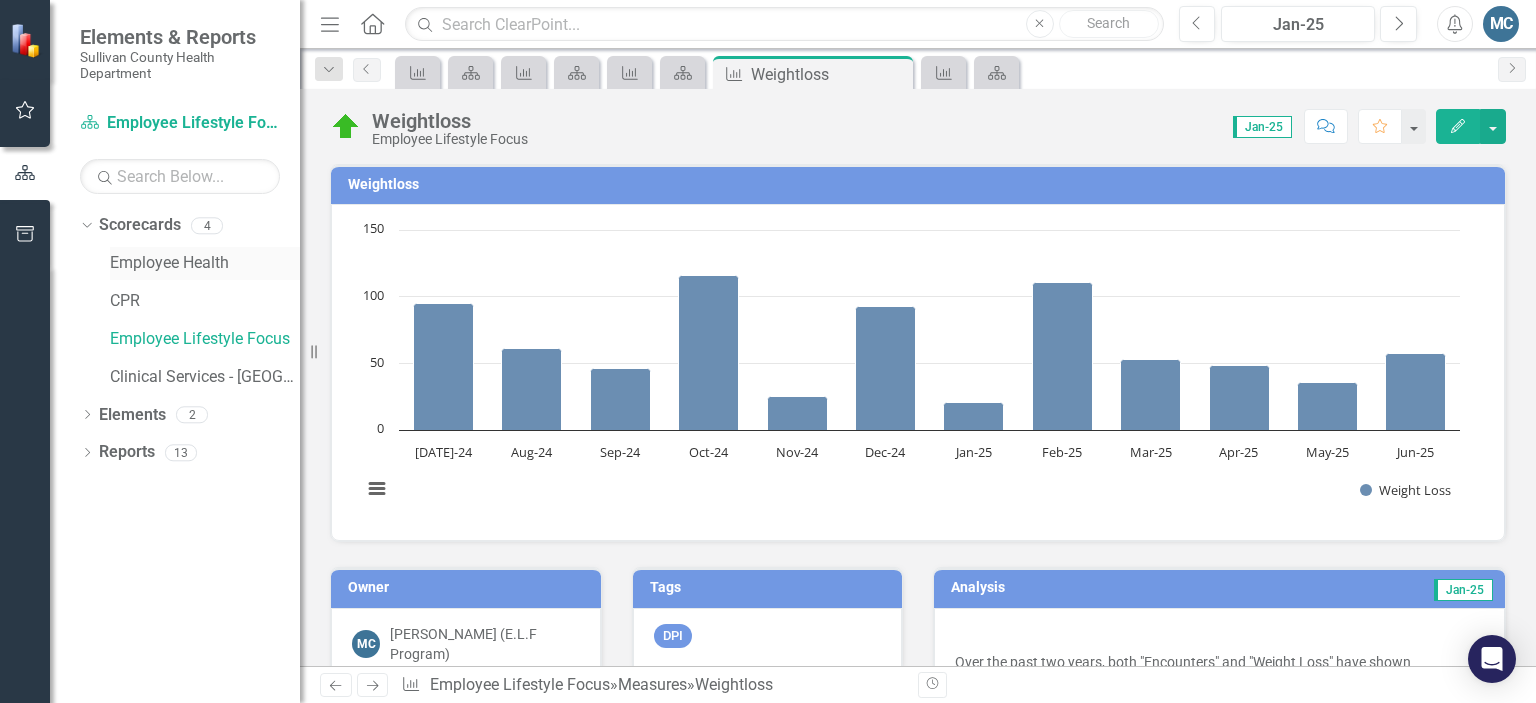 click on "Employee Health" at bounding box center [205, 263] 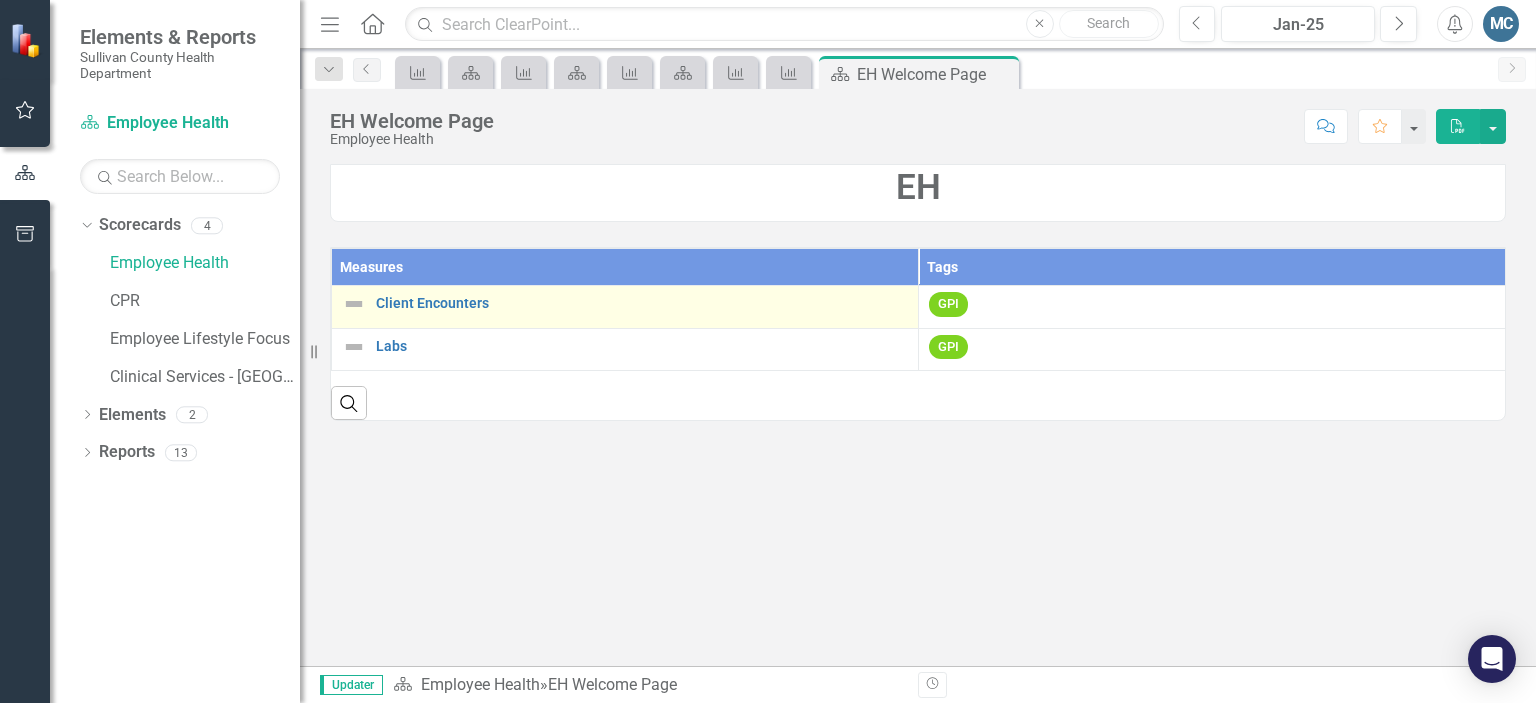 click at bounding box center [354, 304] 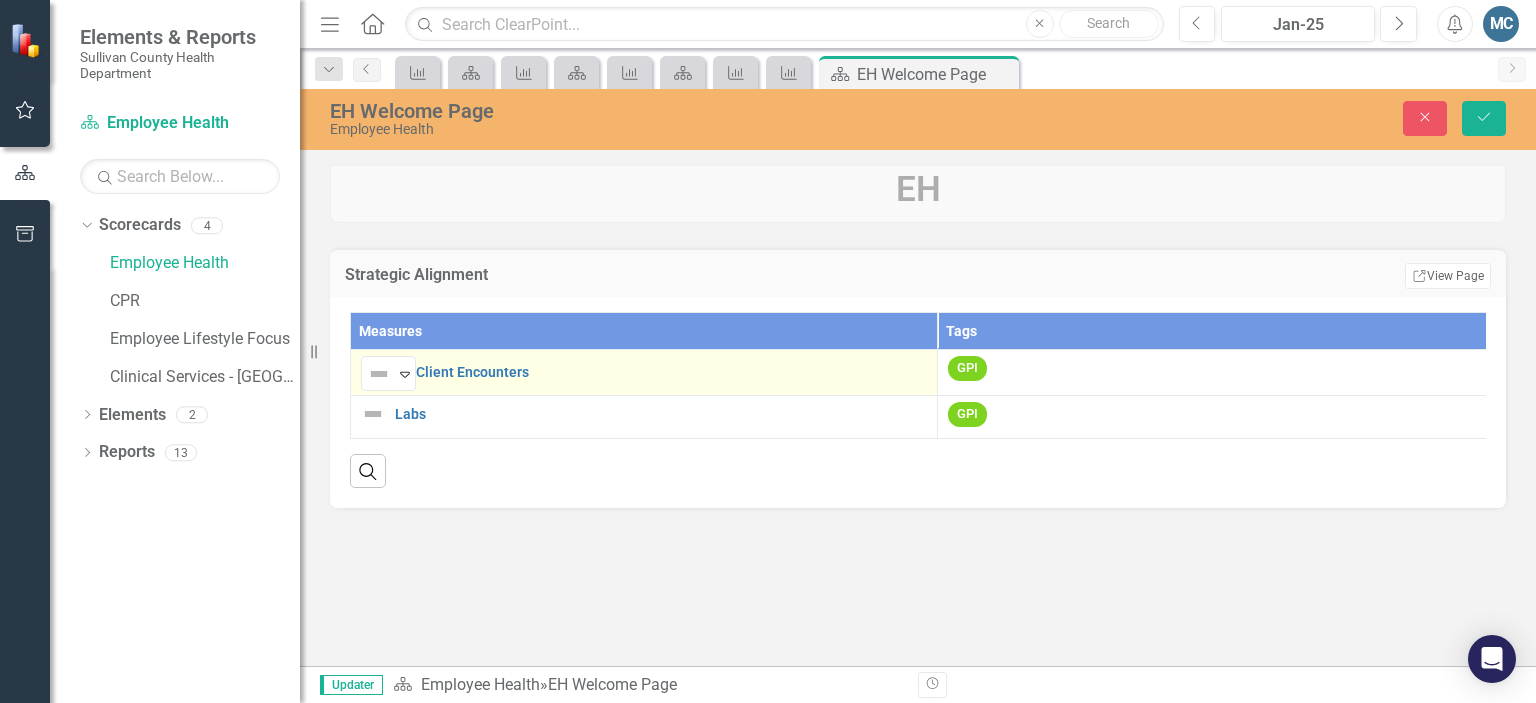 click on "Not Defined Expand Client Encounters" at bounding box center (644, 372) 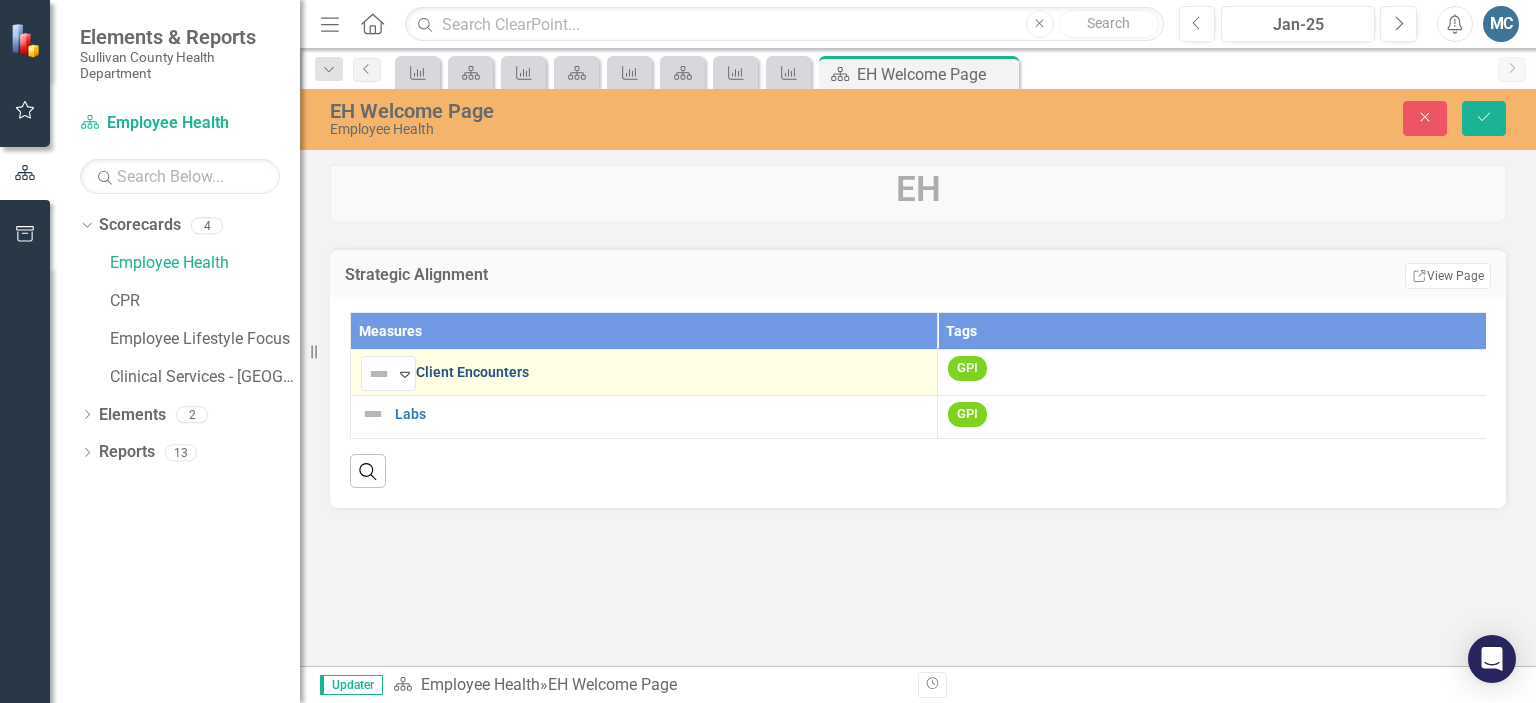 click on "Client Encounters" at bounding box center [671, 372] 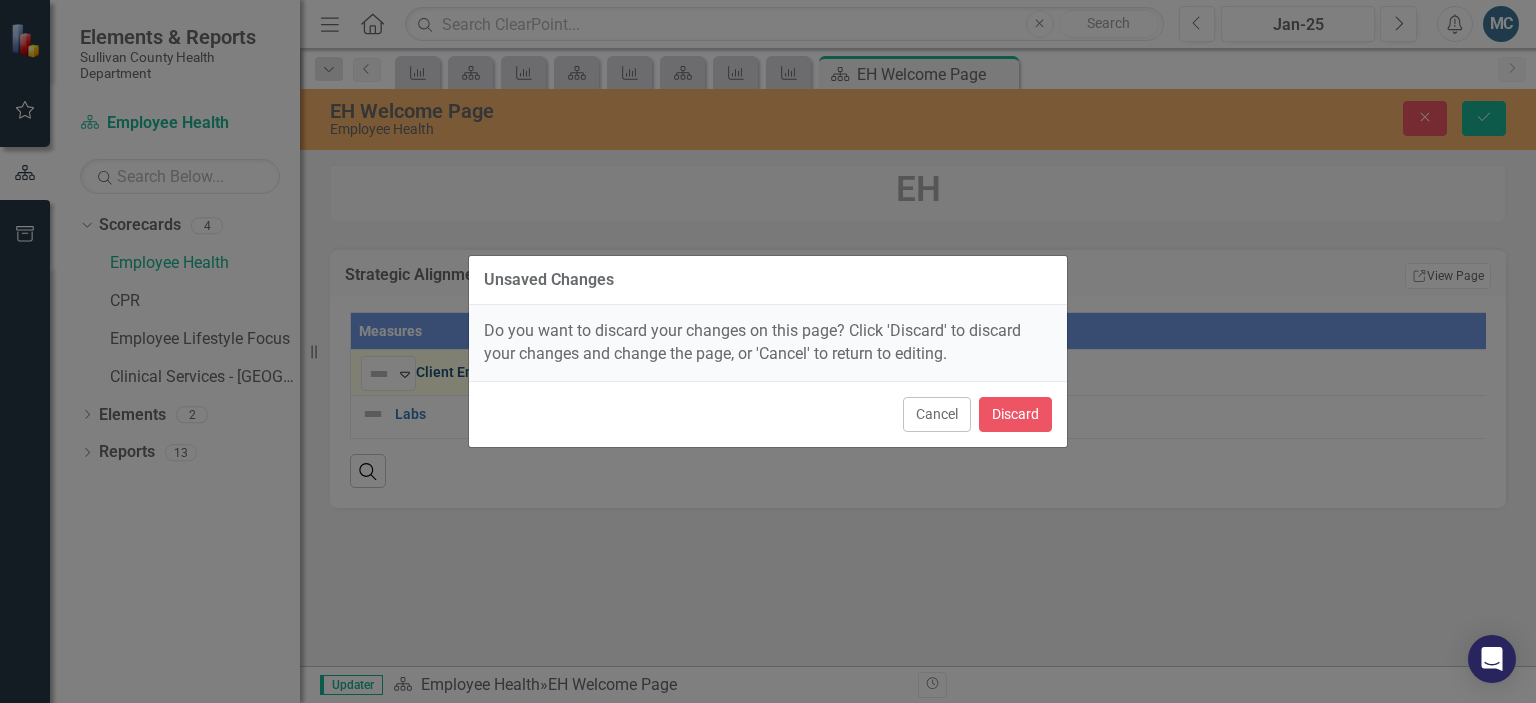 click on "Unsaved Changes Do you want to discard your changes on this page? Click 'Discard' to discard your changes and change the page, or 'Cancel' to return to editing. Cancel Discard" at bounding box center (768, 351) 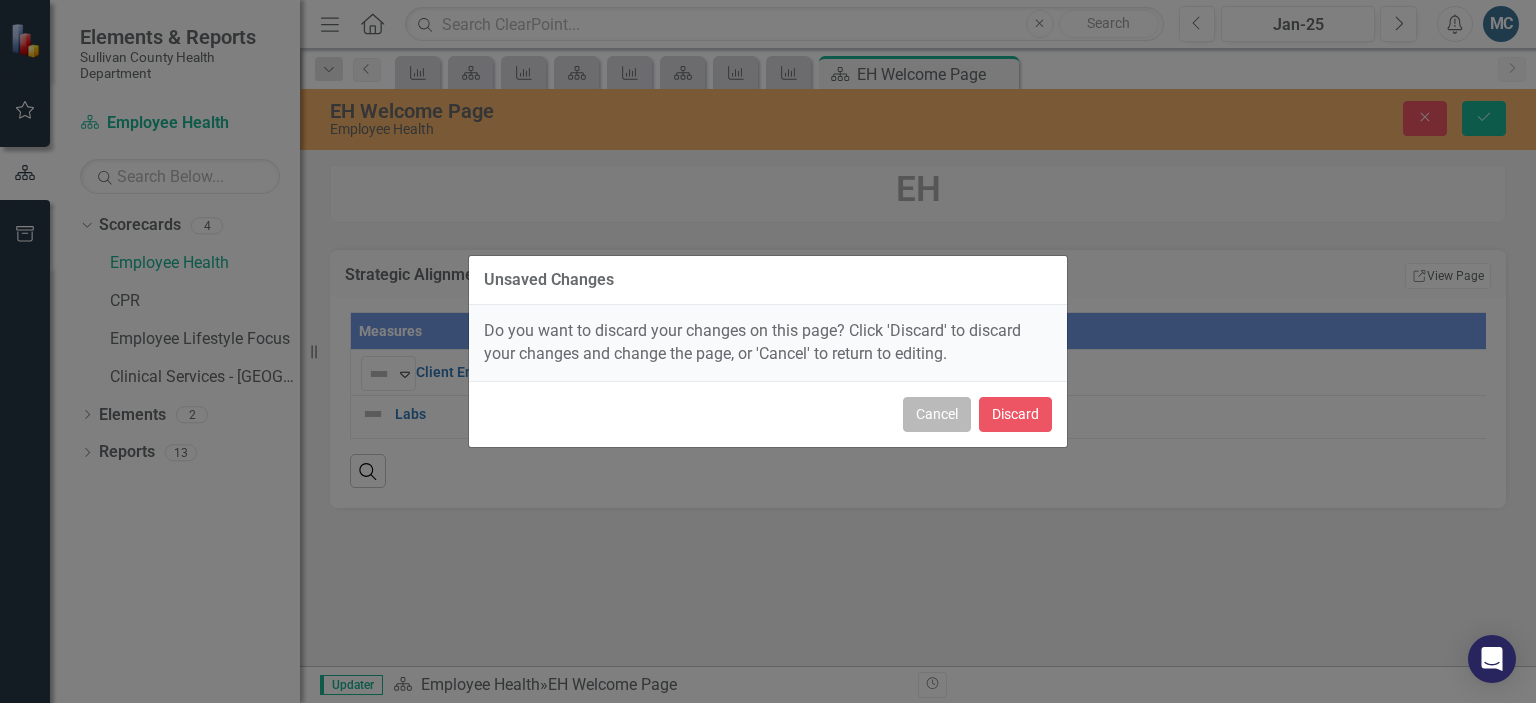 click on "Cancel" at bounding box center [937, 414] 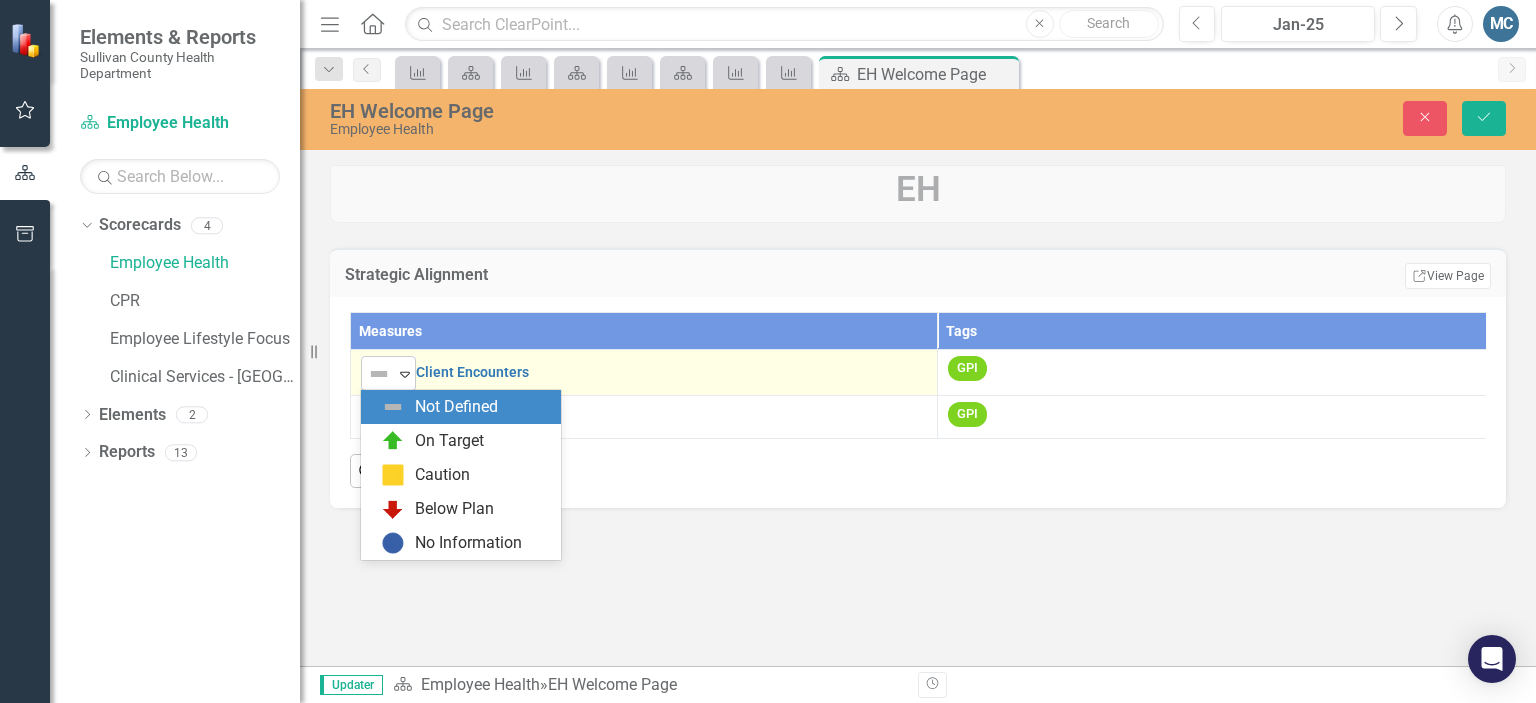 click at bounding box center (379, 374) 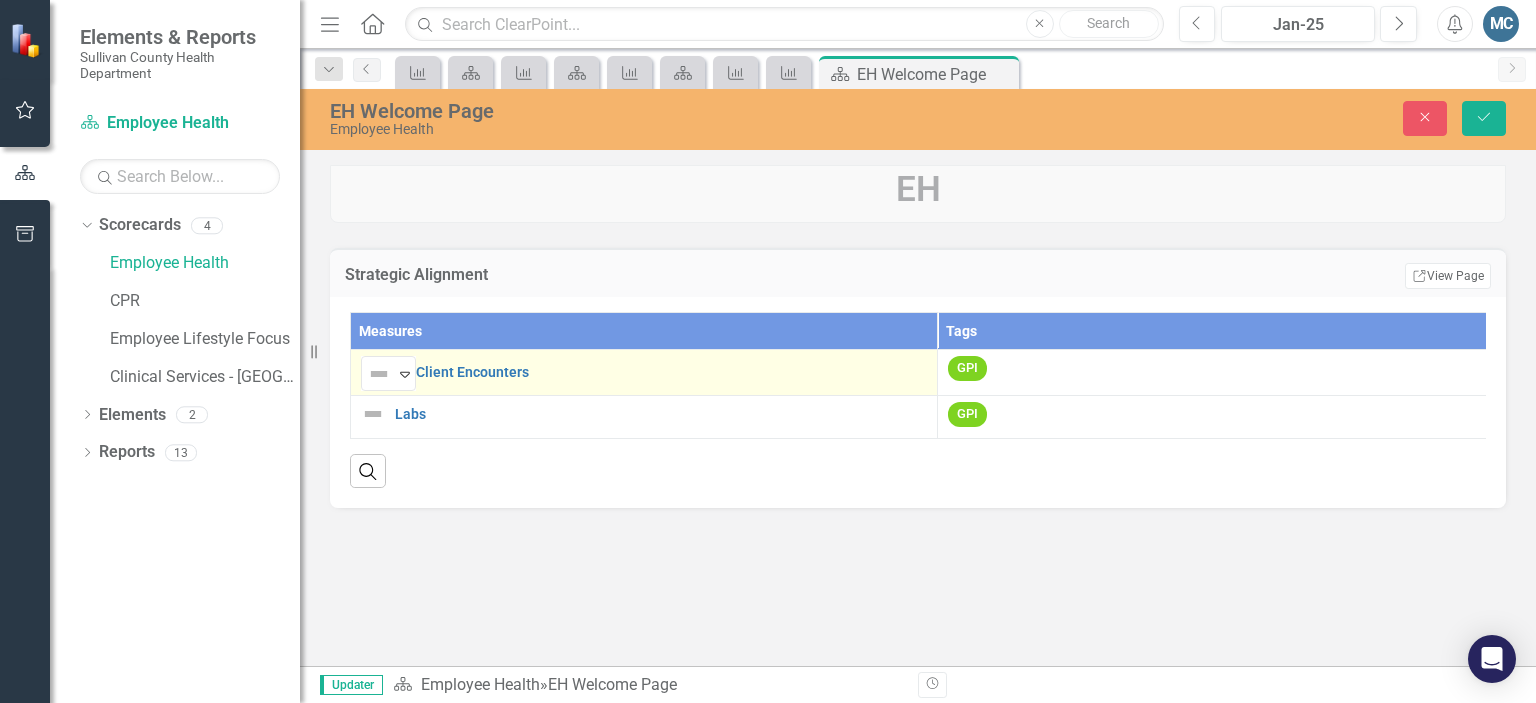 click on "Not Defined Expand Client Encounters Link Open Element" at bounding box center [644, 373] 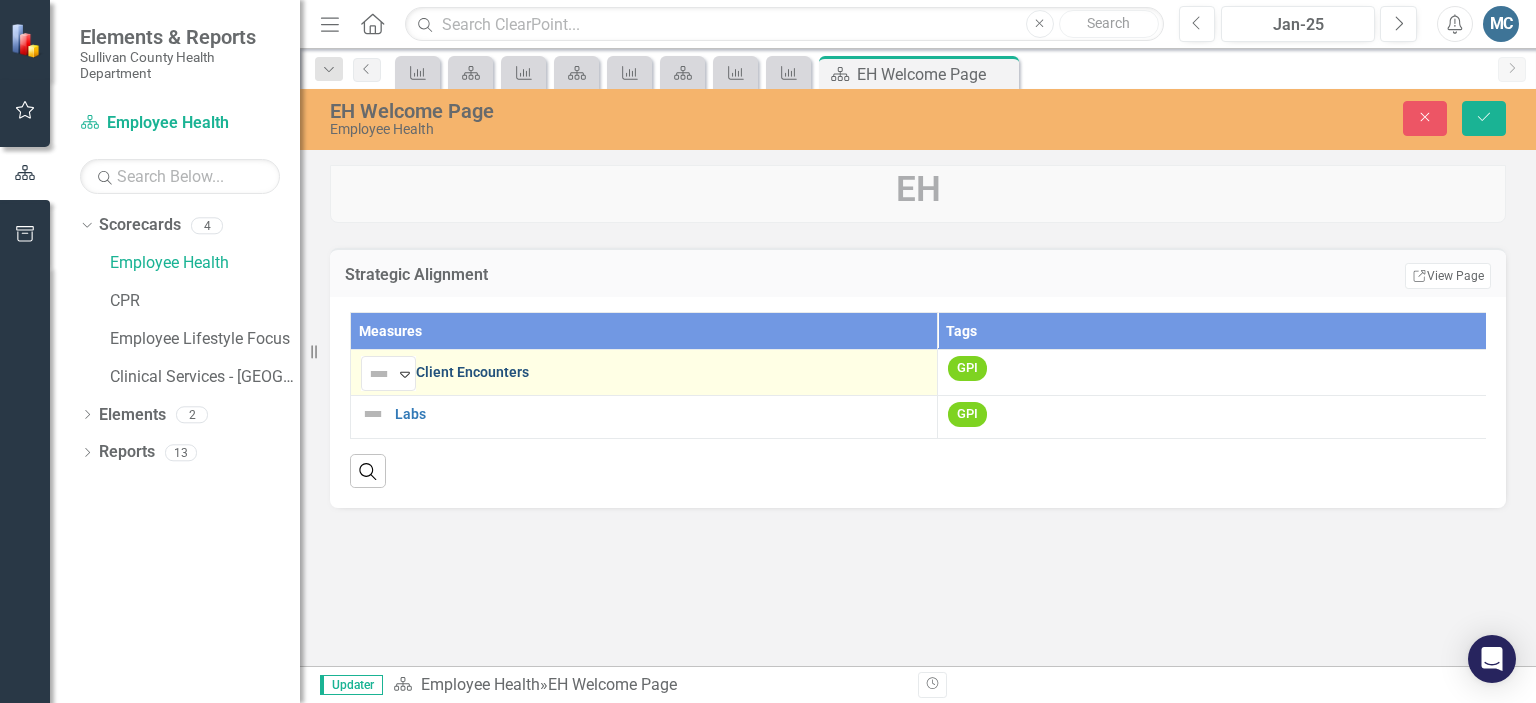 click on "Client Encounters" at bounding box center [671, 372] 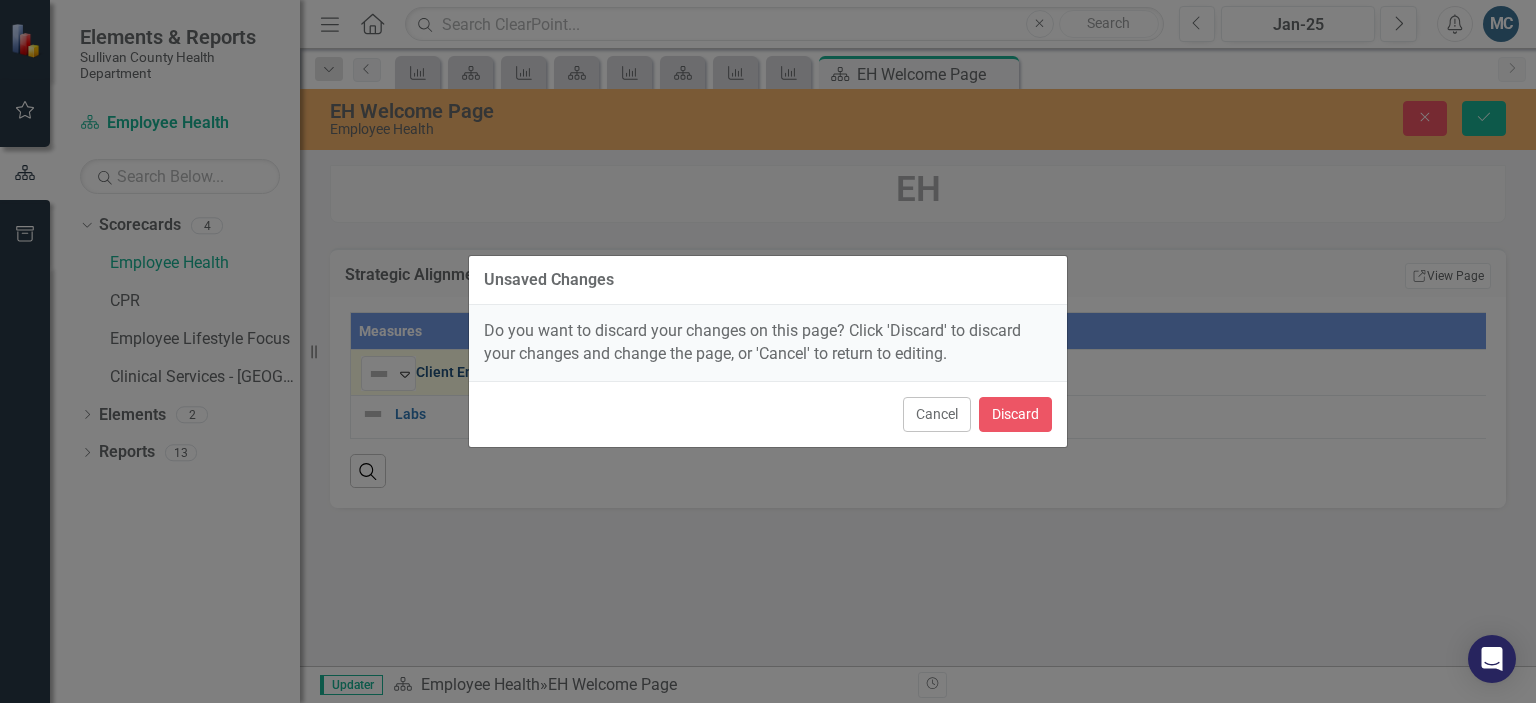 click on "Unsaved Changes Do you want to discard your changes on this page? Click 'Discard' to discard your changes and change the page, or 'Cancel' to return to editing. Cancel Discard" at bounding box center [768, 351] 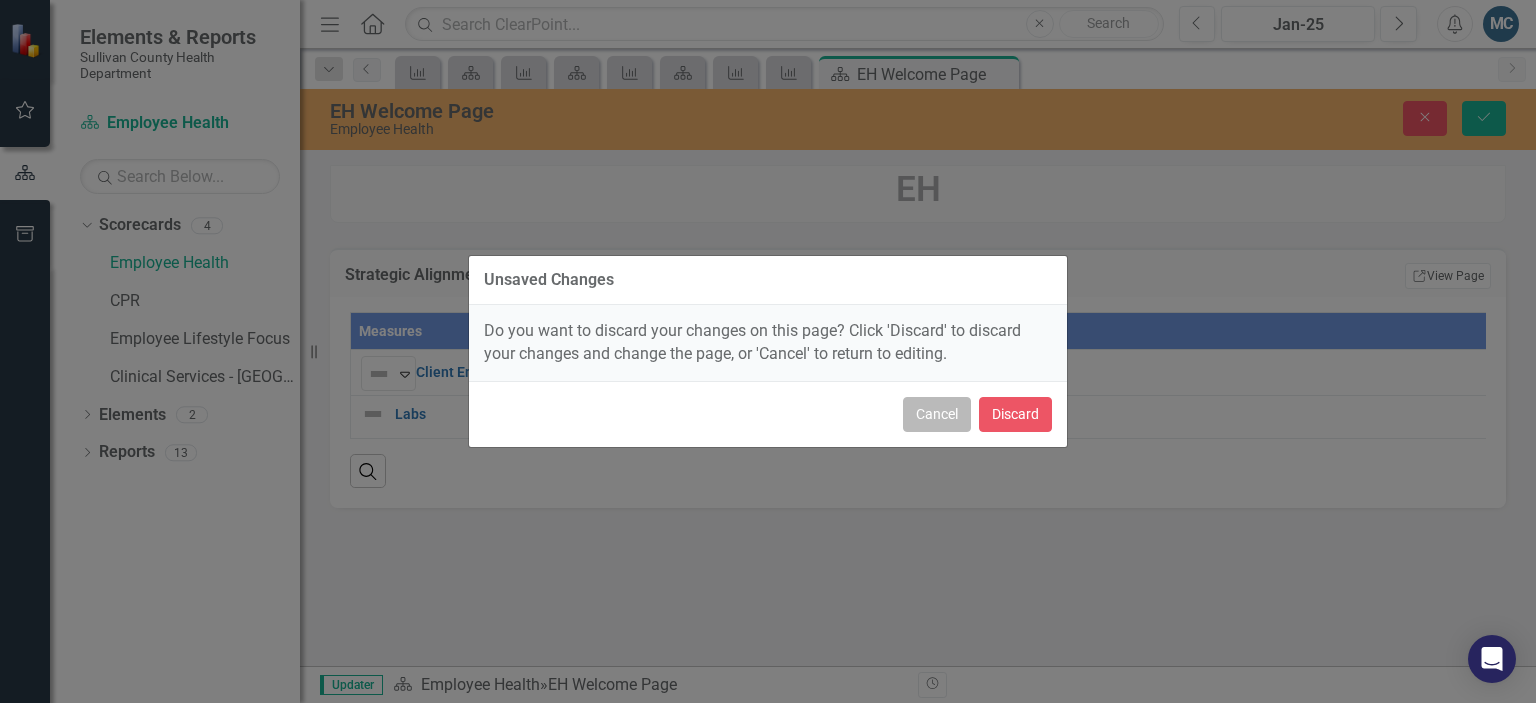 click on "Cancel" at bounding box center [937, 414] 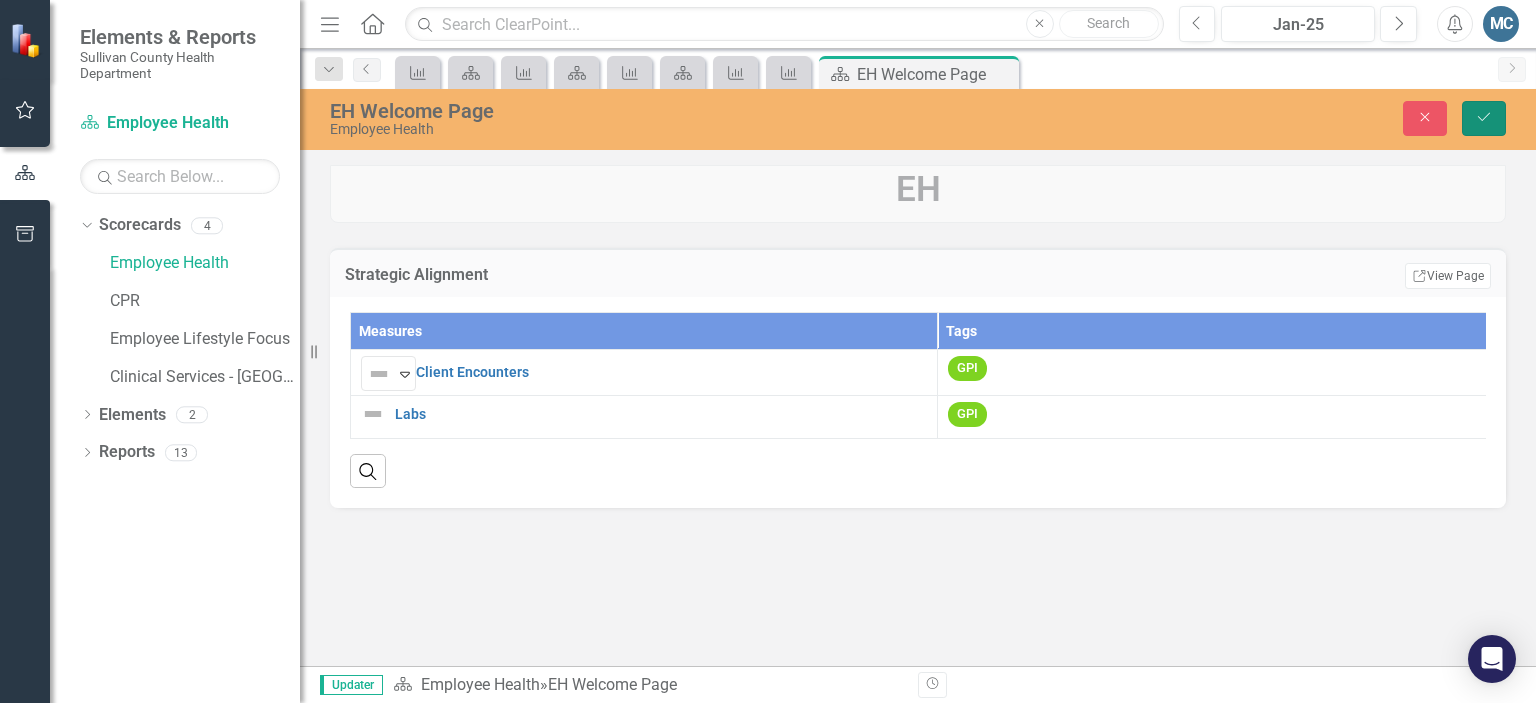click on "Save" at bounding box center (1484, 118) 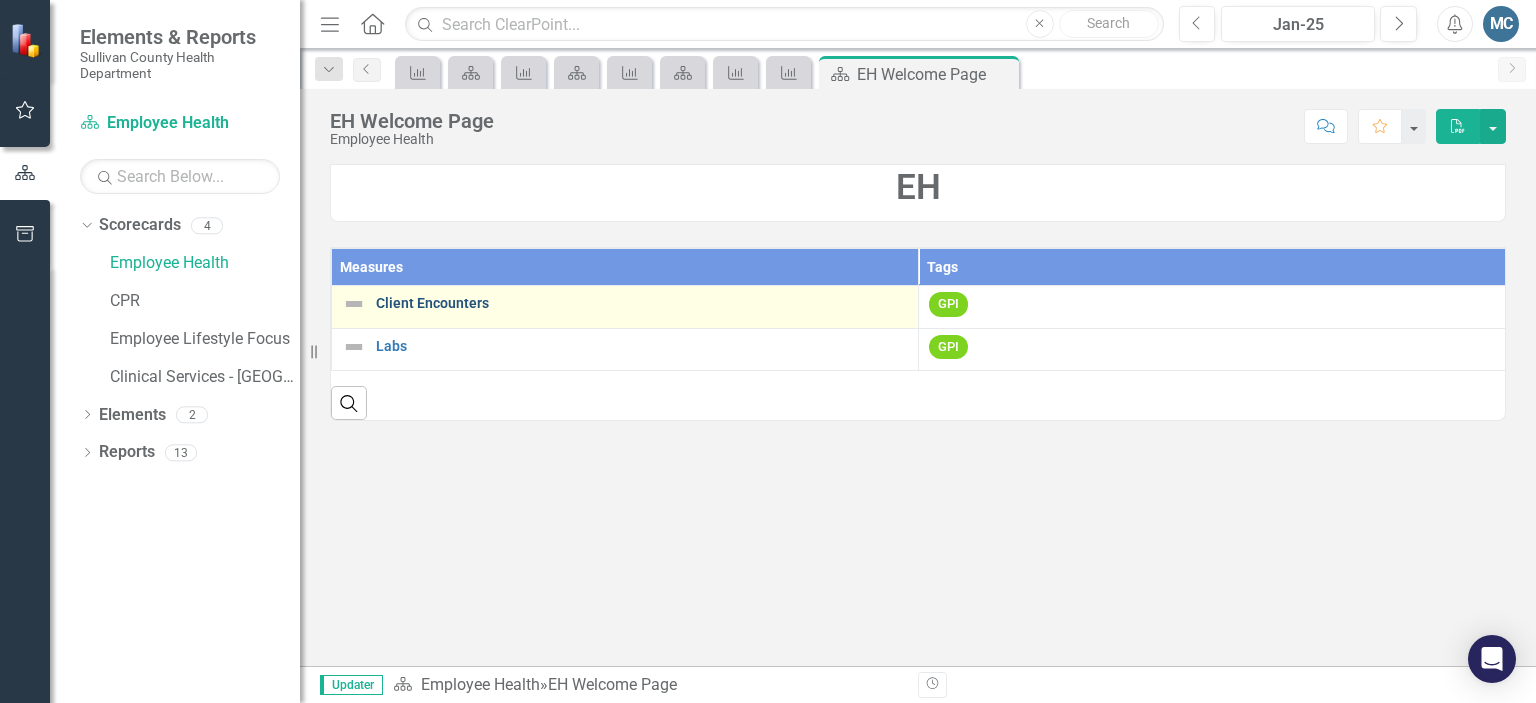 click on "Client Encounters" at bounding box center [642, 303] 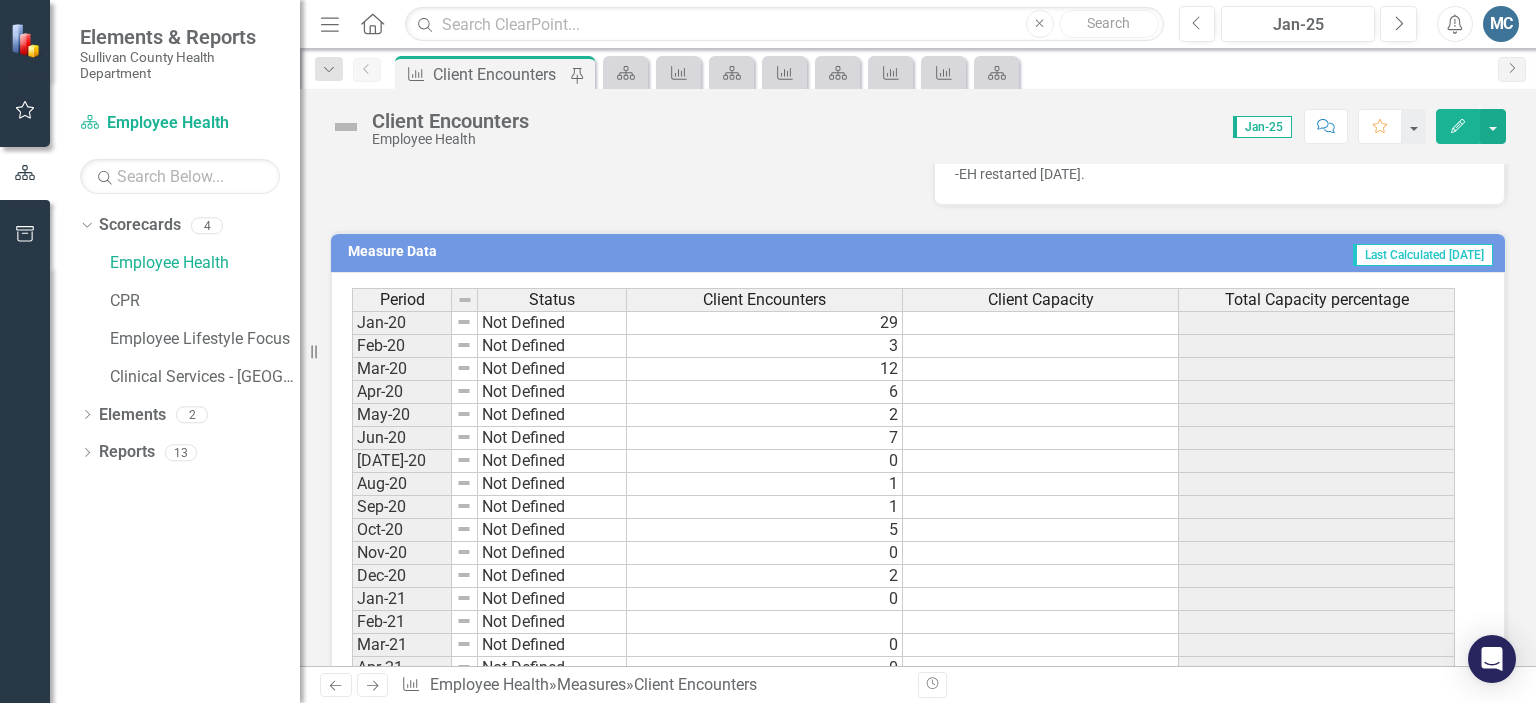 scroll, scrollTop: 936, scrollLeft: 0, axis: vertical 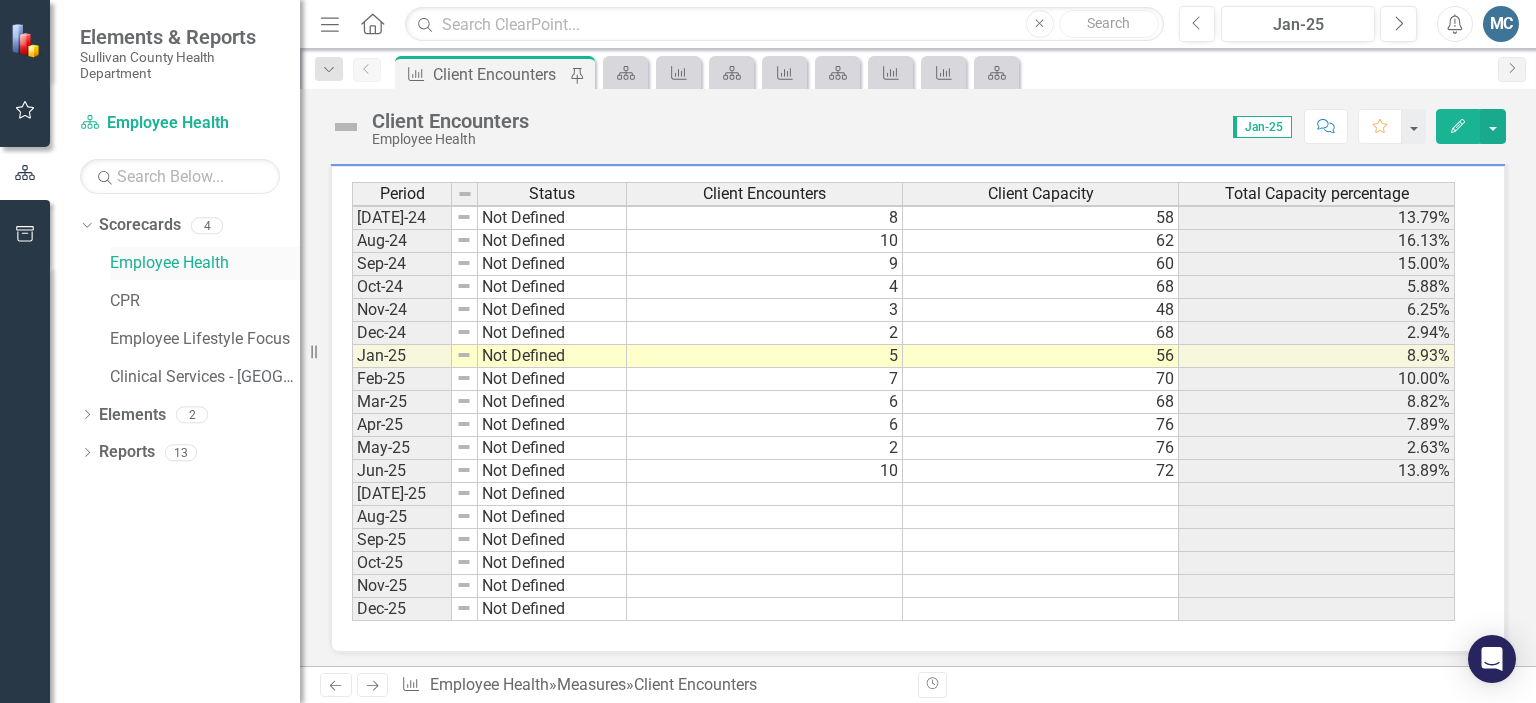 click on "Employee Health" at bounding box center [205, 263] 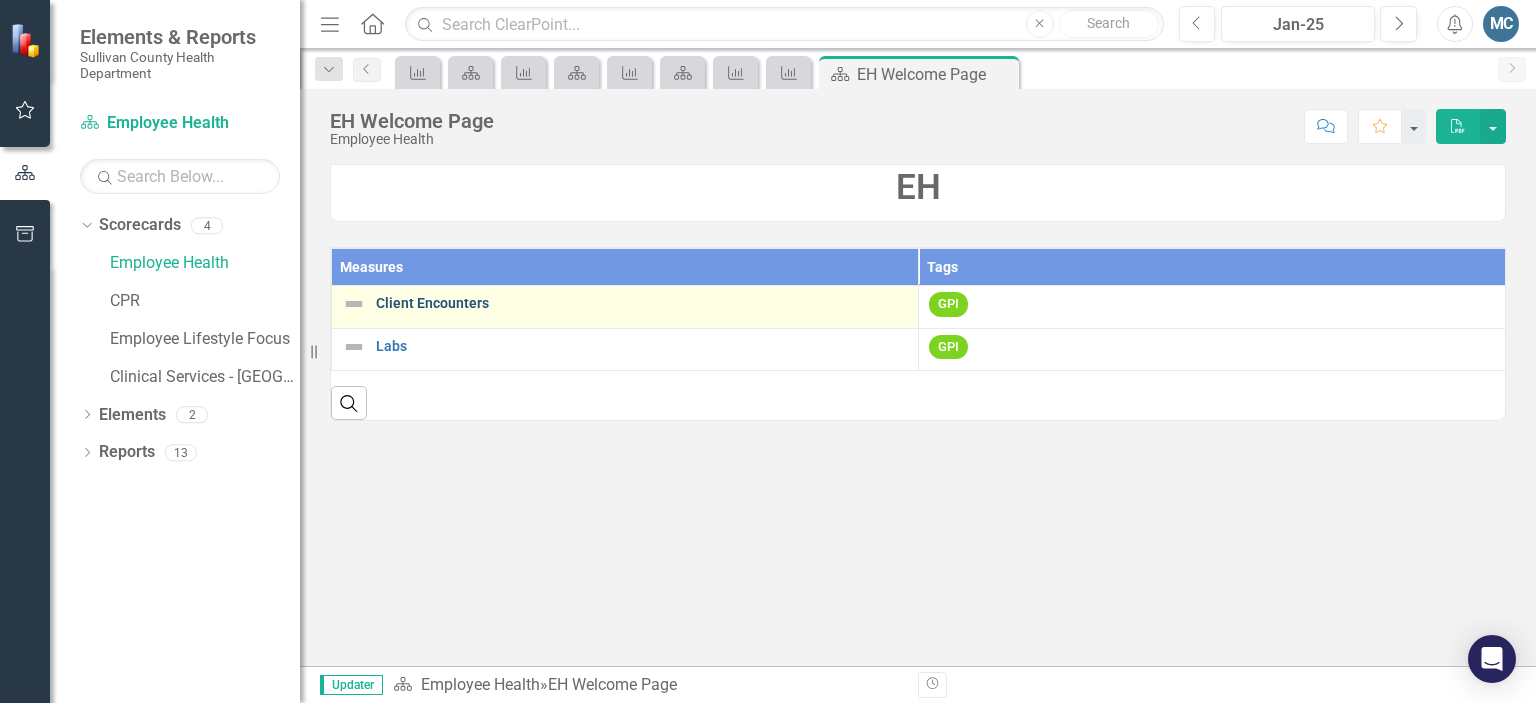 click on "Client Encounters" at bounding box center (642, 303) 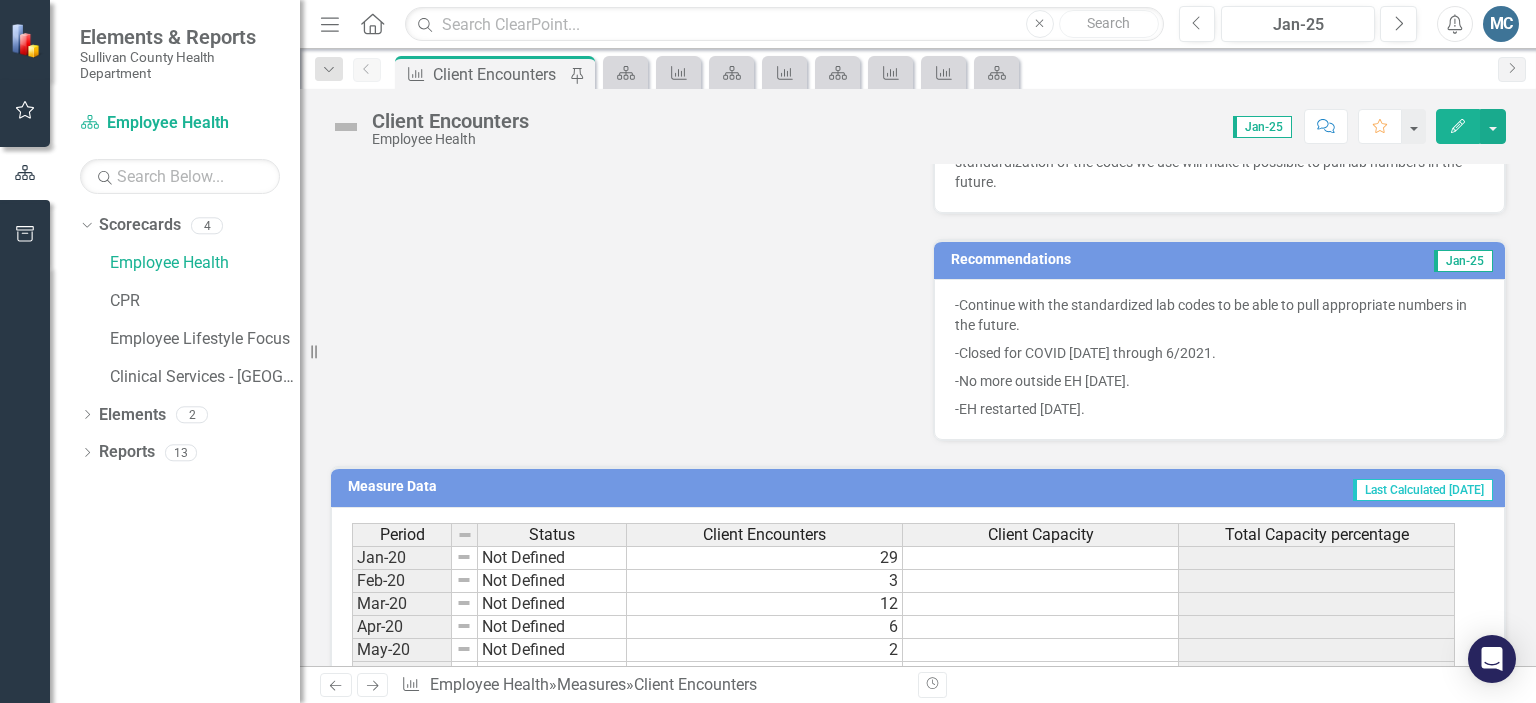 scroll, scrollTop: 740, scrollLeft: 0, axis: vertical 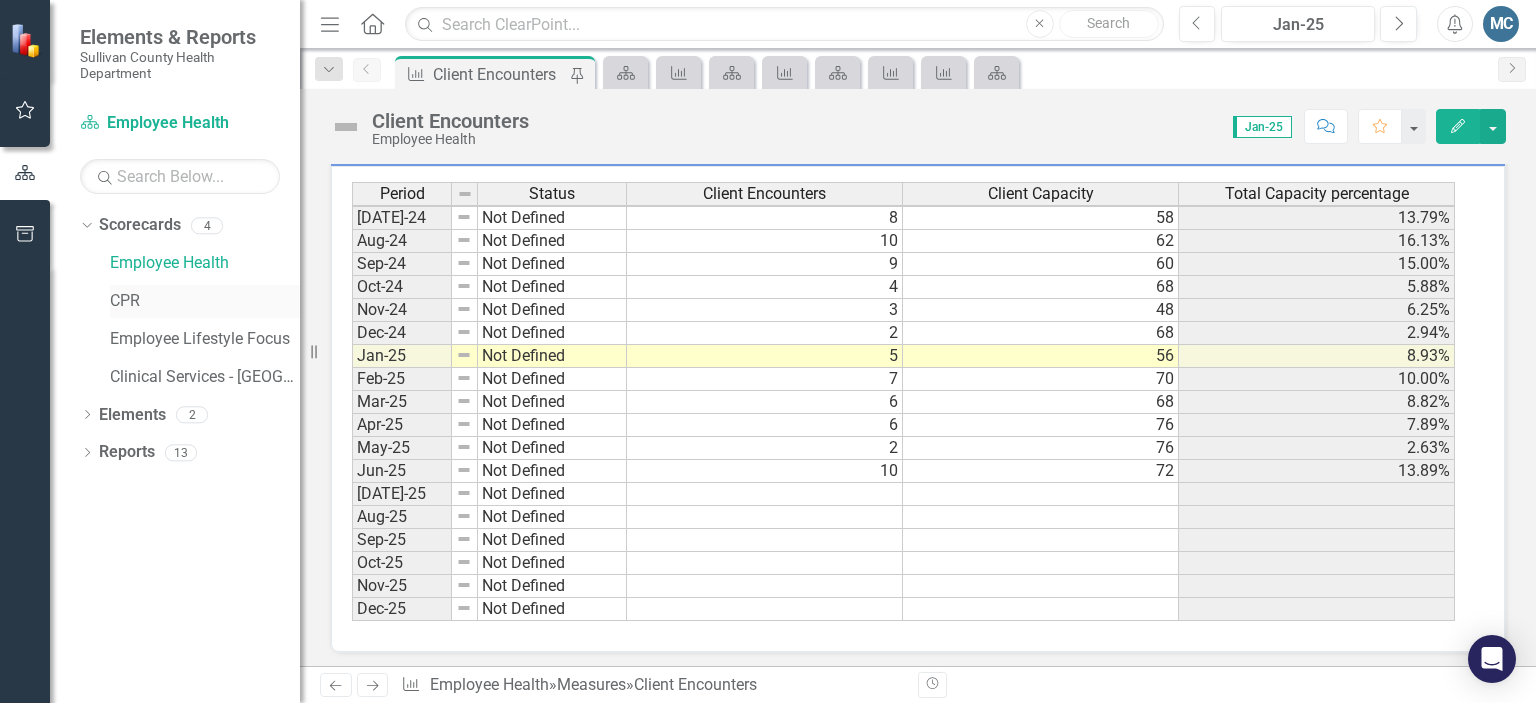 click on "CPR" at bounding box center [205, 301] 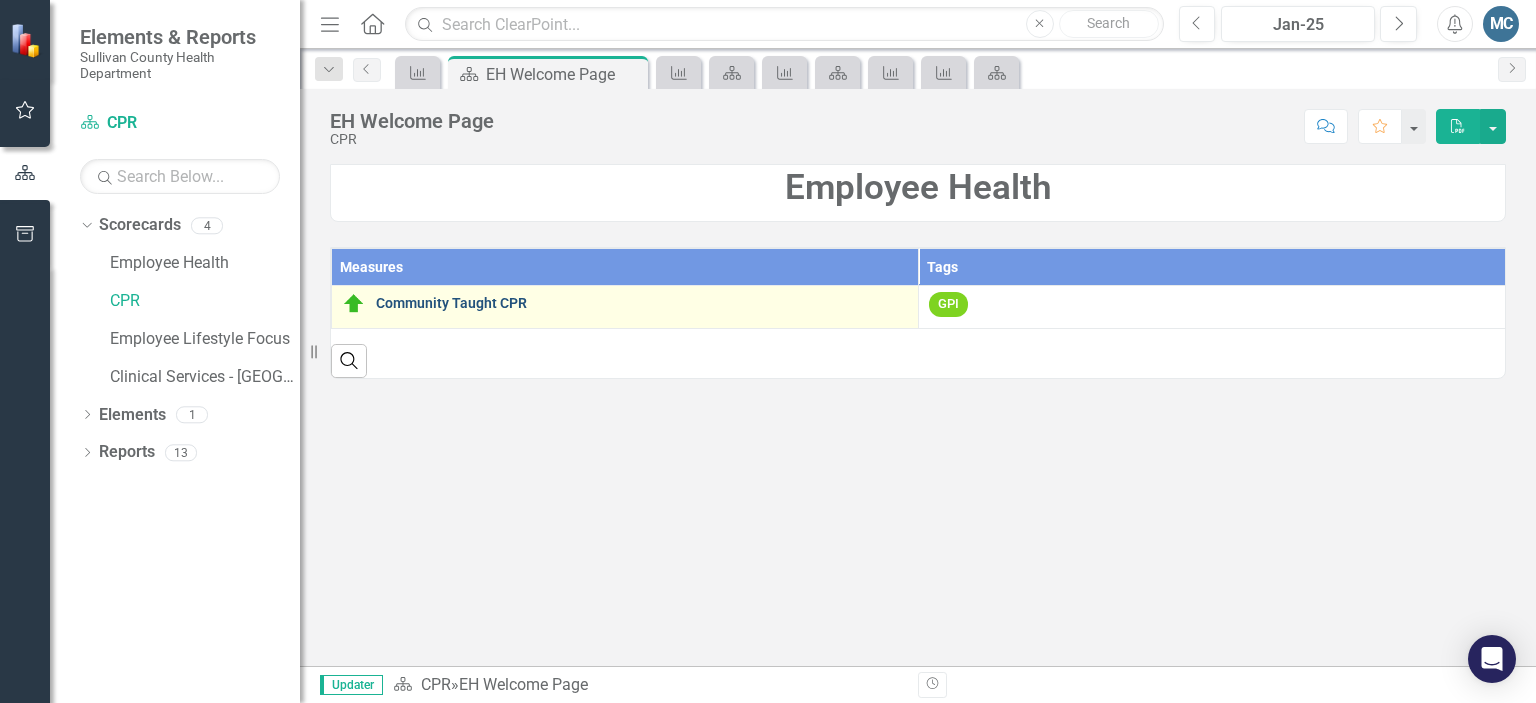 click on "Community Taught CPR" at bounding box center (642, 303) 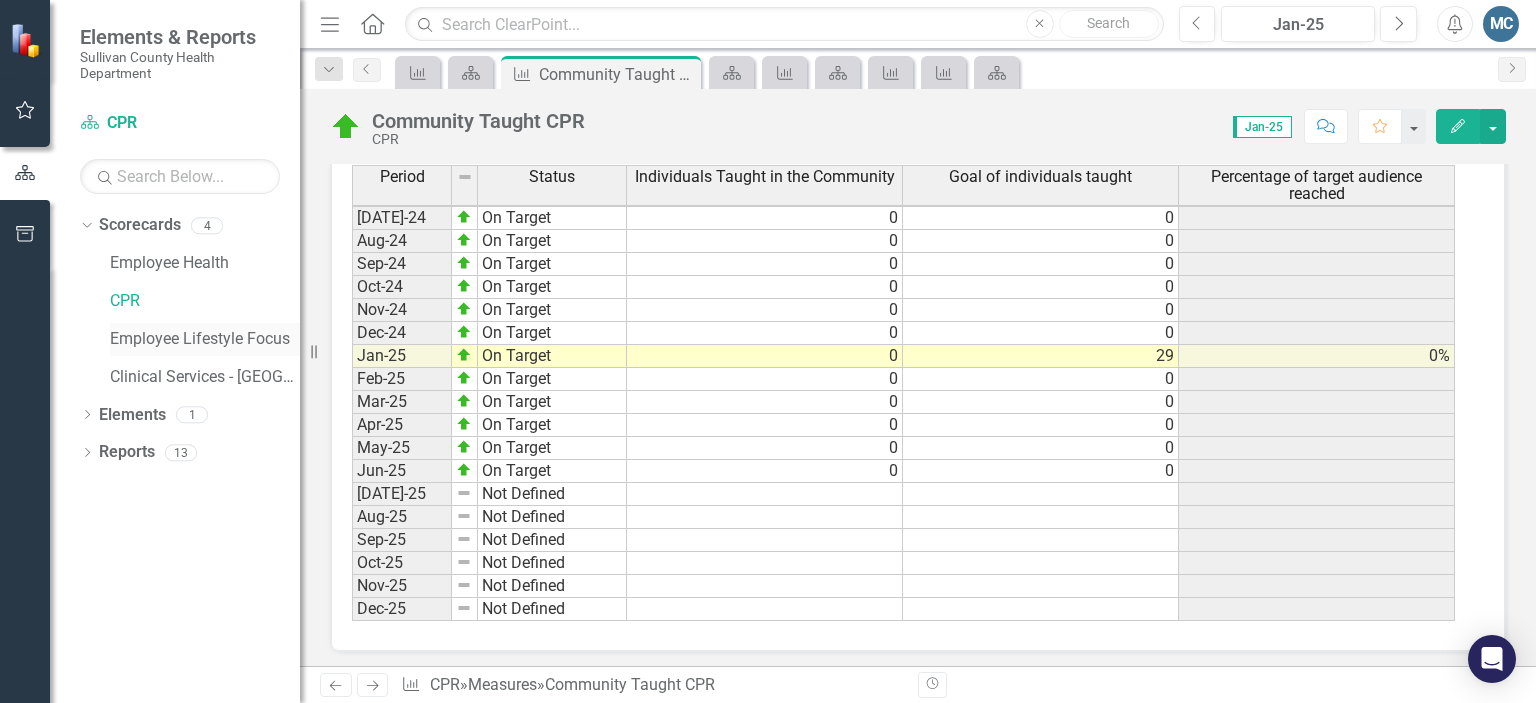click on "Employee Lifestyle Focus" at bounding box center (205, 339) 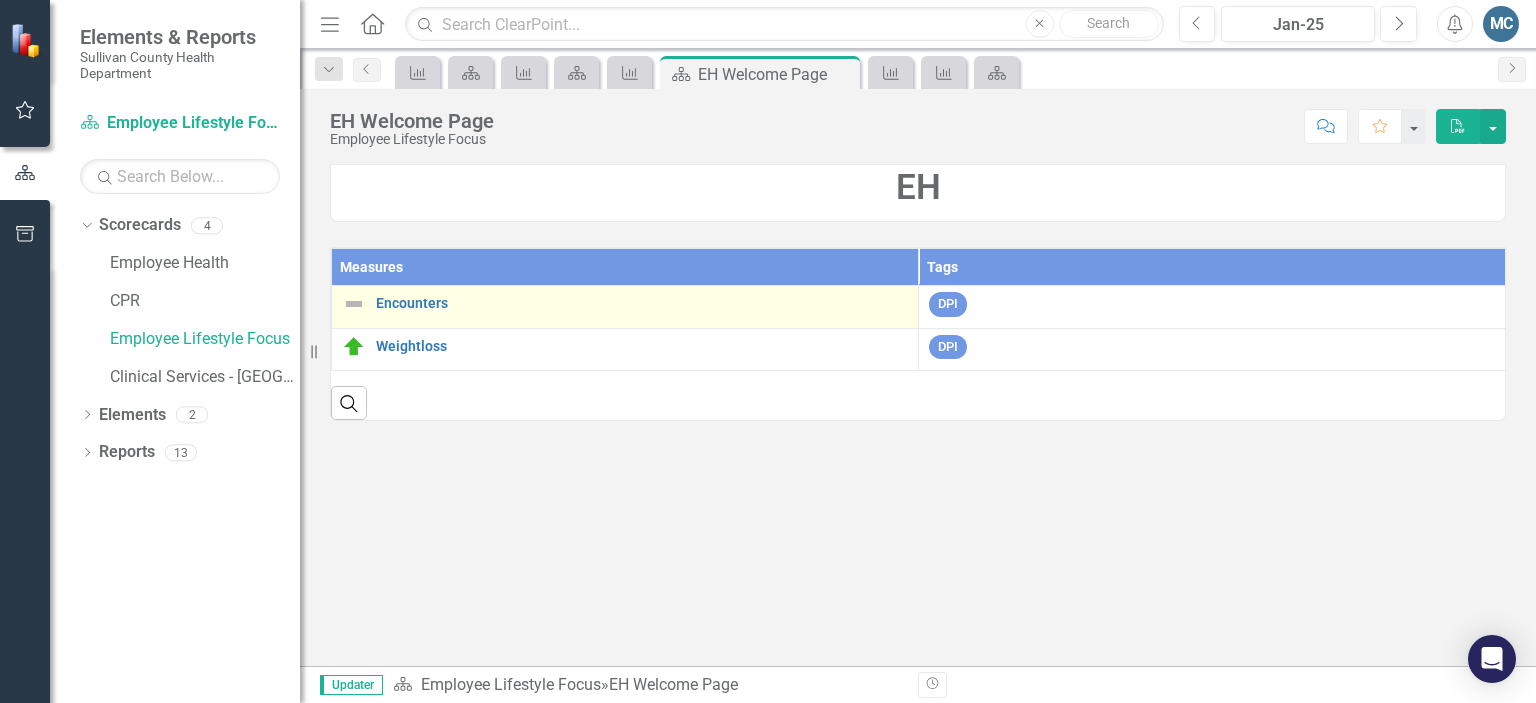 click on "Encounters" at bounding box center (625, 304) 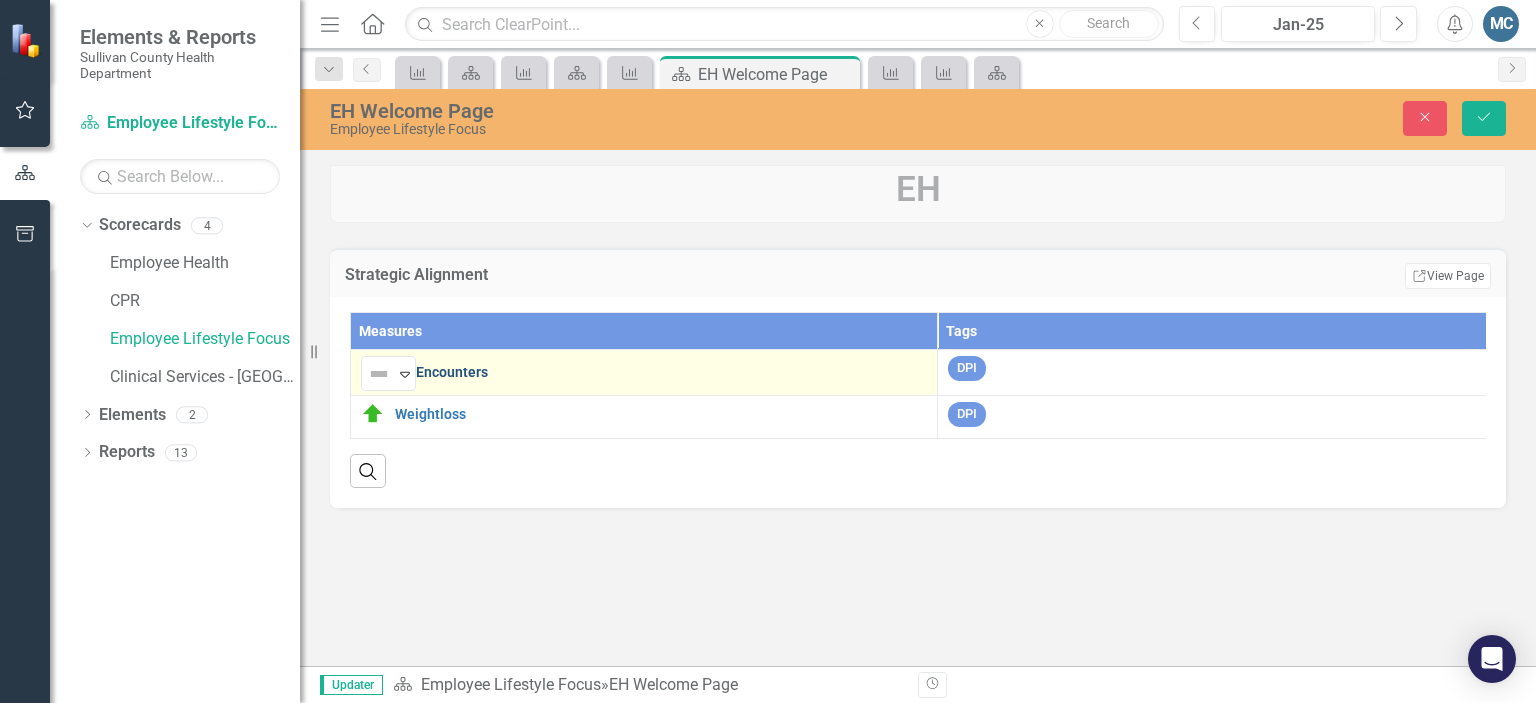 click on "Encounters" at bounding box center [671, 372] 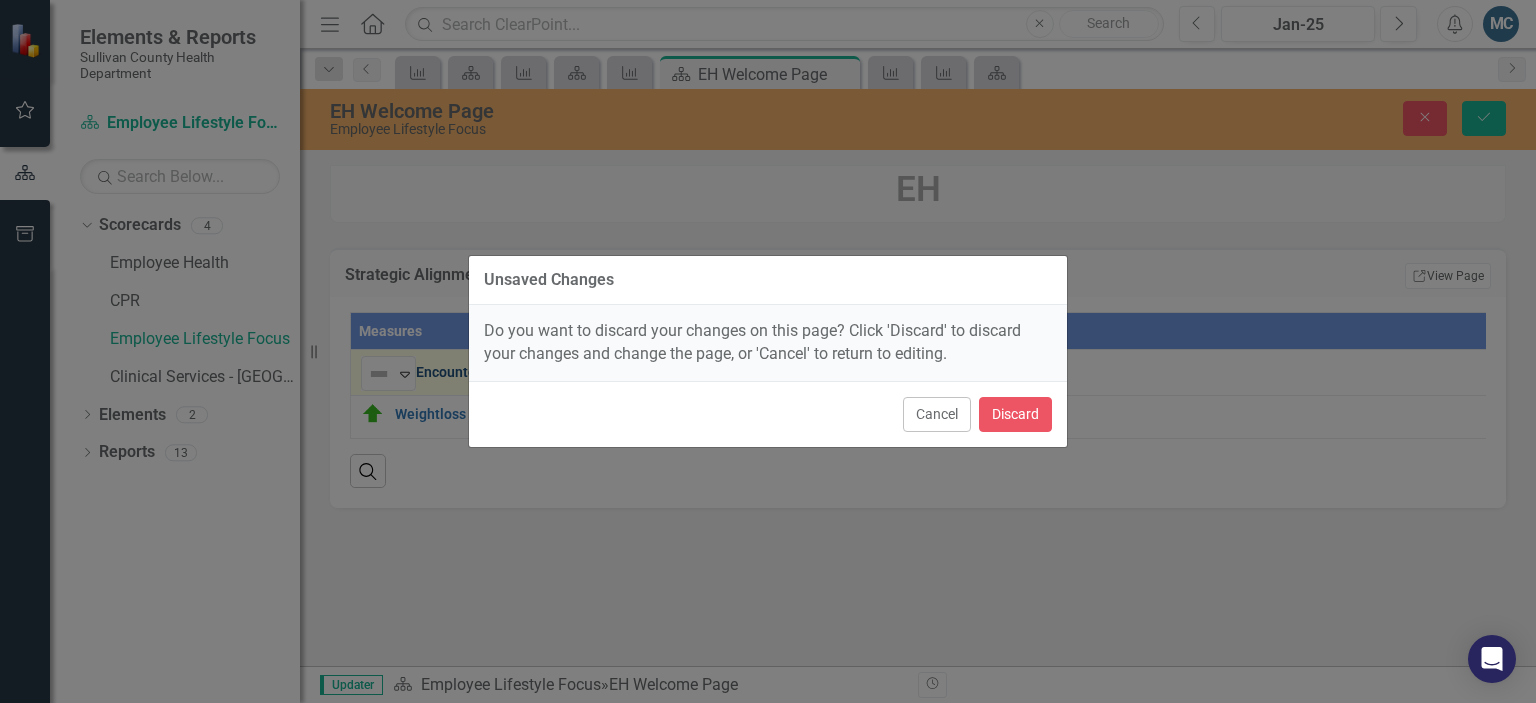click on "Unsaved Changes Do you want to discard your changes on this page? Click 'Discard' to discard your changes and change the page, or 'Cancel' to return to editing. Cancel Discard" at bounding box center (768, 351) 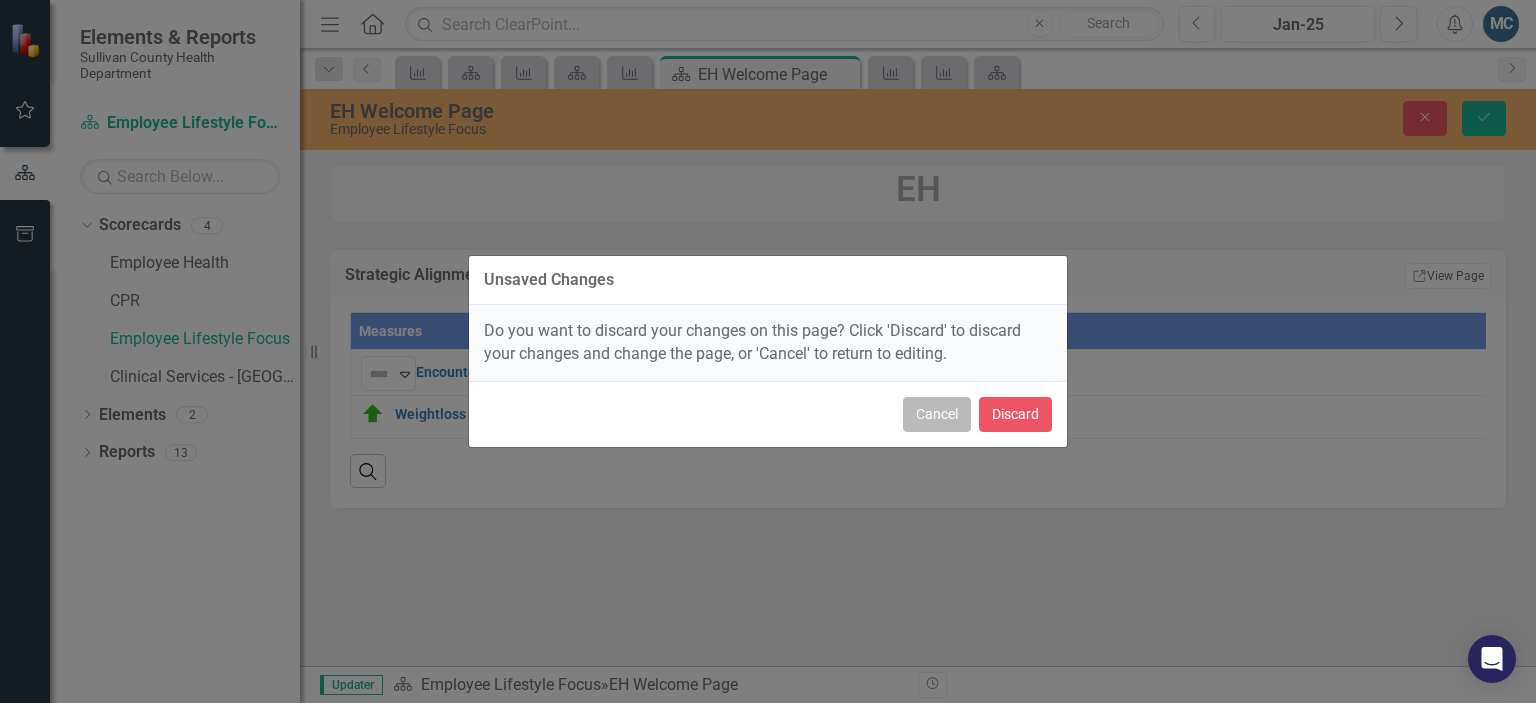 click on "Cancel" at bounding box center (937, 414) 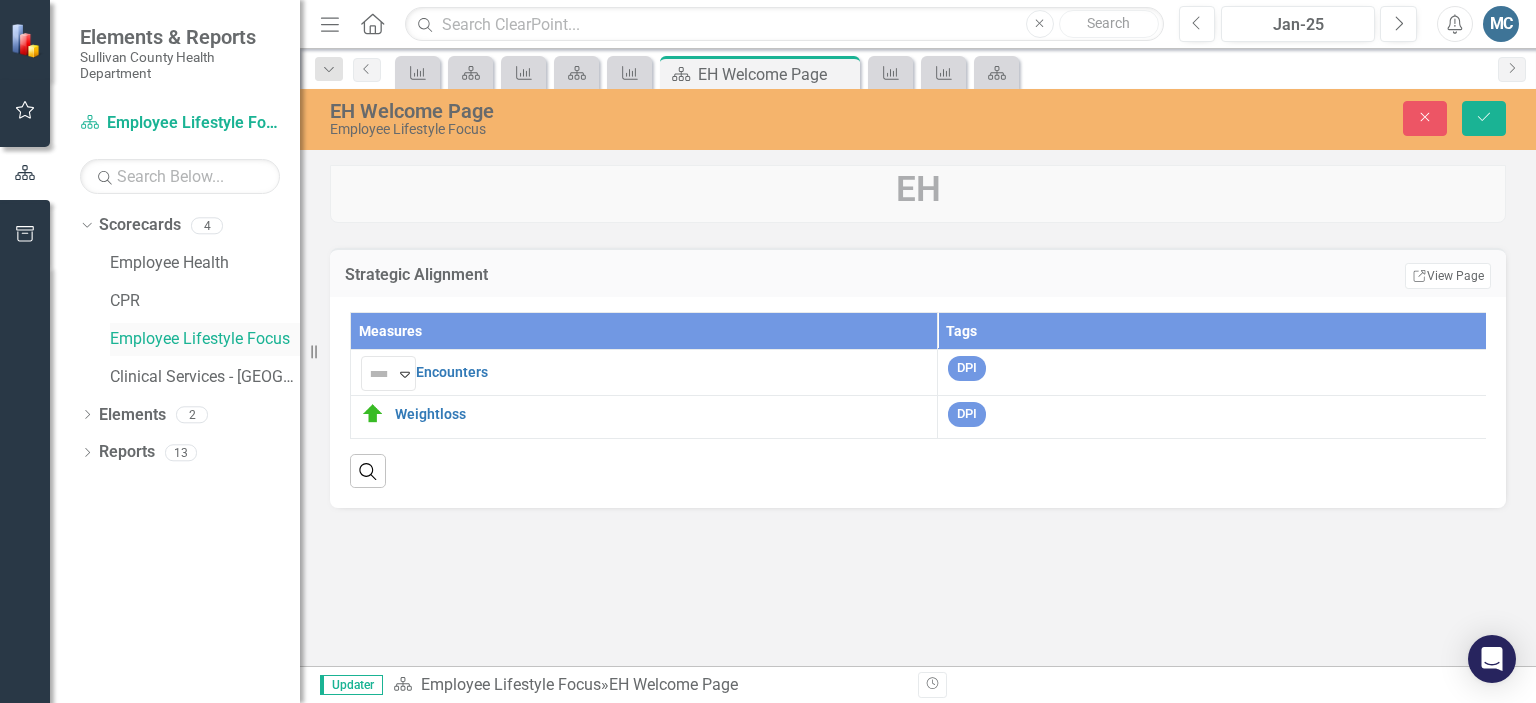 click on "Employee Lifestyle Focus" at bounding box center [205, 339] 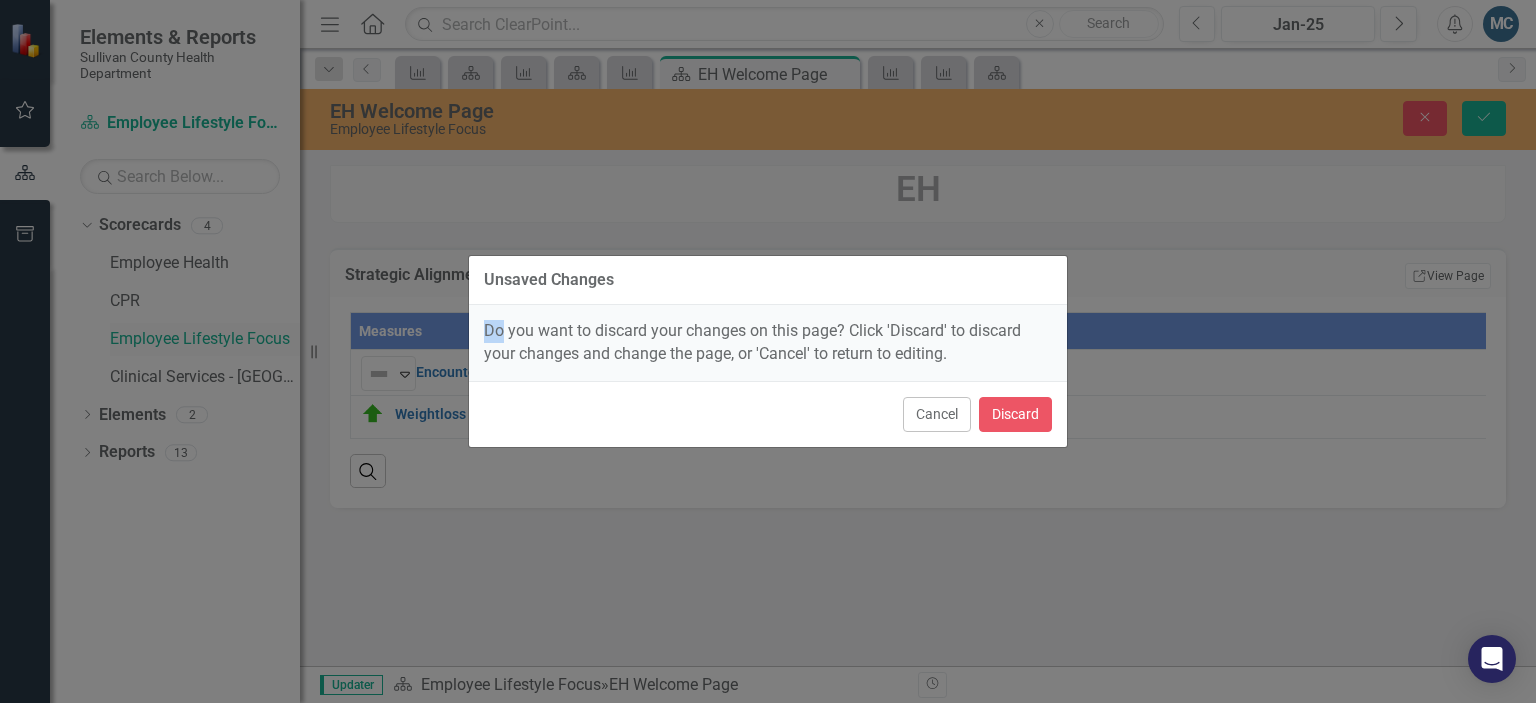click on "Unsaved Changes Do you want to discard your changes on this page? Click 'Discard' to discard your changes and change the page, or 'Cancel' to return to editing. Cancel Discard" at bounding box center [768, 351] 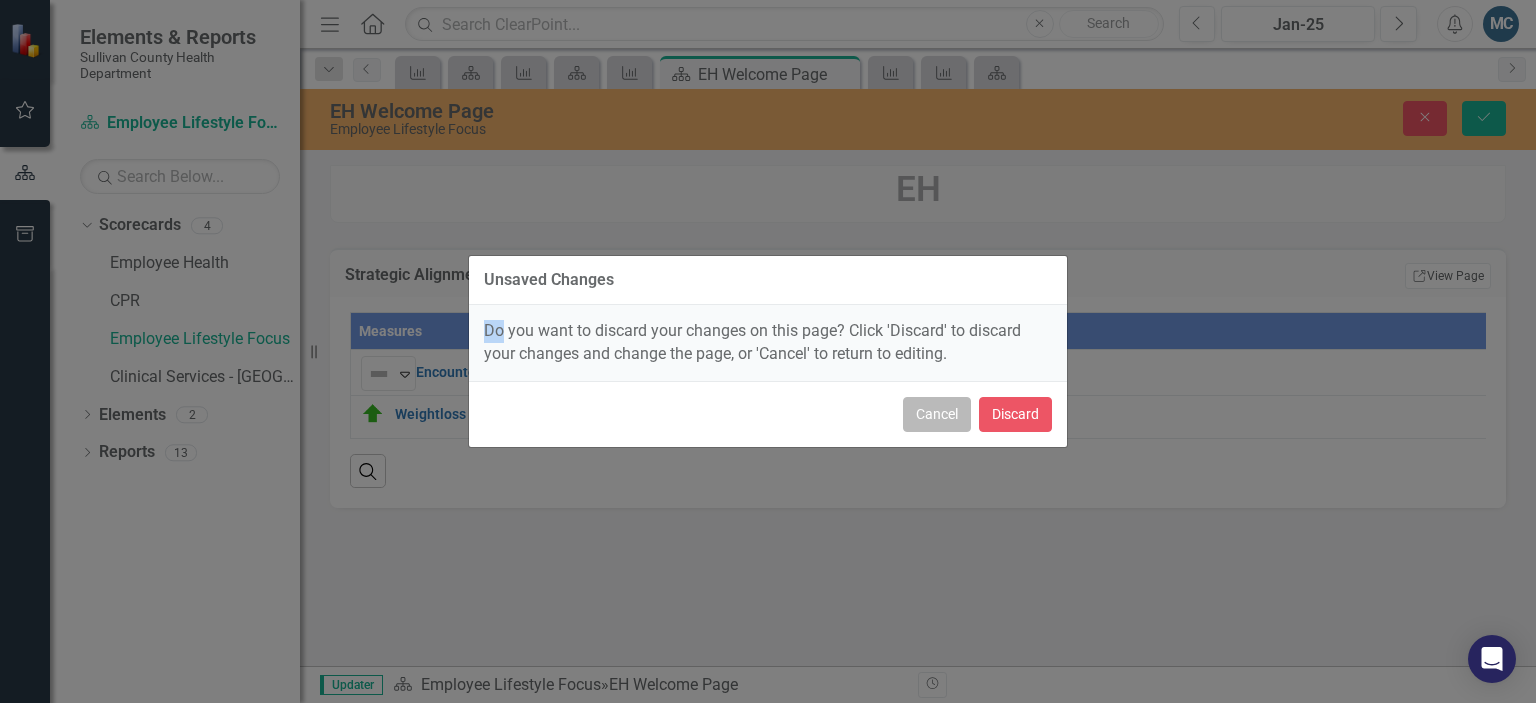 click on "Cancel" at bounding box center (937, 414) 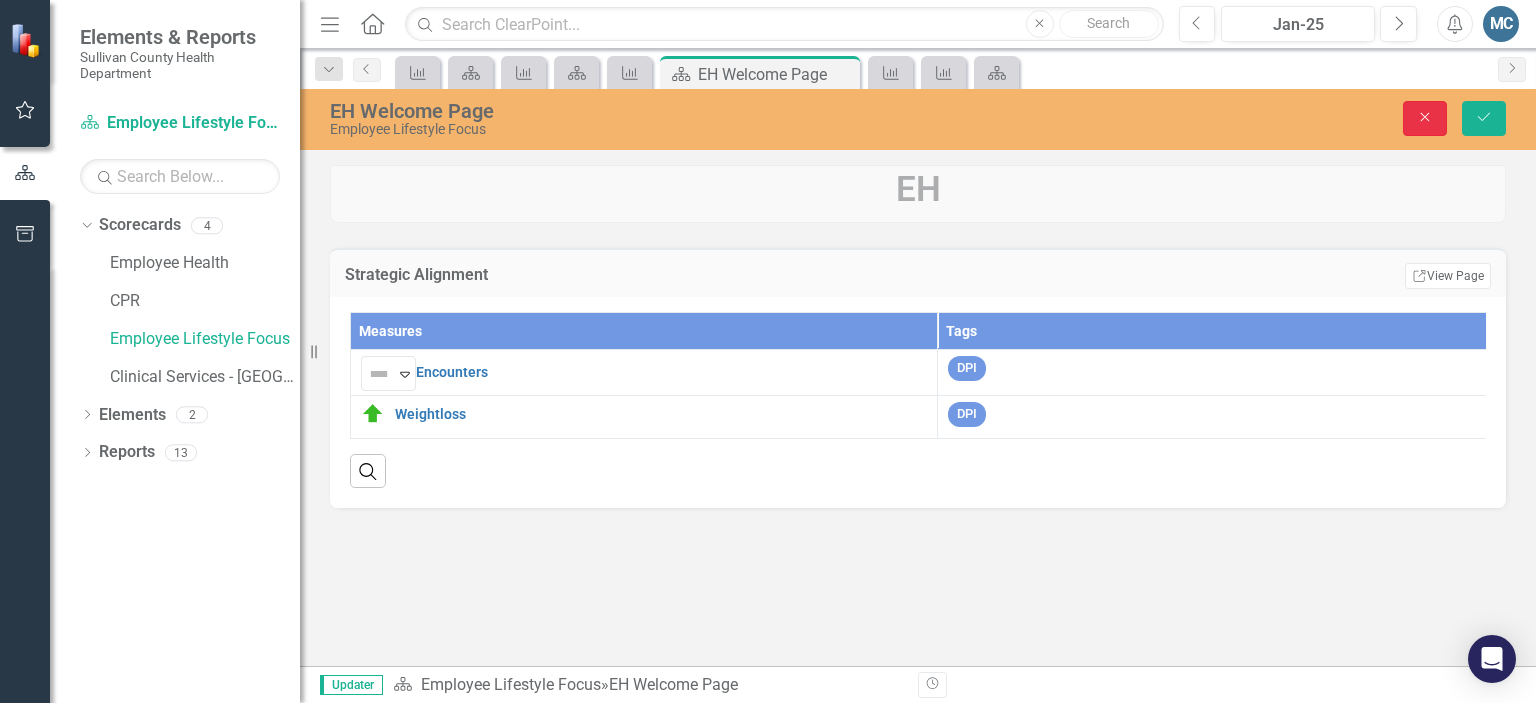 click on "Close" 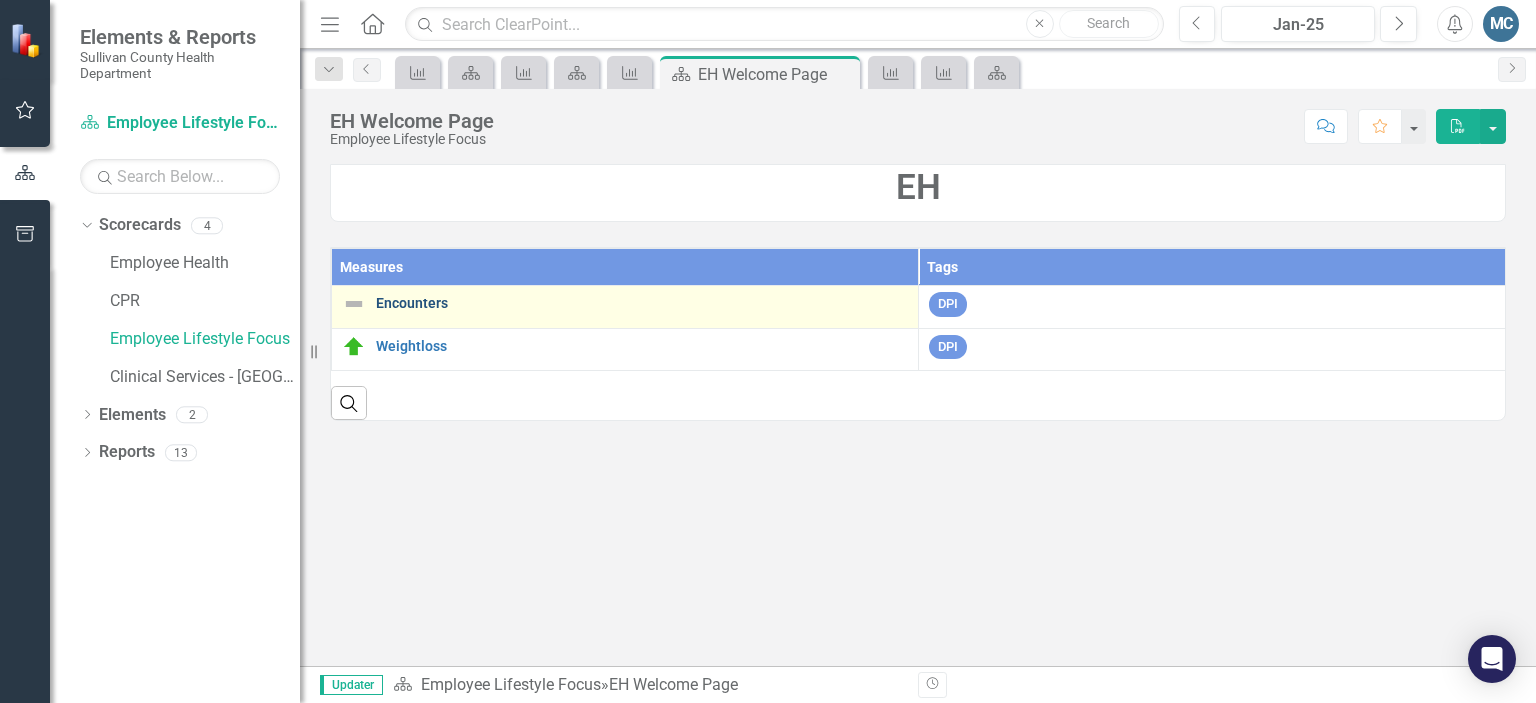 click on "Encounters" at bounding box center [642, 303] 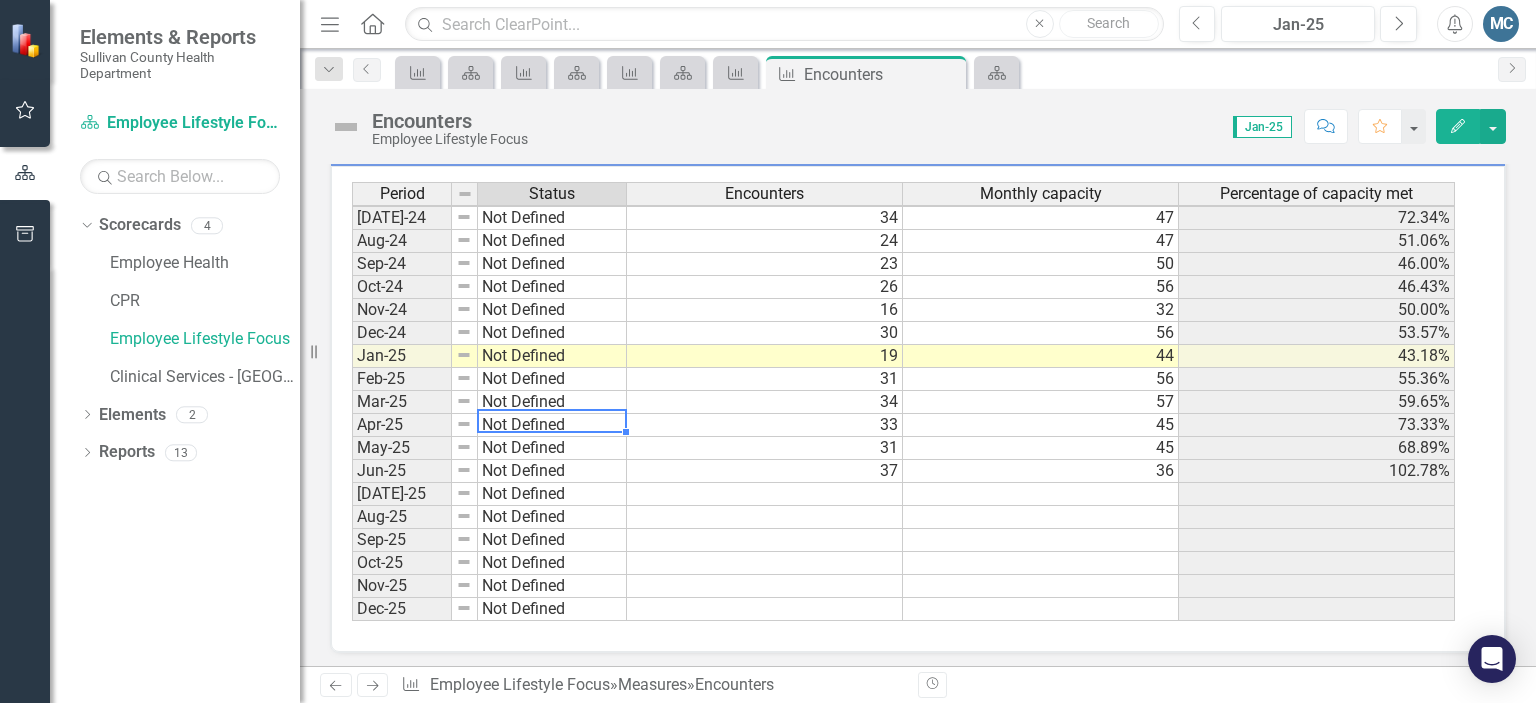 click on "Jun-23 Not Defined [DATE]-23 Not Defined Aug-23 Not Defined Sep-23 Not Defined Oct-23 Not Defined Nov-23 Not Defined Dec-23 Not Defined Jan-24 Not Defined Feb-24 Not Defined Mar-24 Not Defined Apr-24 Not Defined May-24 Not Defined Jun-24 Not Defined [DATE]-24 Not Defined Aug-24 Not Defined Sep-24 Not Defined Oct-24 Not Defined Nov-24 Not Defined Dec-24 Not Defined Jan-25 Not Defined Feb-25 Not Defined Mar-25 Not Defined Apr-25 Not Defined May-25 Not Defined Jun-25 Not Defined [DATE]-25 Not Defined Aug-25 Not Defined Sep-25 Not Defined Oct-25 Not Defined Nov-25 Not Defined Dec-25 Not Defined" at bounding box center [489, 264] 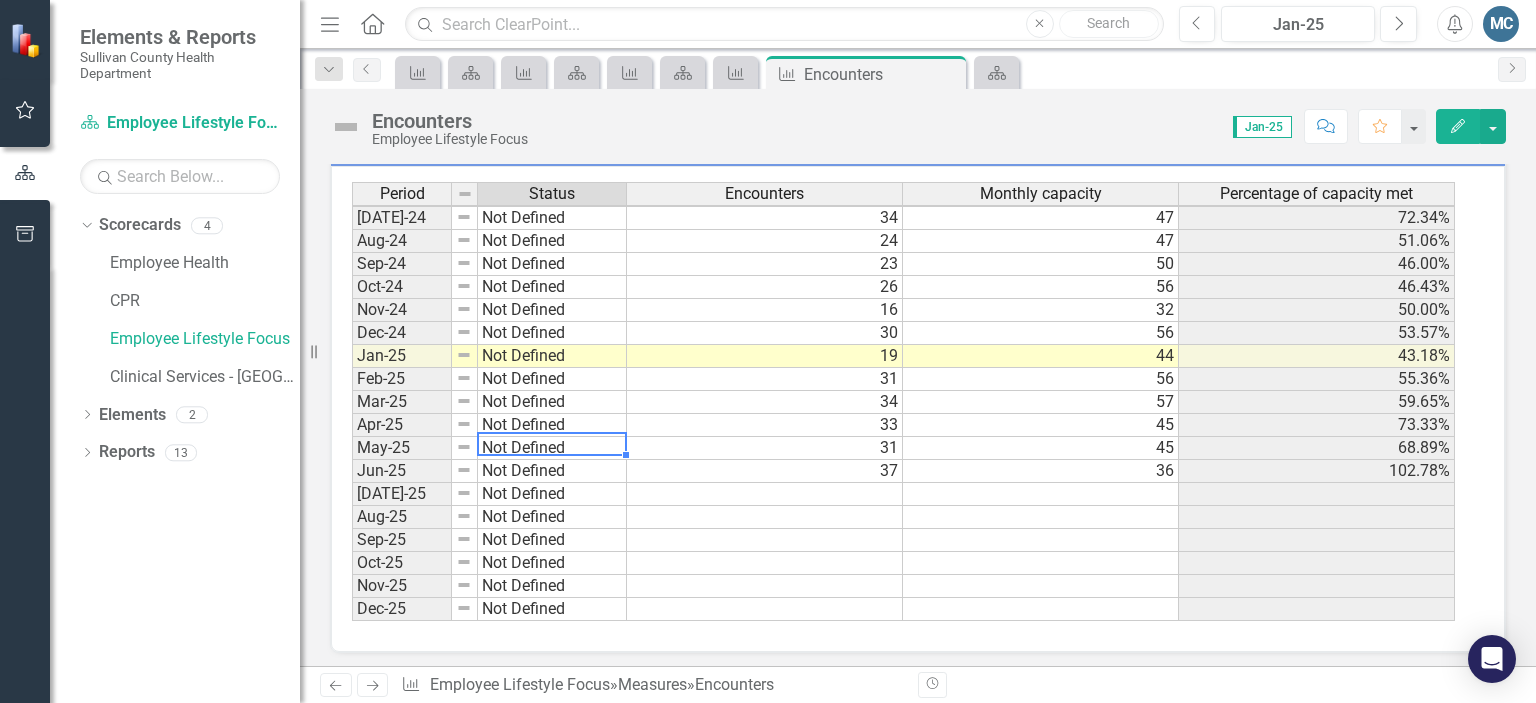 click on "Not Defined" at bounding box center [552, 448] 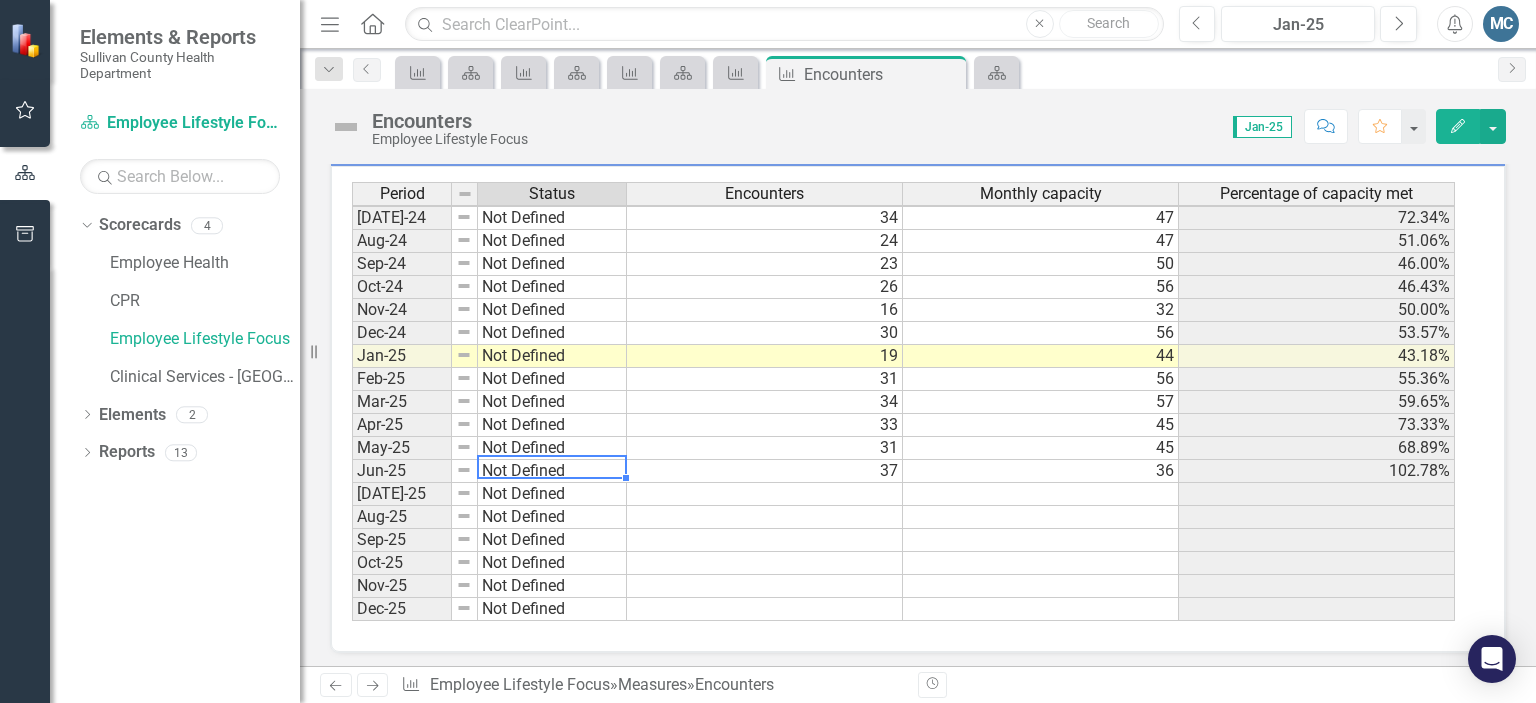 click on "Not Defined" at bounding box center (552, 471) 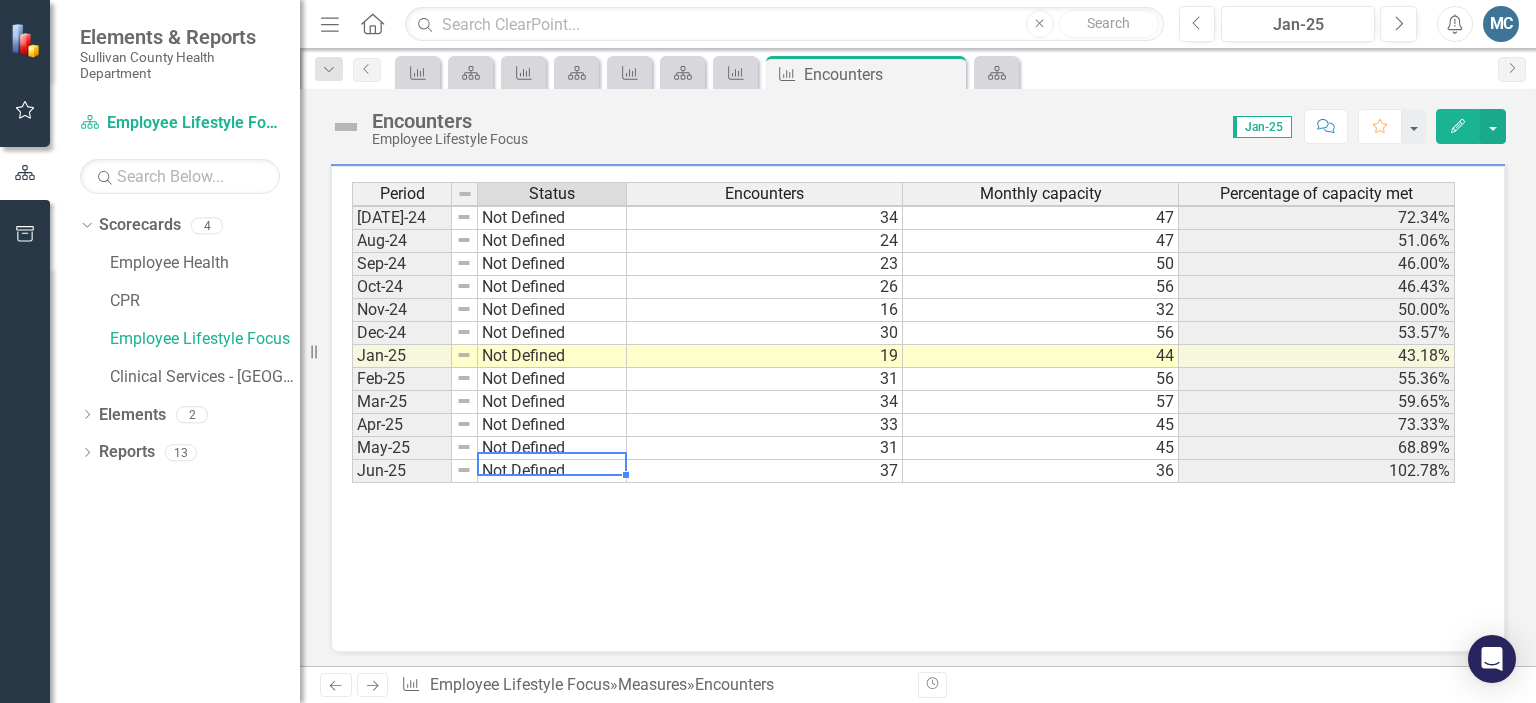 scroll, scrollTop: 514, scrollLeft: 0, axis: vertical 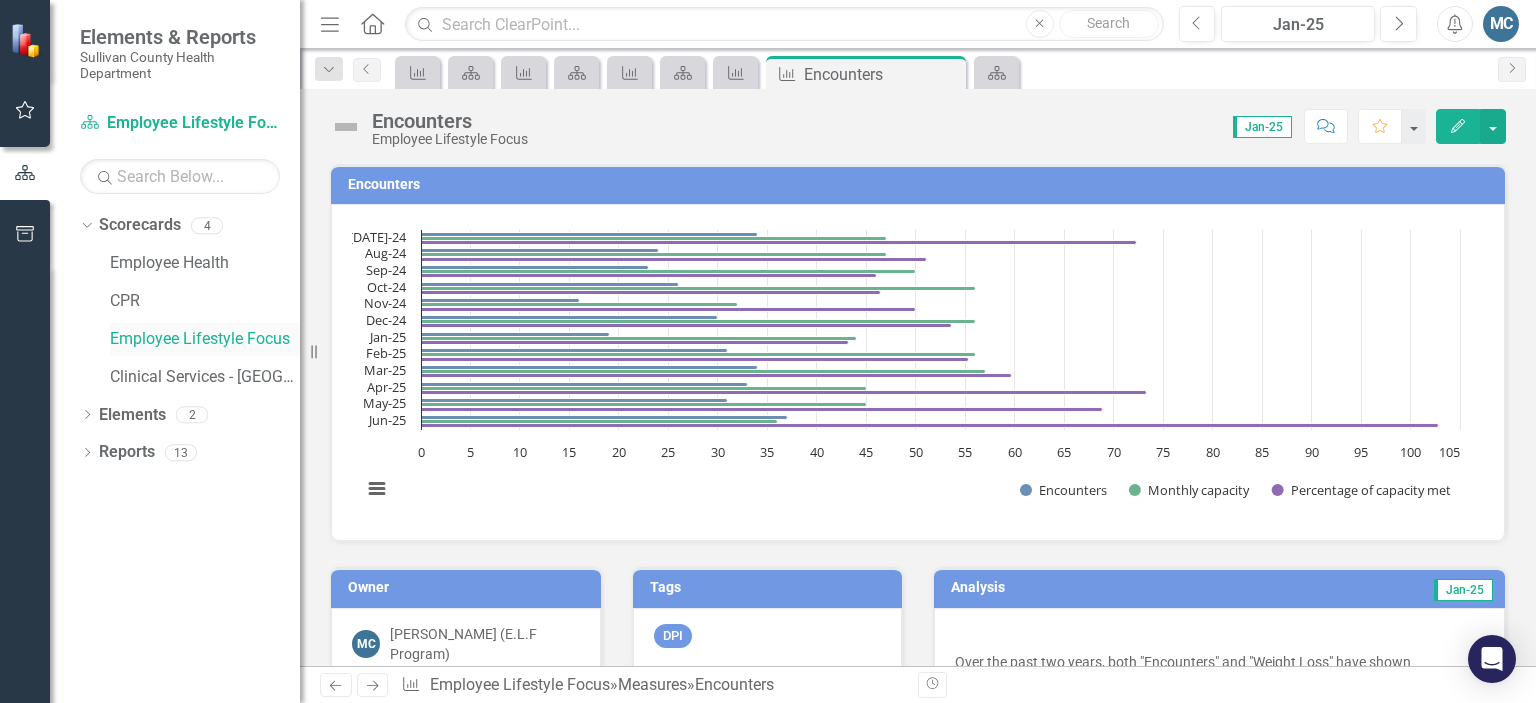 click on "Employee Lifestyle Focus" at bounding box center (205, 339) 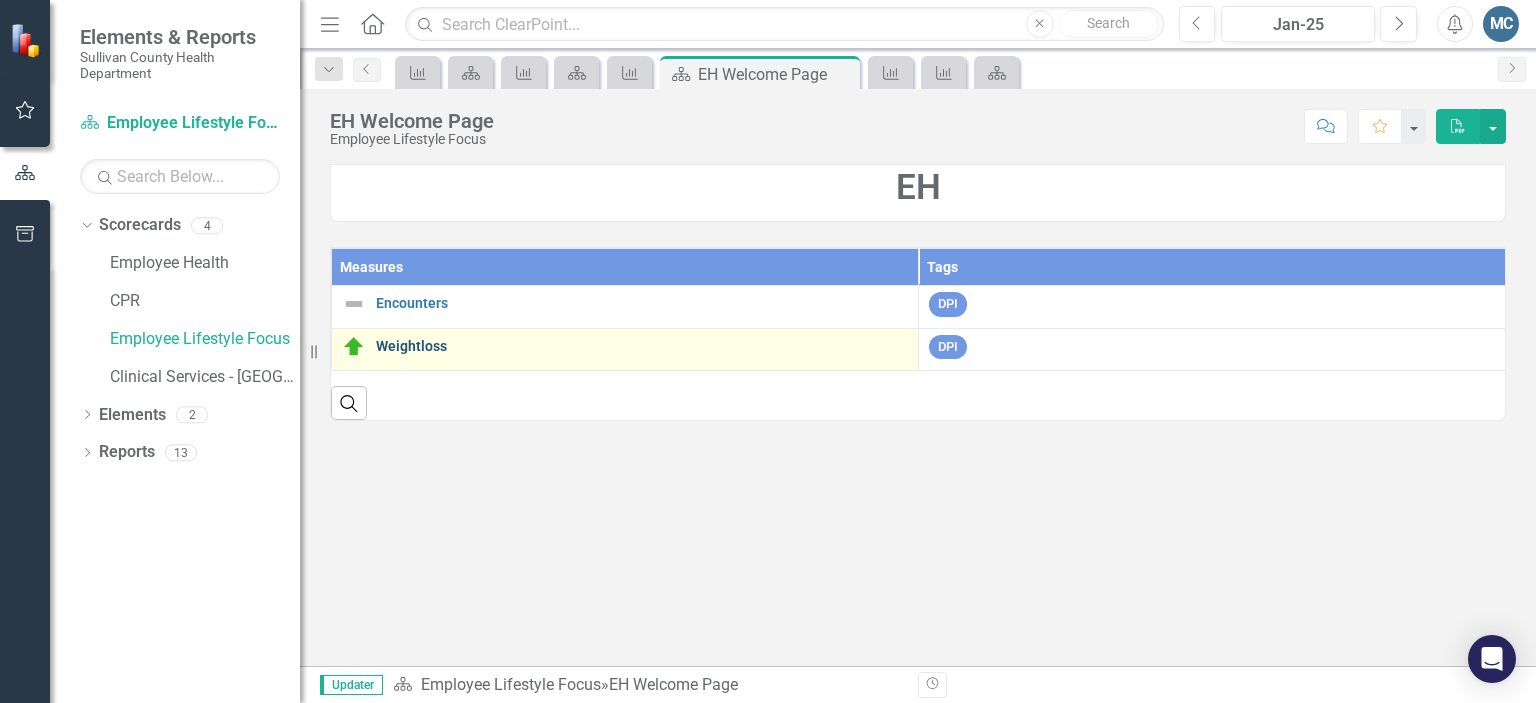 click on "Weightloss" at bounding box center [642, 346] 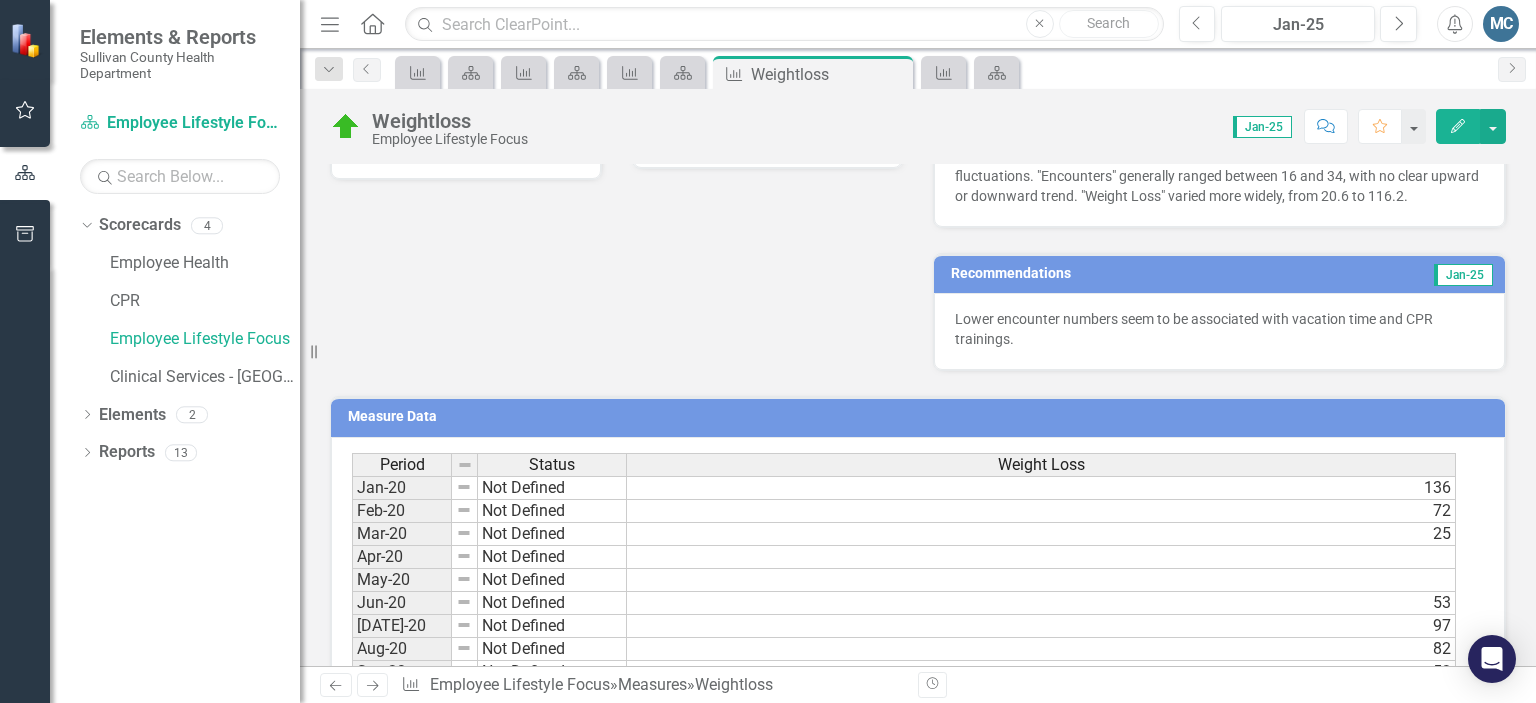 scroll, scrollTop: 510, scrollLeft: 0, axis: vertical 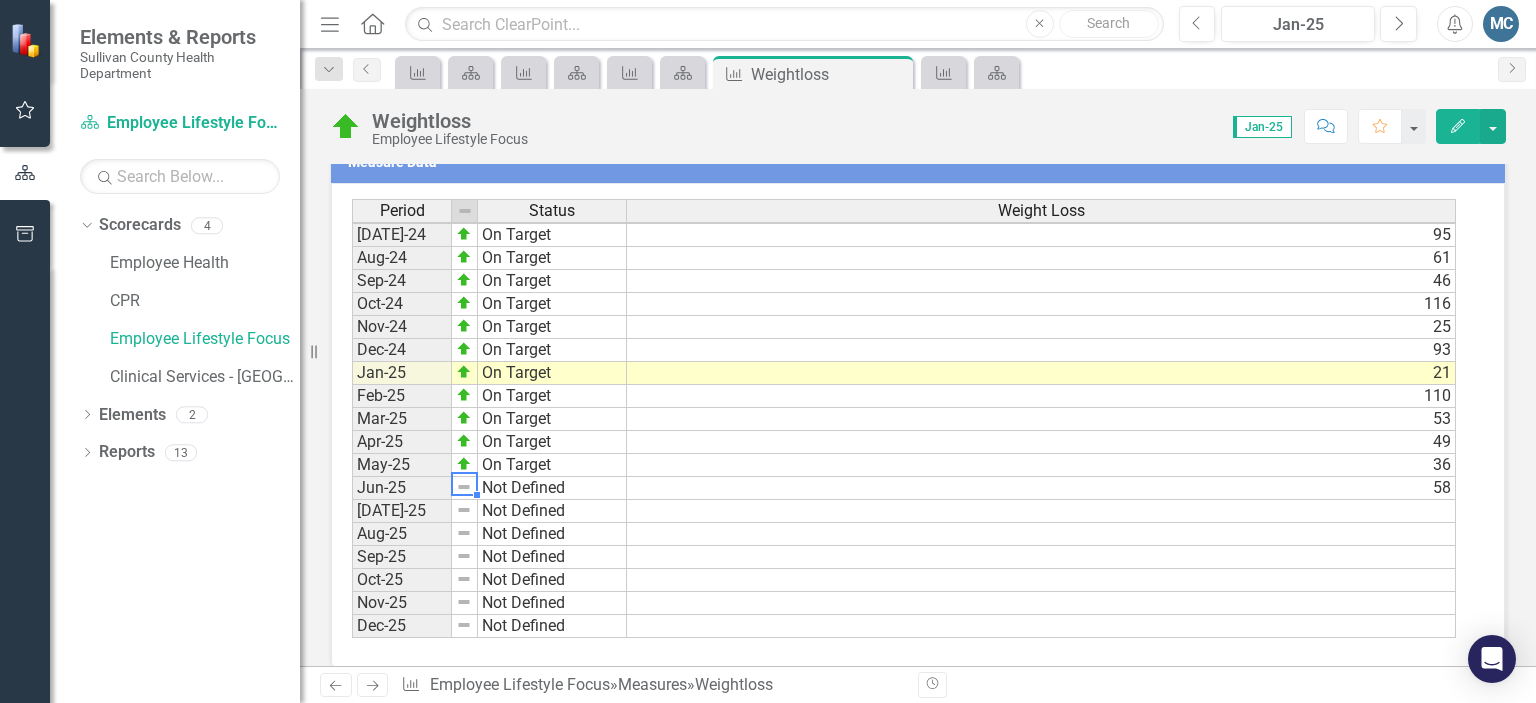 click at bounding box center (464, 487) 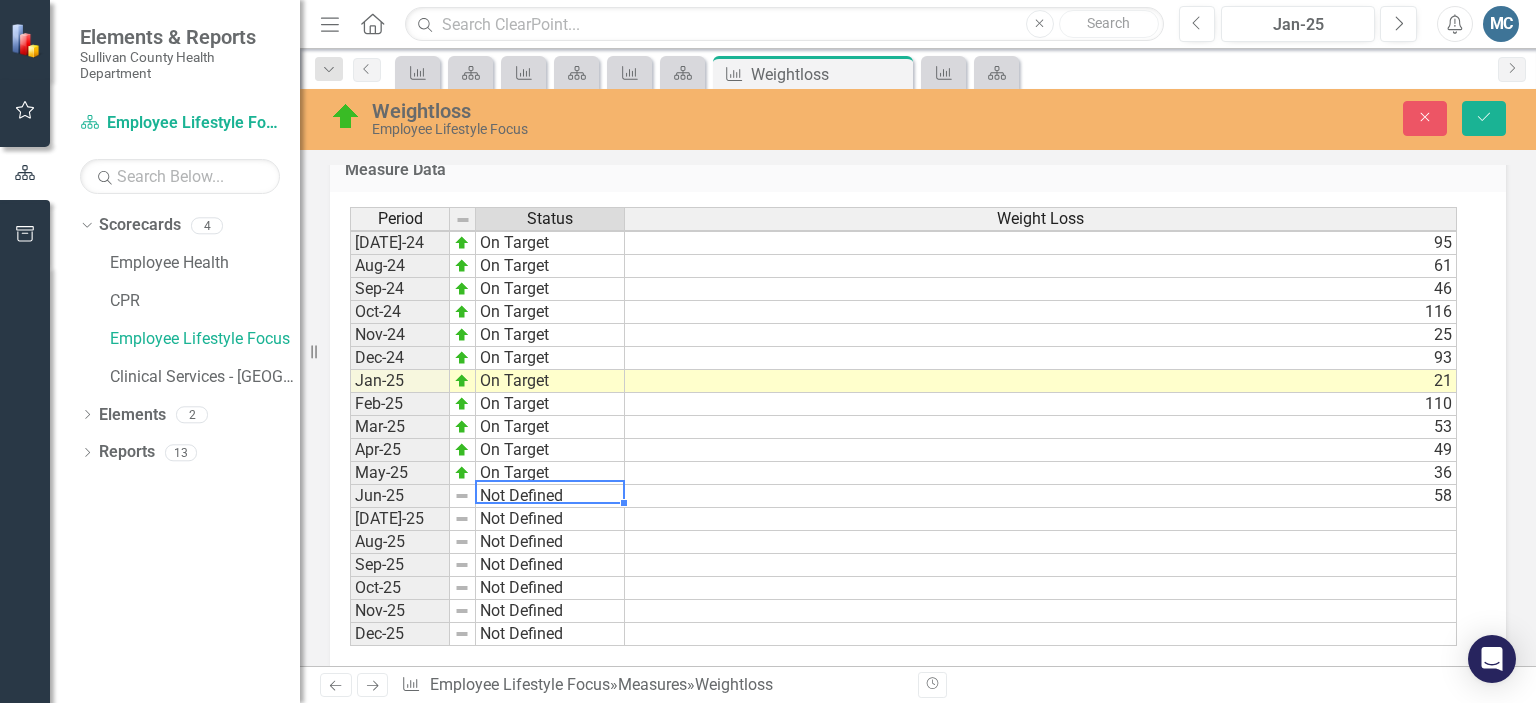click on "Not Defined" at bounding box center (550, 496) 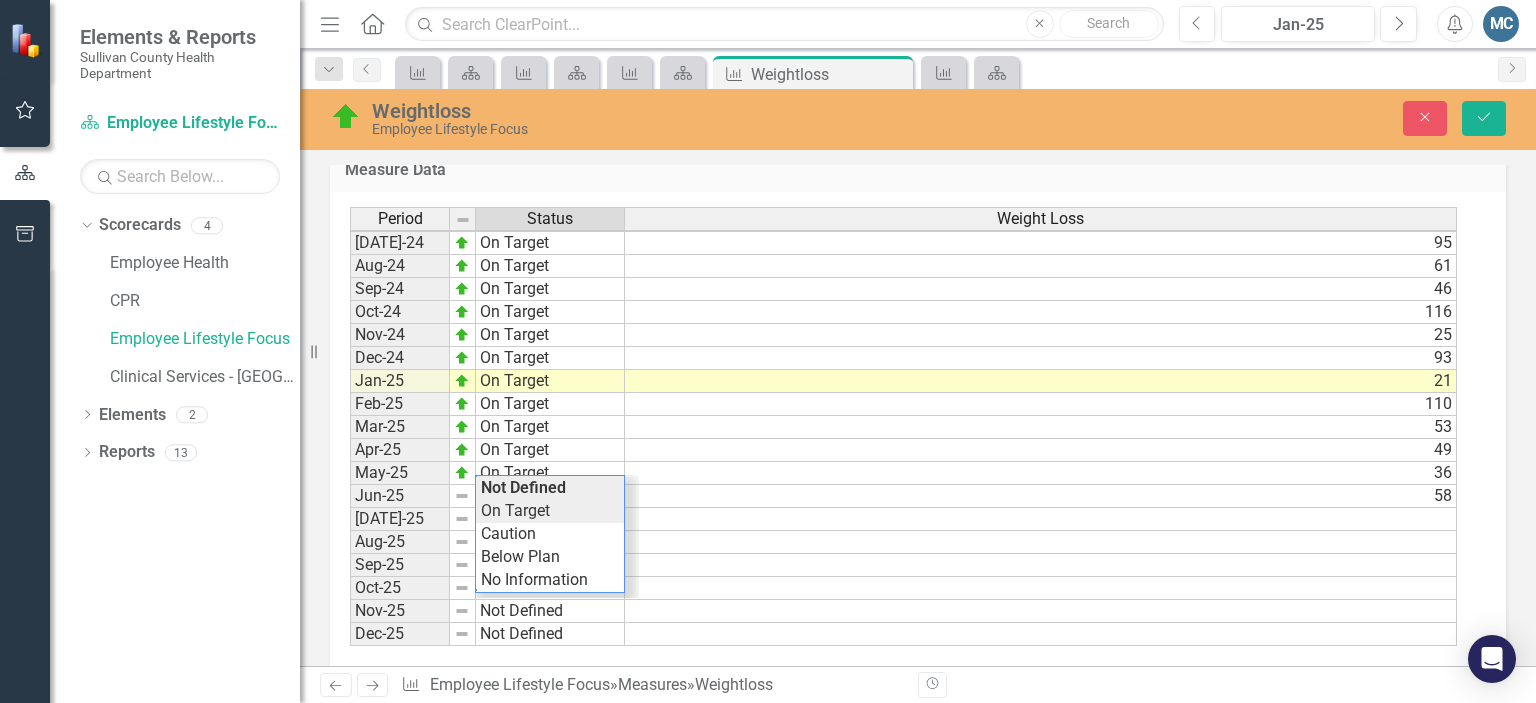 click on "Period Status Weight Loss [DATE]-23 Not Defined 59 Aug-23 Not Defined 87 Sep-23 Not Defined 43 Oct-23 Not Defined 78 Nov-23 On Target 42 Dec-23 On Target 57 Jan-24 On Target 45 Feb-24 On Target 63 Mar-24 On Target 76 Apr-24 On Target 36 May-24 On Target 89 Jun-24 On Target 69 [DATE]-24 On Target 95 Aug-24 On Target 61 Sep-24 On Target 46 Oct-24 On Target 116 Nov-24 On Target [DATE]-24 On Target 93 Jan-25 On Target [DATE]-25 On Target 110 Mar-25 On Target 53 Apr-25 On Target 49 May-25 On Target 36 Jun-25 Not Defined 58 [DATE]-25 Not Defined Aug-25 Not Defined Sep-25 Not Defined Oct-25 Not Defined Nov-25 Not Defined Dec-25 Not Defined Period Status Weight Loss Period Status [DATE]-23 Not Defined Aug-23 Not Defined Sep-23 Not Defined Oct-23 Not Defined Nov-23 On Target Dec-23 On Target Jan-24 On Target Feb-24 On Target Mar-24 On Target Apr-24 On Target May-24 On Target Jun-24 On Target [DATE]-24 On Target Aug-24 On Target Sep-24 On Target Oct-24 On Target Nov-24 On Target Dec-24 On Target Jan-25 On Target Feb-25 On Target" at bounding box center (910, 427) 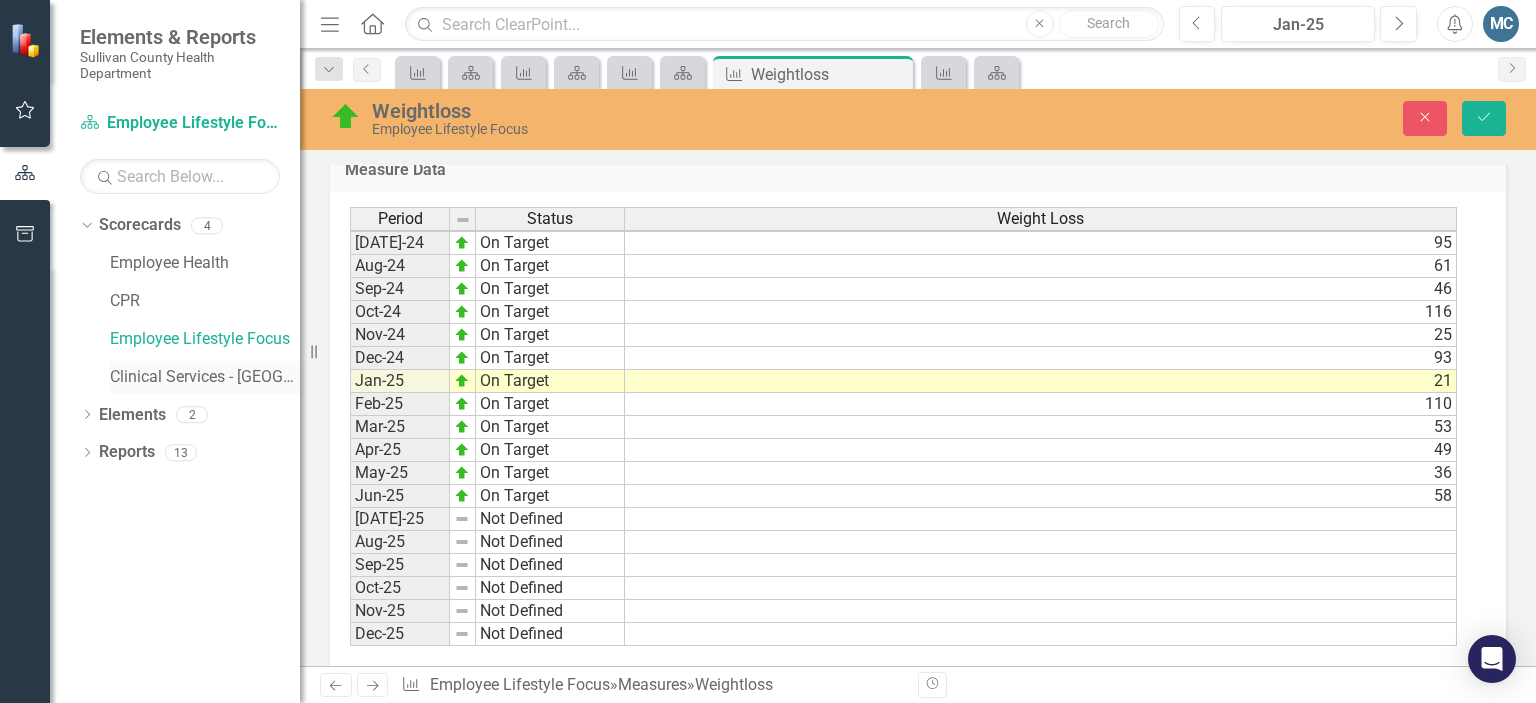 click on "Clinical Services - [GEOGRAPHIC_DATA] ([PERSON_NAME])" at bounding box center (205, 377) 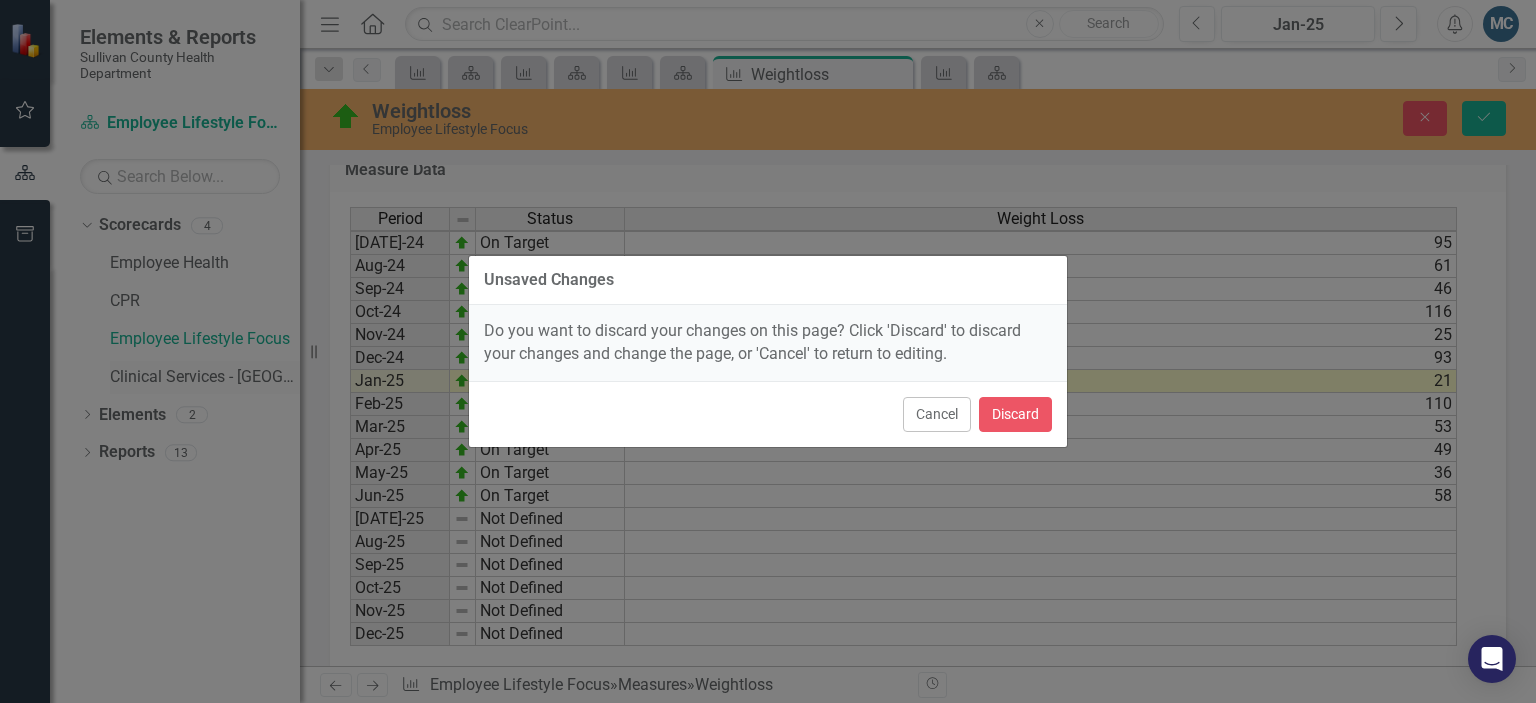 click on "Unsaved Changes Do you want to discard your changes on this page? Click 'Discard' to discard your changes and change the page, or 'Cancel' to return to editing. Cancel Discard" at bounding box center (768, 351) 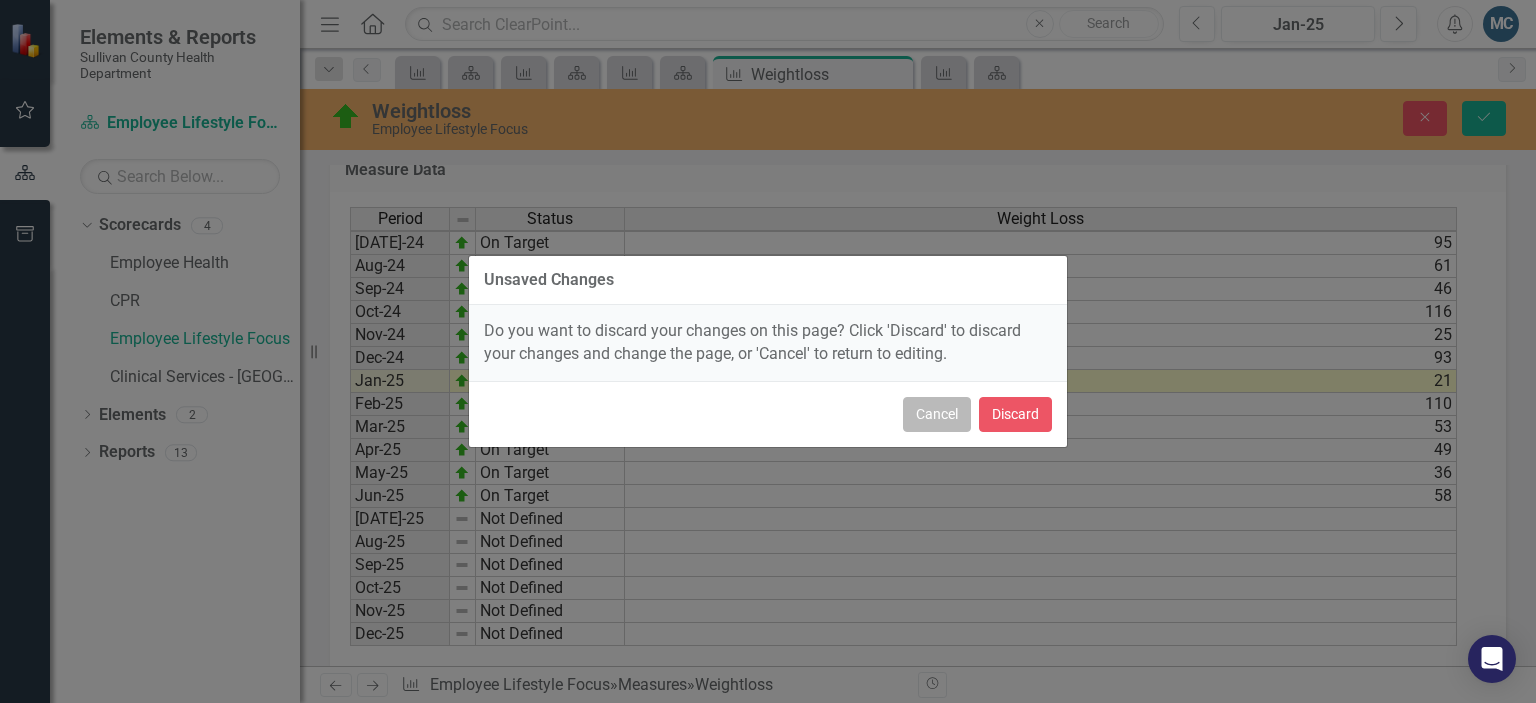 click on "Cancel" at bounding box center [937, 414] 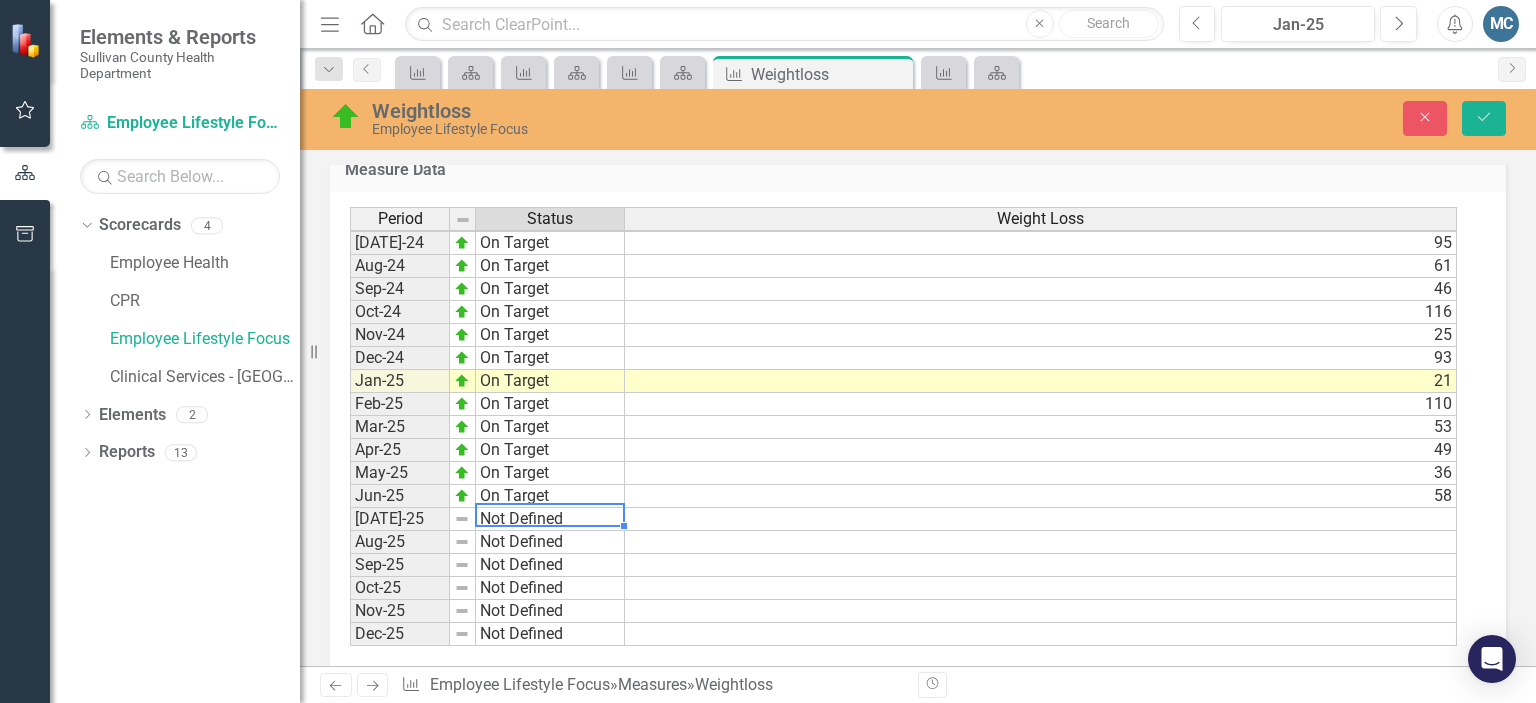 click on "Not Defined" at bounding box center (550, 519) 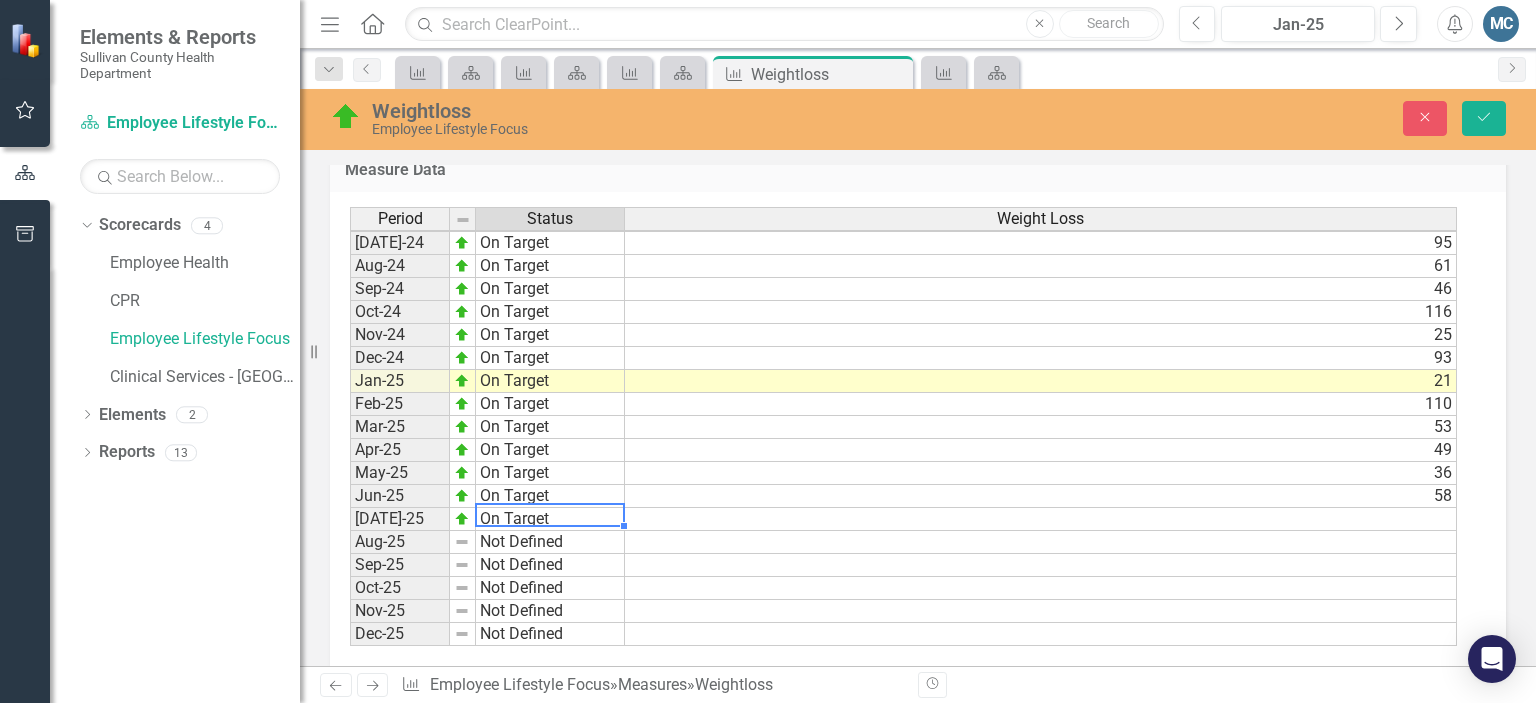 click on "Period Status Weight Loss [DATE]-23 Not Defined 59 Aug-23 Not Defined 87 Sep-23 Not Defined 43 Oct-23 Not Defined 78 Nov-23 On Target 42 Dec-23 On Target 57 Jan-24 On Target 45 Feb-24 On Target 63 Mar-24 On Target 76 Apr-24 On Target 36 May-24 On Target 89 Jun-24 On Target 69 [DATE]-24 On Target 95 Aug-24 On Target 61 Sep-24 On Target 46 Oct-24 On Target 116 Nov-24 On Target [DATE]-24 On Target 93 Jan-25 On Target [DATE]-25 On Target 110 Mar-25 On Target 53 Apr-25 On Target 49 May-25 On Target 36 Jun-25 On Target 58 [DATE]-25 On Target Aug-25 Not Defined Sep-25 Not Defined Oct-25 Not Defined Nov-25 Not Defined Dec-25 Not Defined Period Status Weight Loss Period Status [DATE]-23 Not Defined Aug-23 Not Defined Sep-23 Not Defined Oct-23 Not Defined Nov-23 On Target Dec-23 On Target Jan-24 On Target Feb-24 On Target Mar-24 On Target Apr-24 On Target May-24 On Target Jun-24 On Target [DATE]-24 On Target Aug-24 On Target Sep-24 On Target Oct-24 On Target Nov-24 On Target Dec-24 On Target Jan-25 On Target Feb-25 On Target Mar-25" at bounding box center (910, 427) 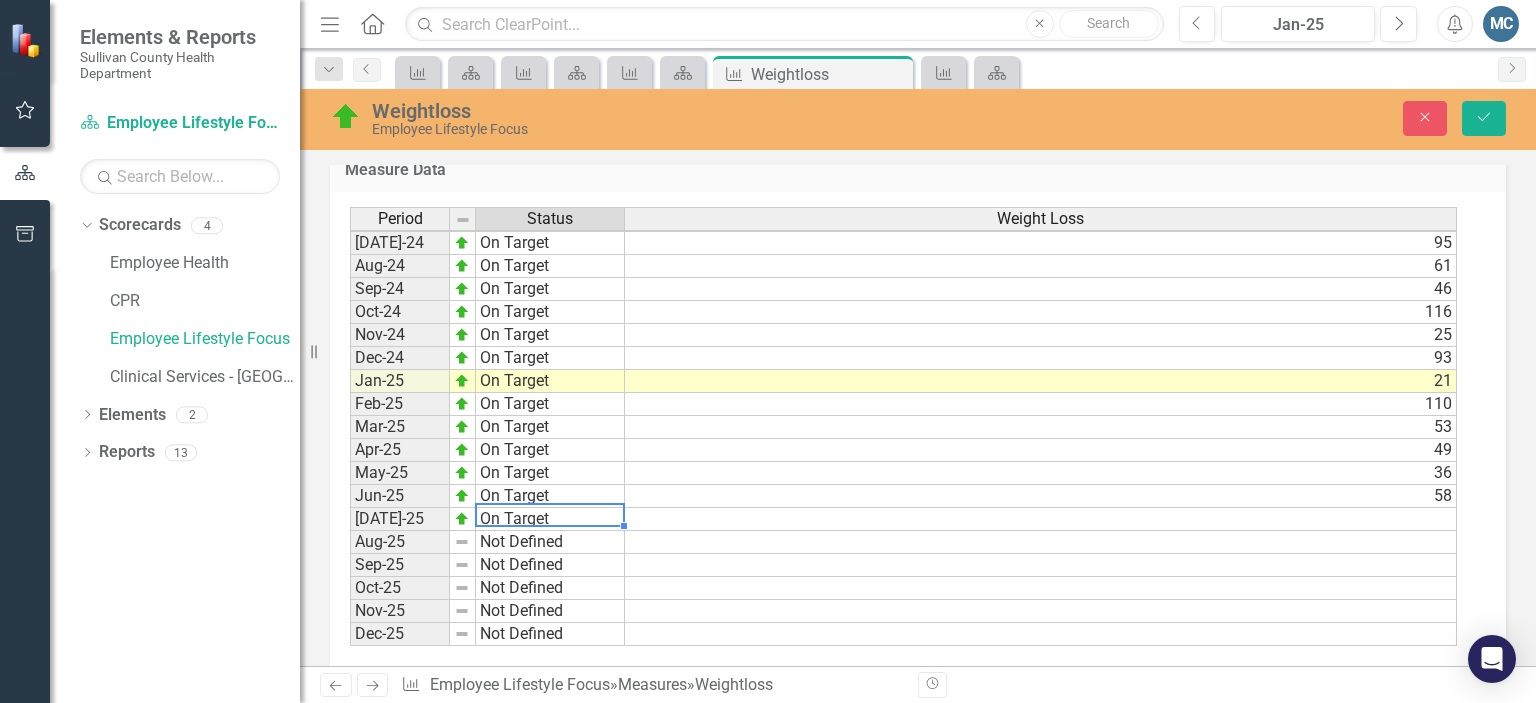 click on "On Target" at bounding box center (550, 519) 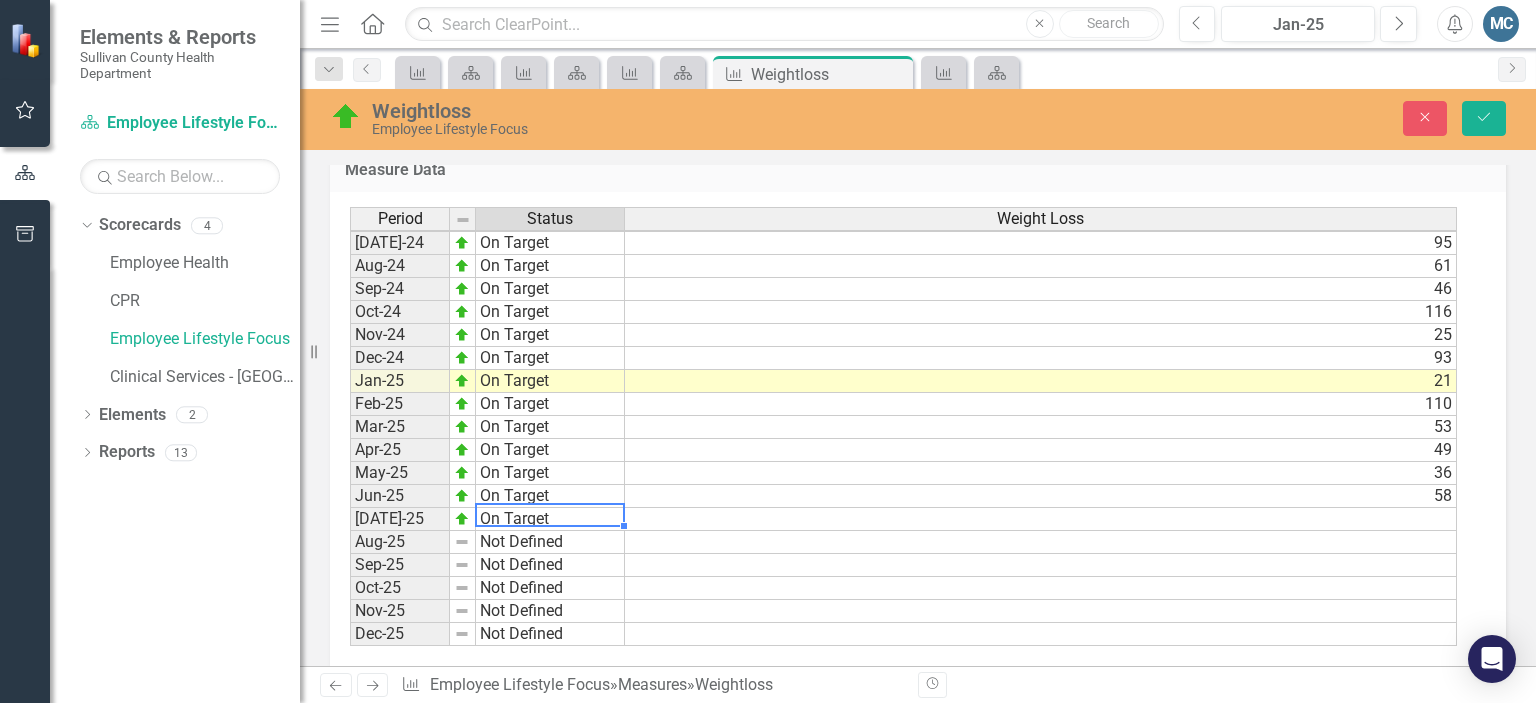 click on "On Target" at bounding box center [550, 519] 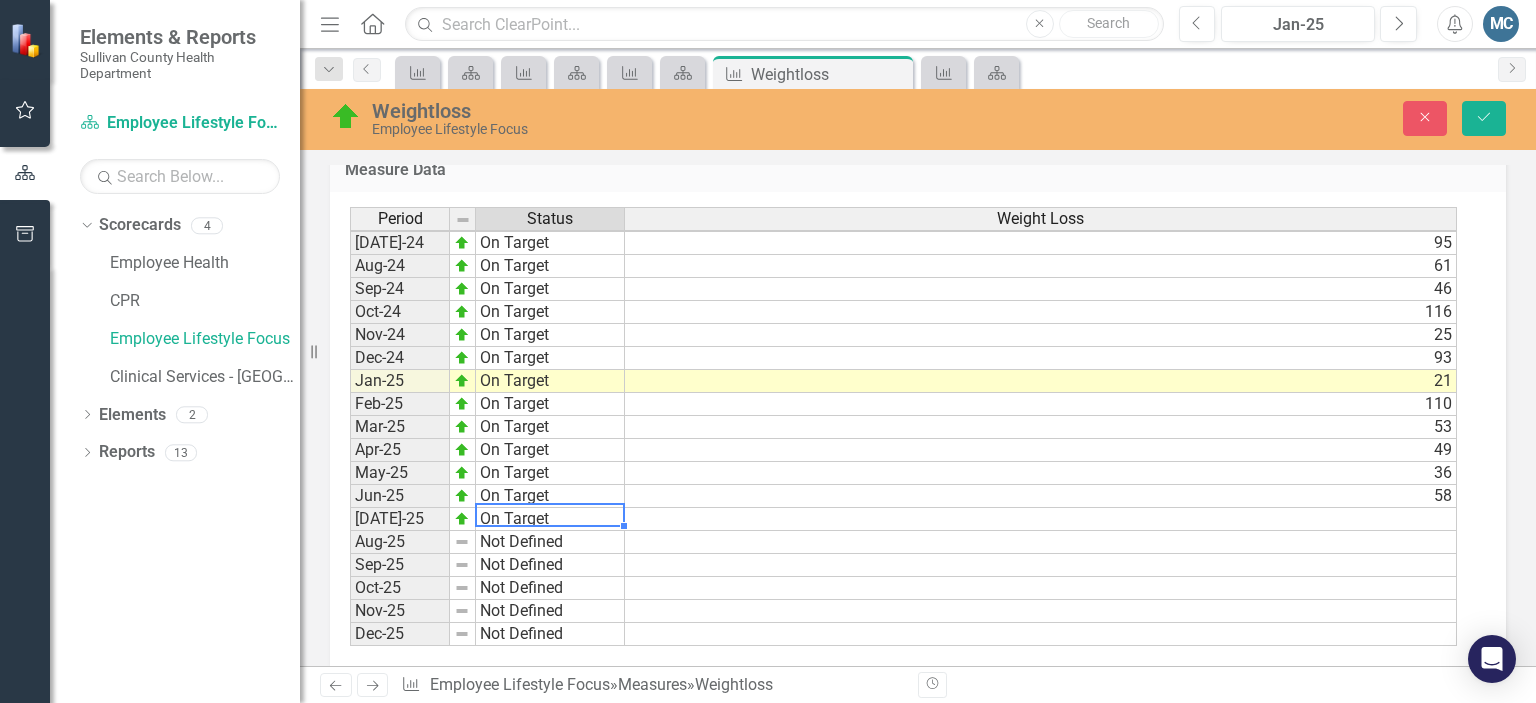 click on "On Target" at bounding box center (550, 519) 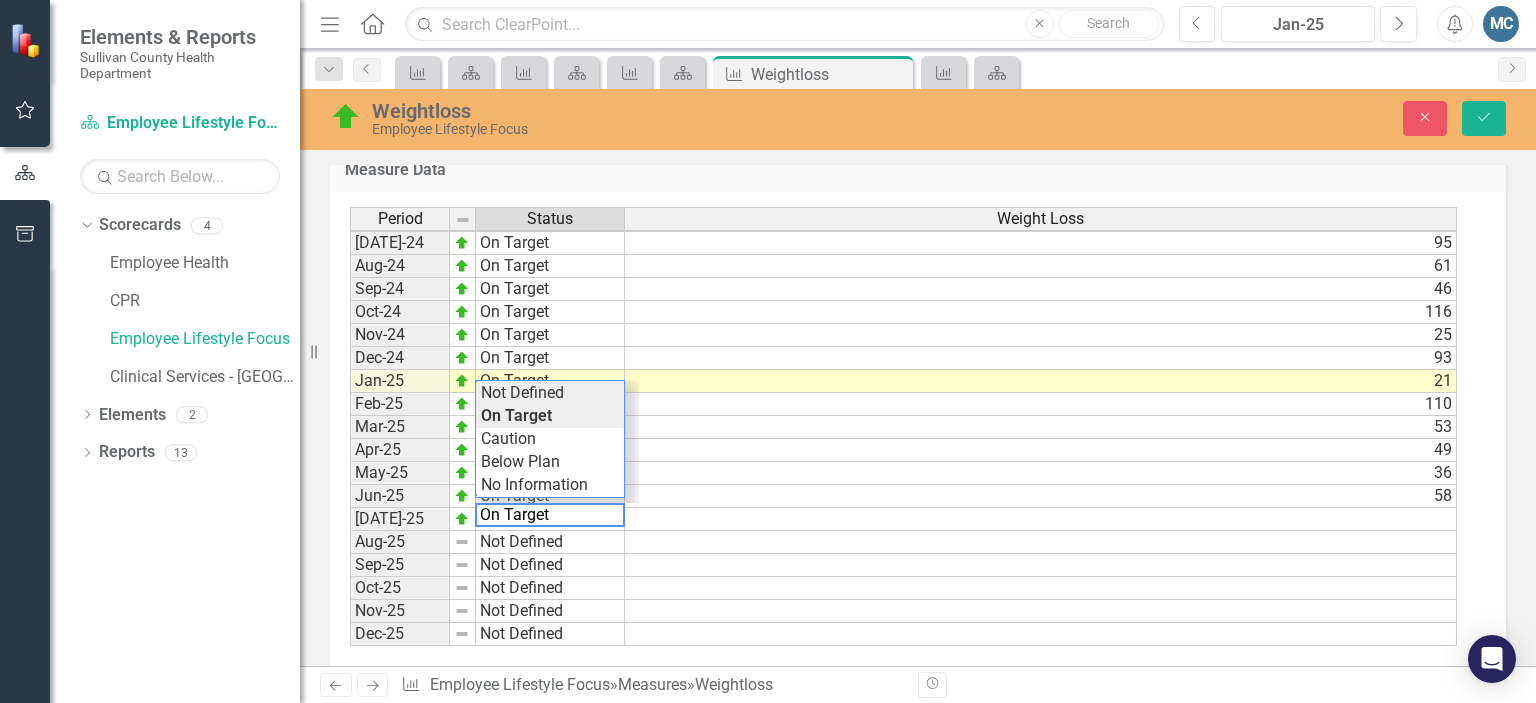 type on "Not Defined" 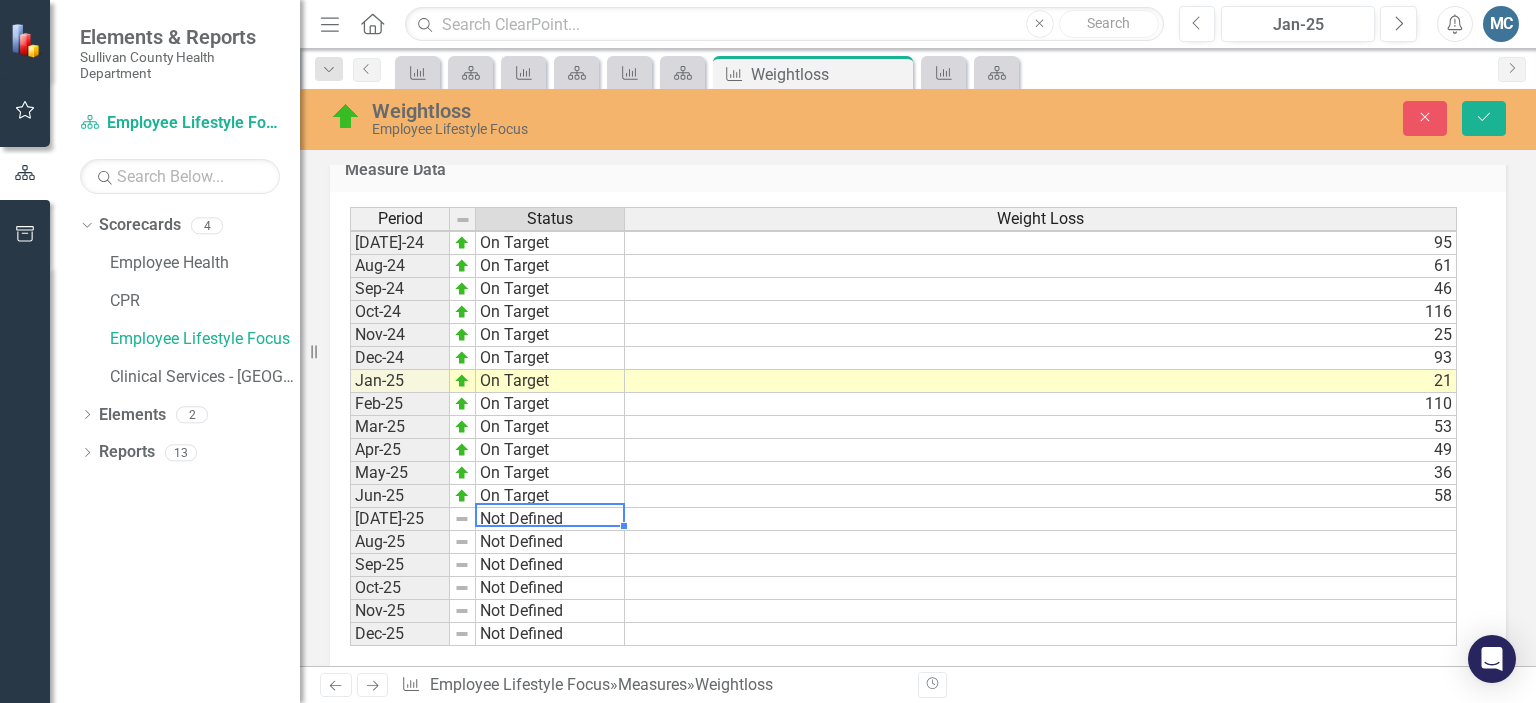 click on "Period Status Weight Loss [DATE]-23 Not Defined 59 Aug-23 Not Defined 87 Sep-23 Not Defined 43 Oct-23 Not Defined 78 Nov-23 On Target 42 Dec-23 On Target 57 Jan-24 On Target 45 Feb-24 On Target 63 Mar-24 On Target 76 Apr-24 On Target 36 May-24 On Target 89 Jun-24 On Target 69 [DATE]-24 On Target 95 Aug-24 On Target 61 Sep-24 On Target 46 Oct-24 On Target 116 Nov-24 On Target [DATE]-24 On Target 93 Jan-25 On Target [DATE]-25 On Target 110 Mar-25 On Target 53 Apr-25 On Target 49 May-25 On Target 36 Jun-25 On Target 58 [DATE]-25 Not Defined Aug-25 Not Defined Sep-25 Not Defined Oct-25 Not Defined Nov-25 Not Defined Dec-25 Not Defined Period Status Weight Loss Period Status [DATE]-23 Not Defined Aug-23 Not Defined Sep-23 Not Defined Oct-23 Not Defined Nov-23 On Target Dec-23 On Target Jan-24 On Target Feb-24 On Target Mar-24 On Target Apr-24 On Target May-24 On Target Jun-24 On Target [DATE]-24 On Target Aug-24 On Target Sep-24 On Target Oct-24 On Target Nov-24 On Target Dec-24 On Target Jan-25 On Target Feb-25 On Target Mar-25" at bounding box center [910, 427] 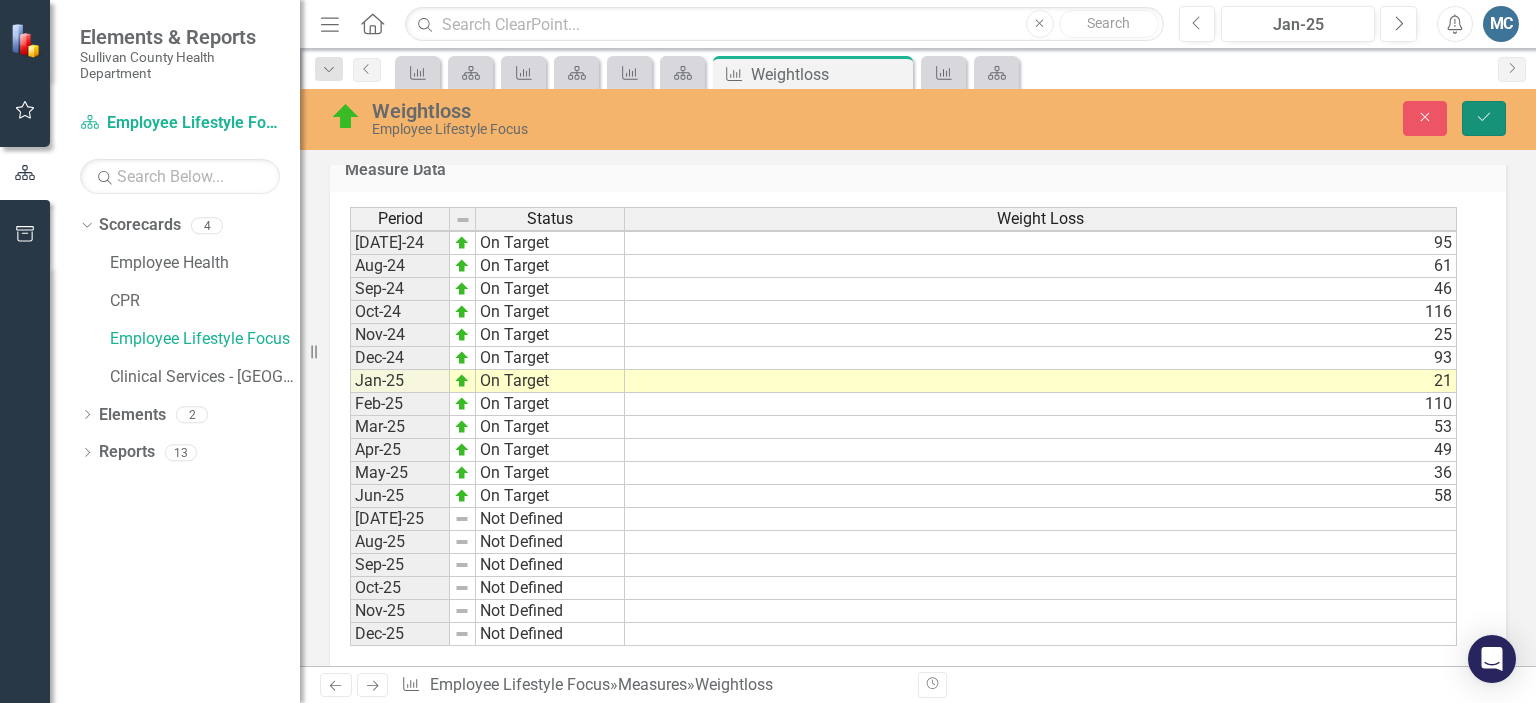 click on "Save" 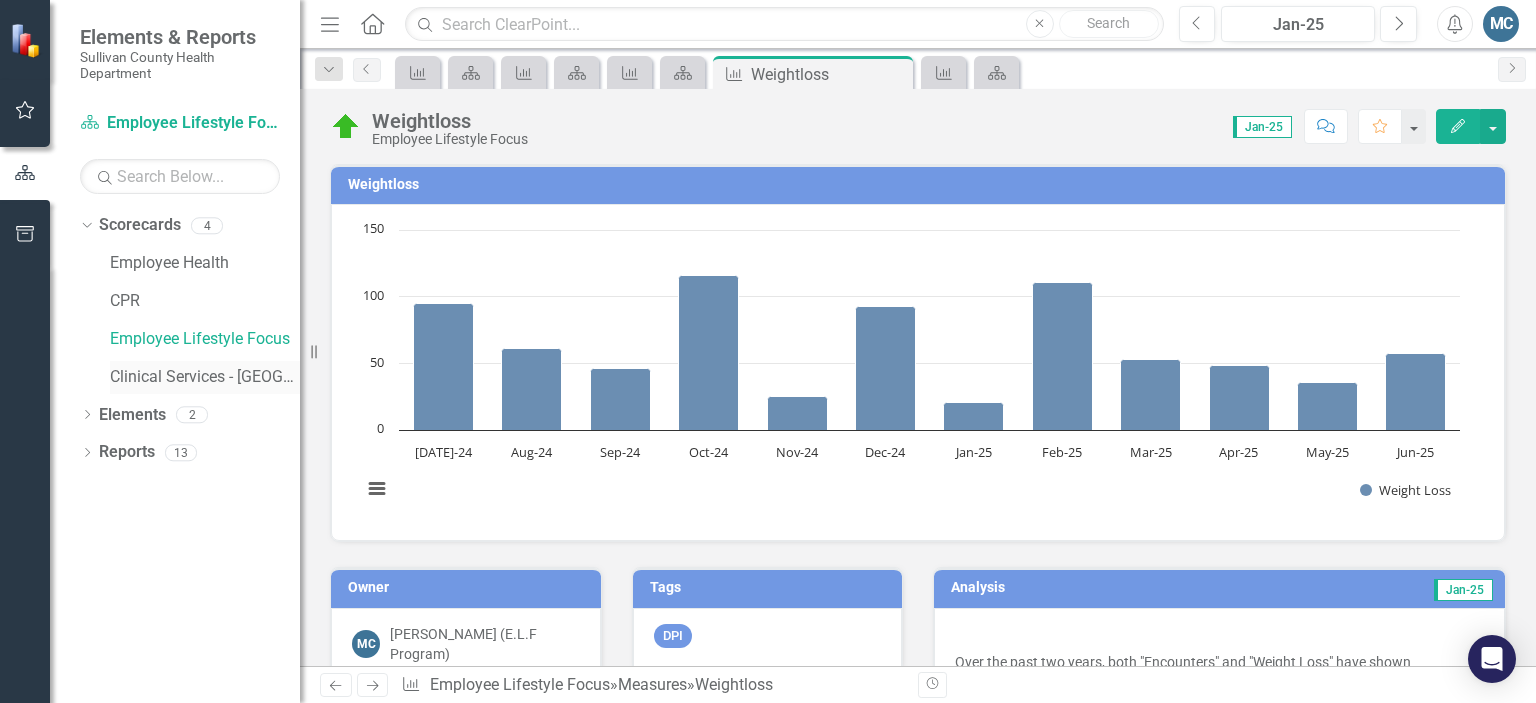 click on "Clinical Services - [GEOGRAPHIC_DATA] ([PERSON_NAME])" at bounding box center [205, 377] 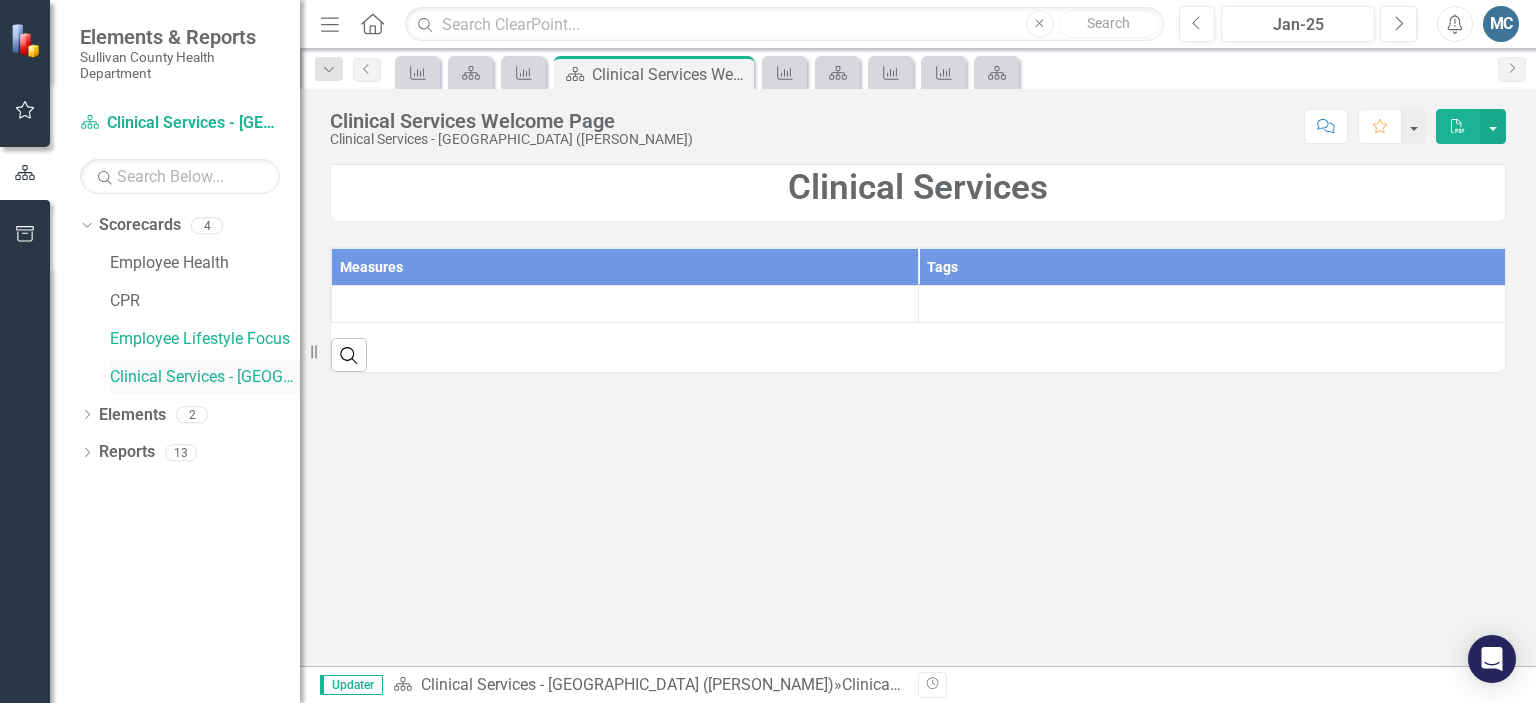 click on "Clinical Services - [GEOGRAPHIC_DATA] ([PERSON_NAME])" at bounding box center (205, 377) 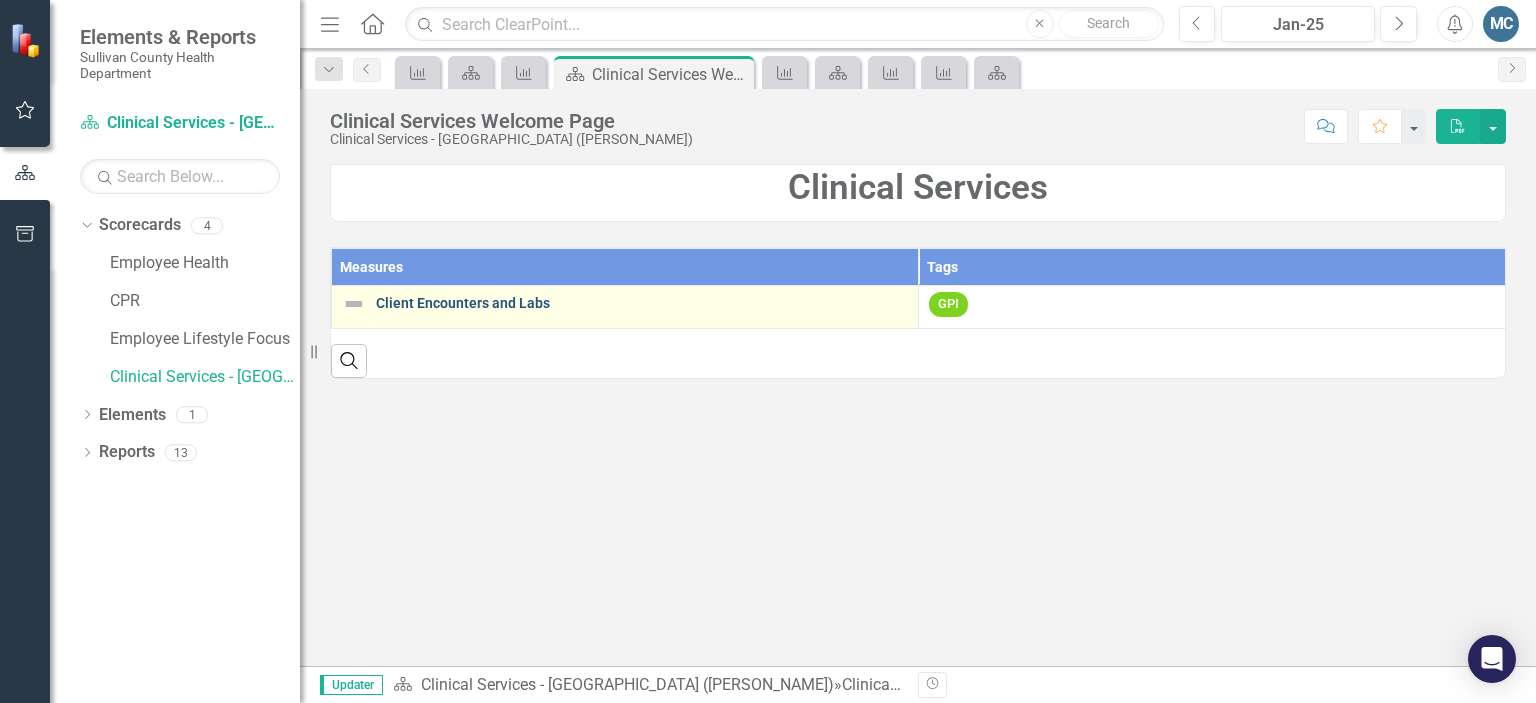 click on "Client Encounters and Labs" at bounding box center (642, 303) 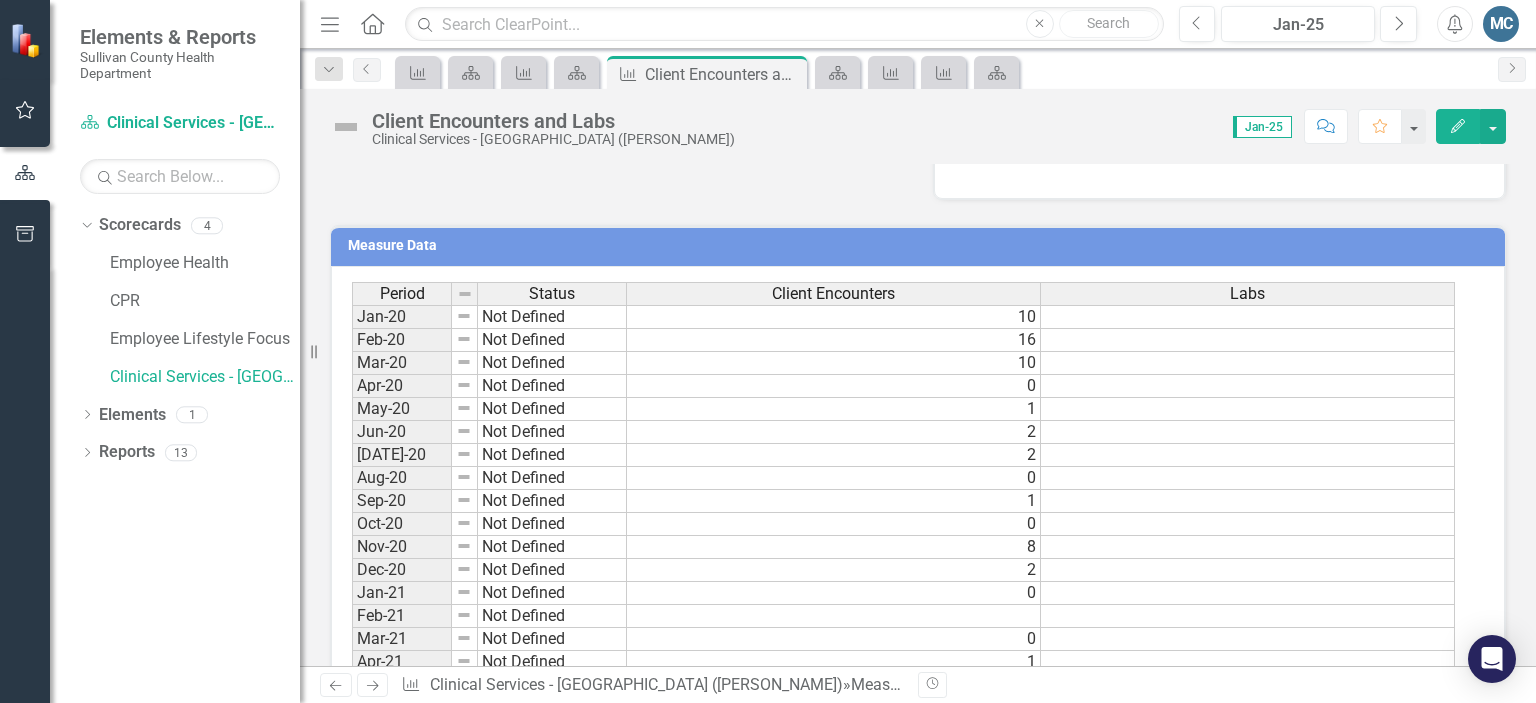 scroll, scrollTop: 672, scrollLeft: 0, axis: vertical 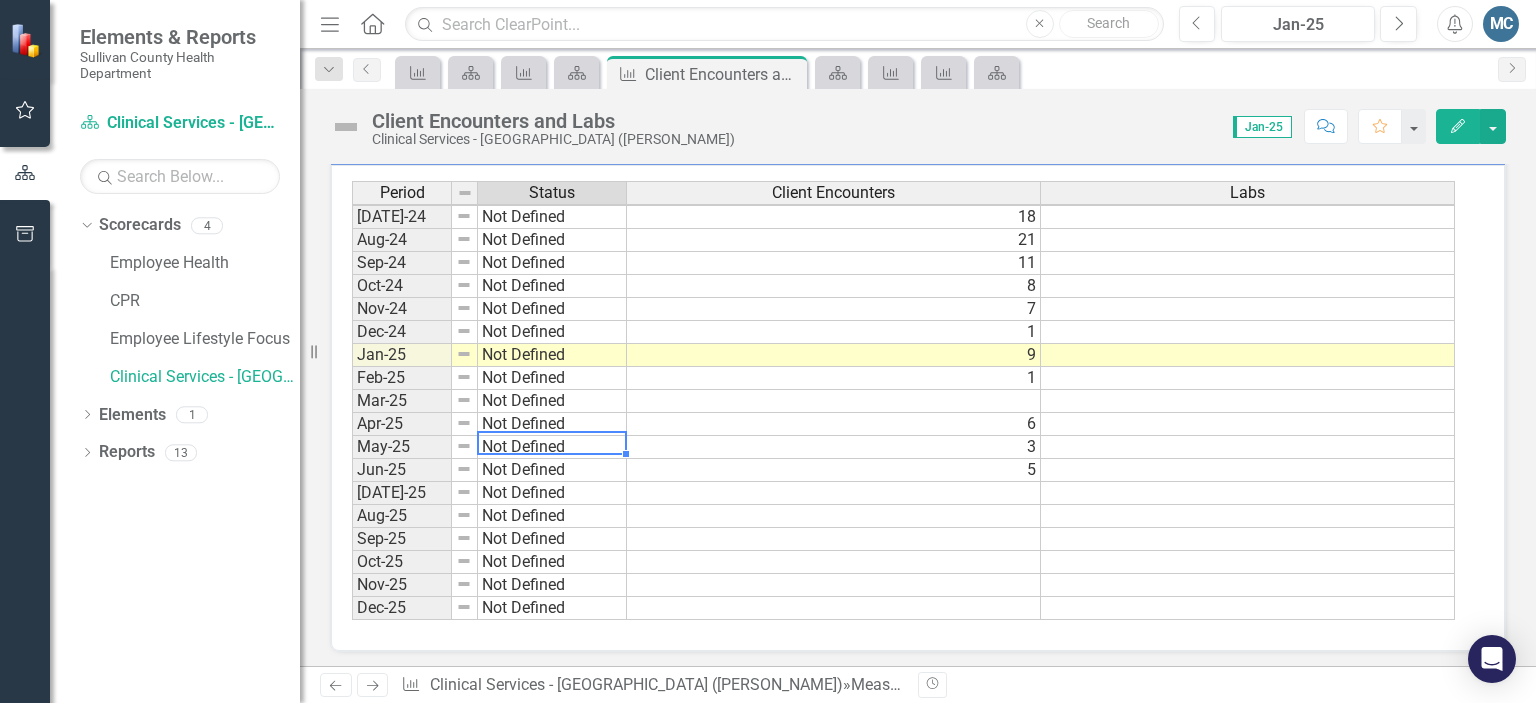 click on "Jun-23 Not Defined [DATE]-23 Not Defined Aug-23 Not Defined Sep-23 Not Defined Oct-23 Not Defined Nov-23 Not Defined Dec-23 Not Defined Jan-24 Not Defined Feb-24 Not Defined Mar-24 Not Defined Apr-24 Not Defined May-24 Not Defined Jun-24 Not Defined [DATE]-24 Not Defined Aug-24 Not Defined Sep-24 Not Defined Oct-24 Not Defined Nov-24 Not Defined Dec-24 Not Defined Jan-25 Not Defined Feb-25 Not Defined Mar-25 Not Defined Apr-25 Not Defined May-25 Not Defined Jun-25 Not Defined [DATE]-25 Not Defined Aug-25 Not Defined Sep-25 Not Defined Oct-25 Not Defined Nov-25 Not Defined Dec-25 Not Defined" at bounding box center (489, 263) 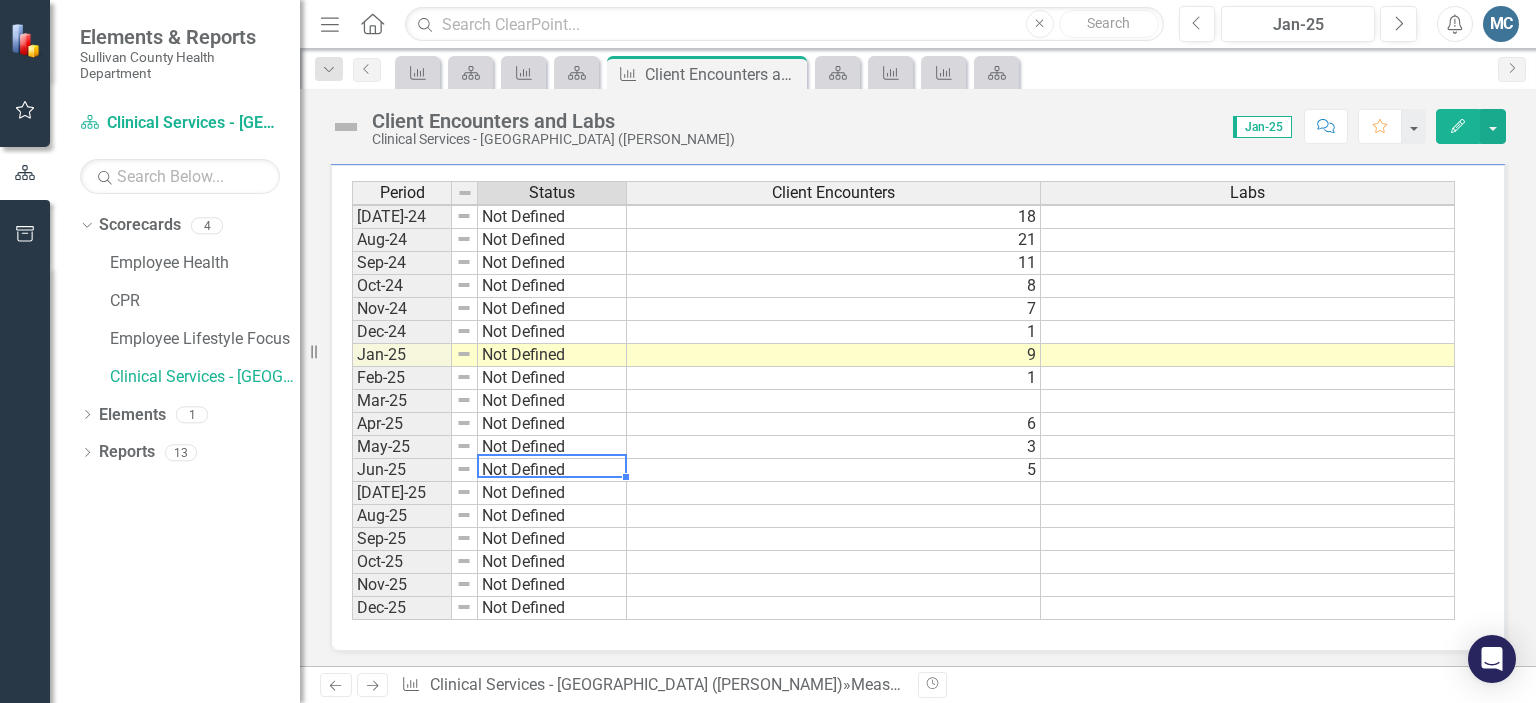 click on "Not Defined" at bounding box center [552, 470] 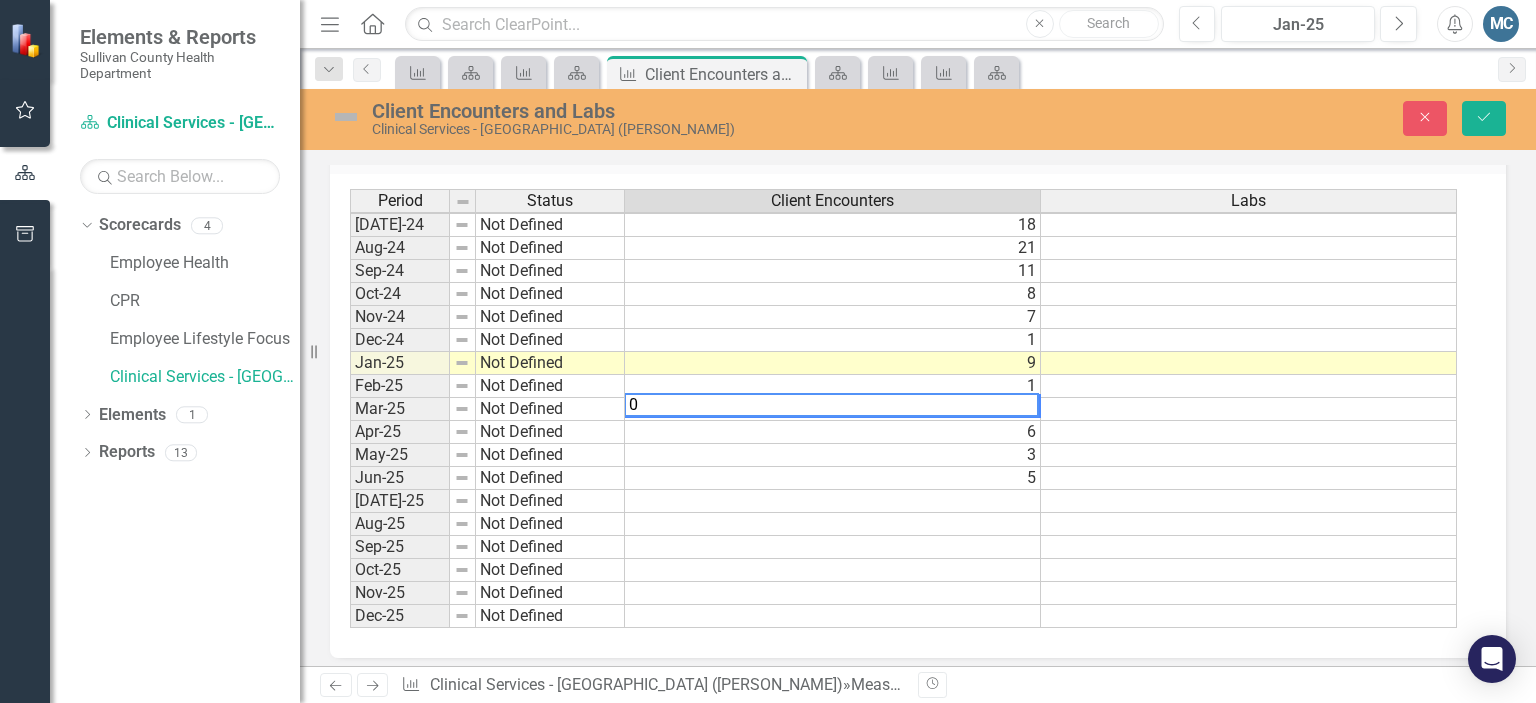 scroll, scrollTop: 700, scrollLeft: 0, axis: vertical 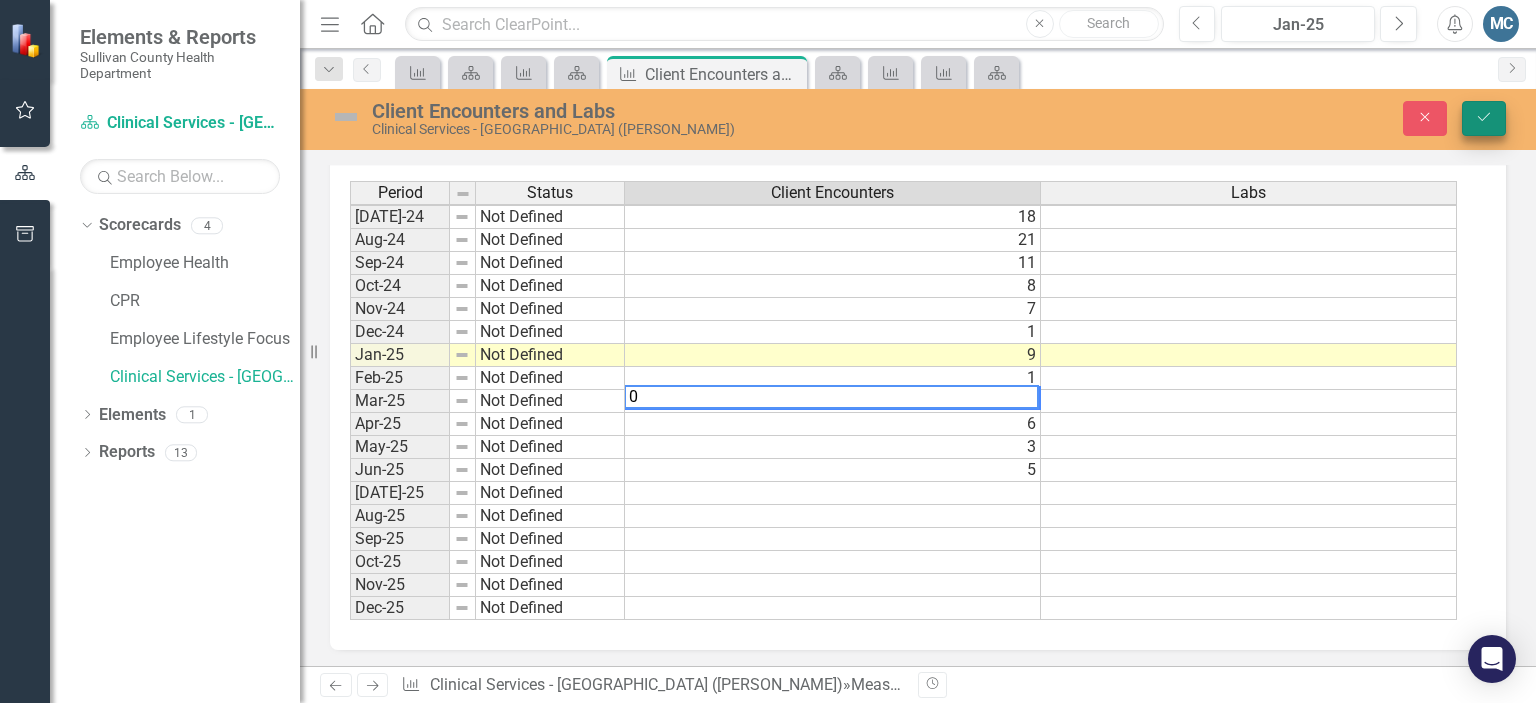 type on "0" 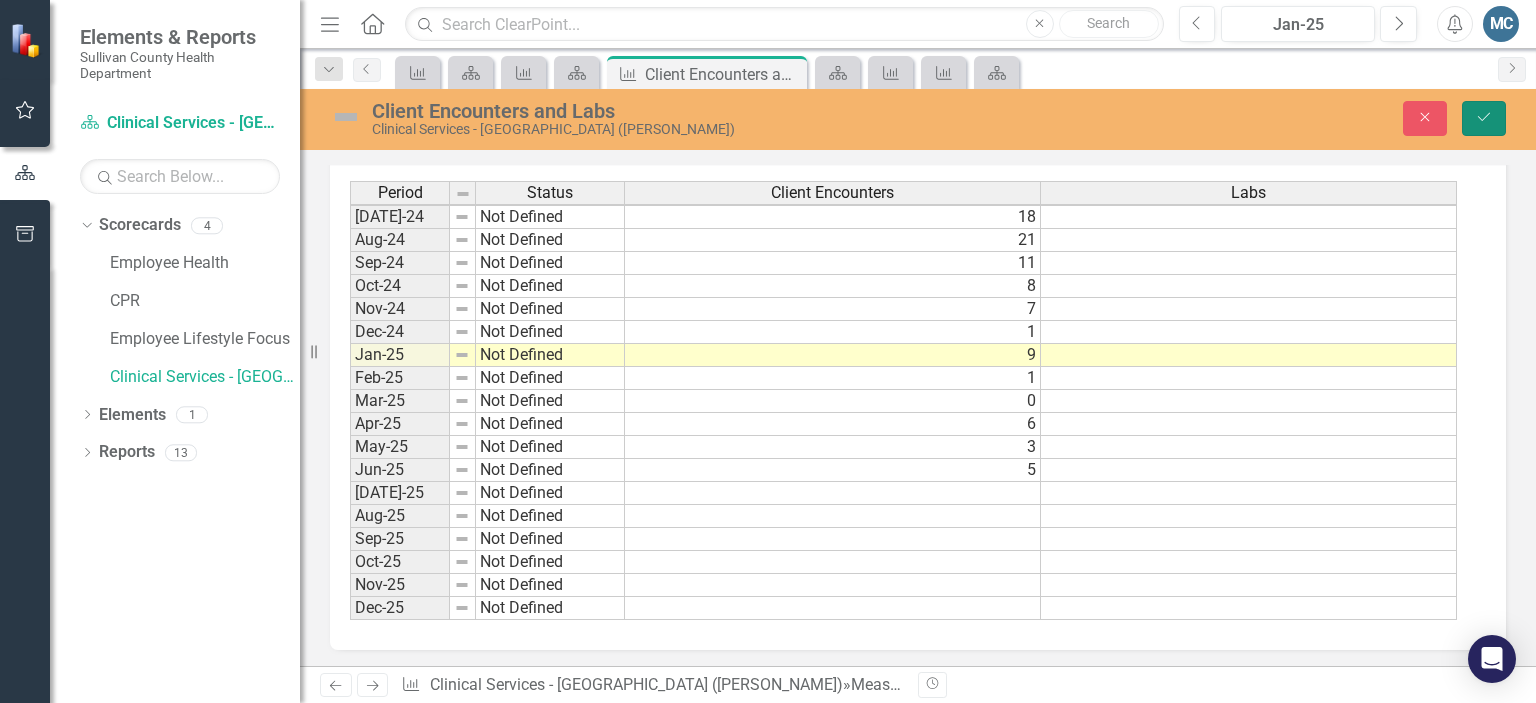 click on "Save" at bounding box center [1484, 118] 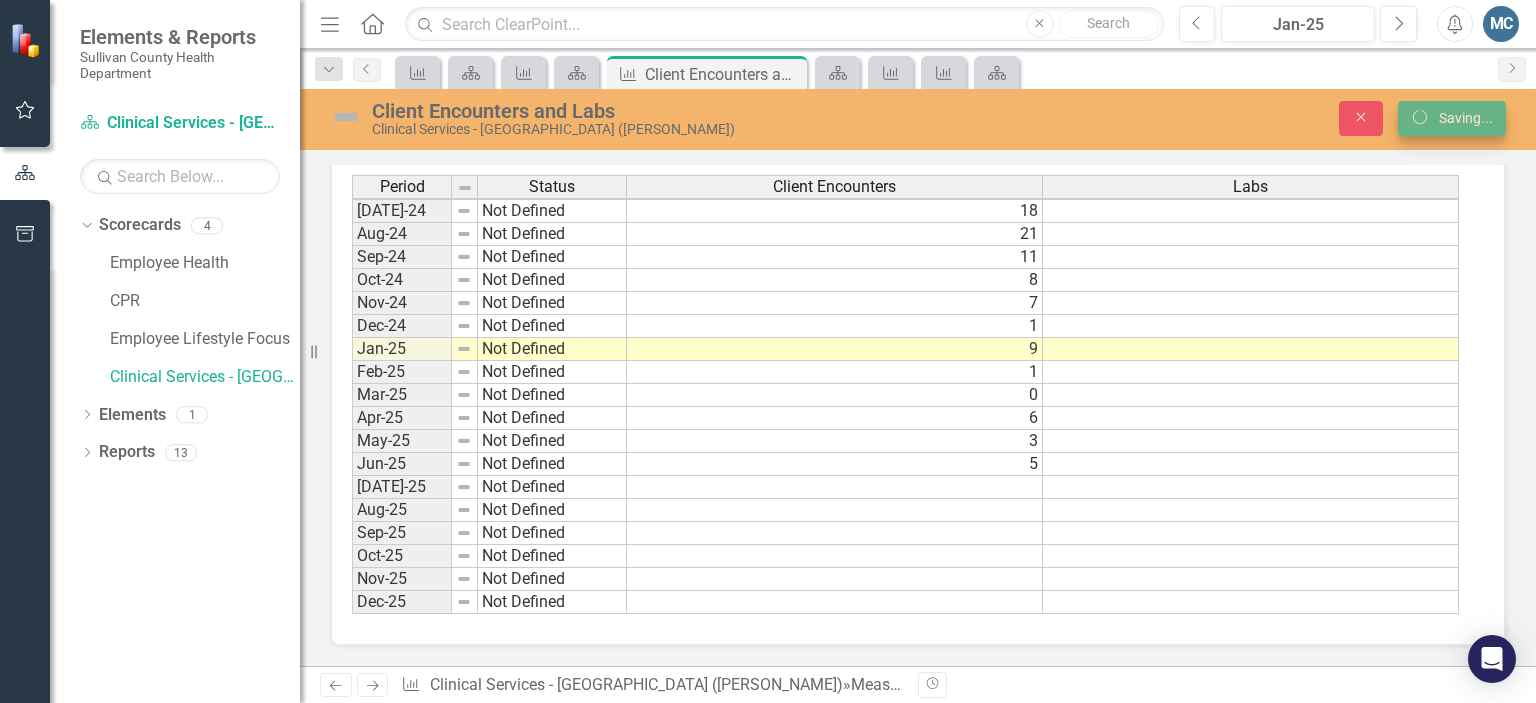 scroll, scrollTop: 0, scrollLeft: 0, axis: both 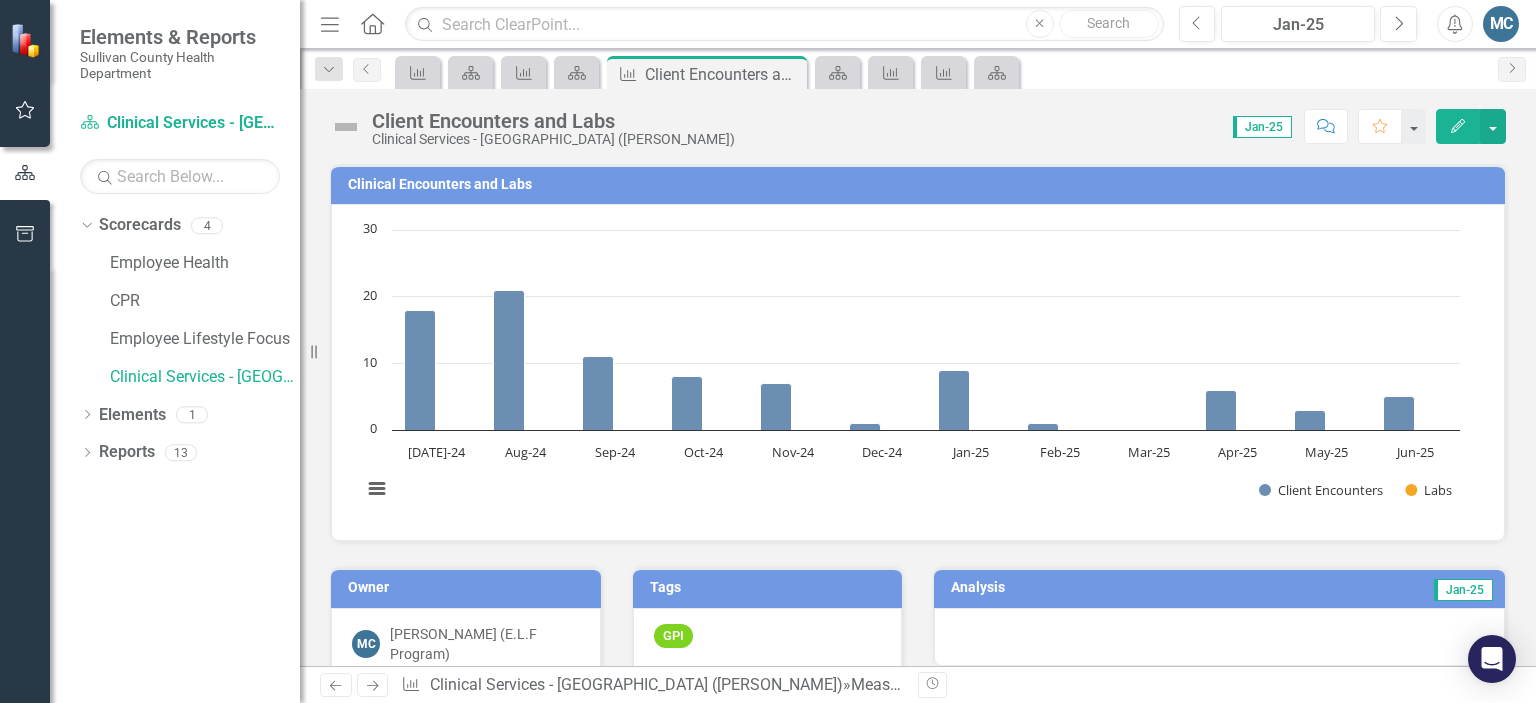 click on "Score: N/A Jan-25 Completed  Comment Favorite Edit" at bounding box center [1125, 126] 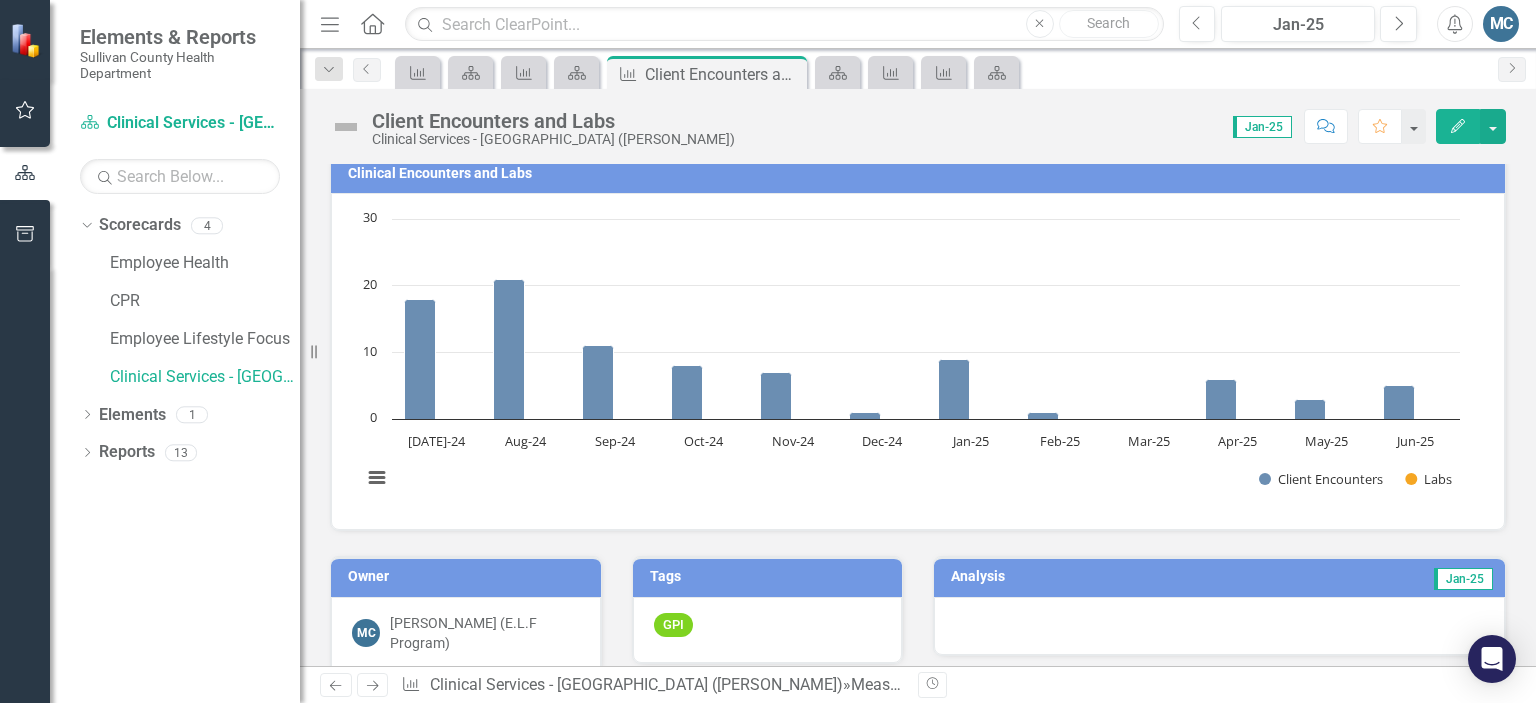 scroll, scrollTop: 12, scrollLeft: 0, axis: vertical 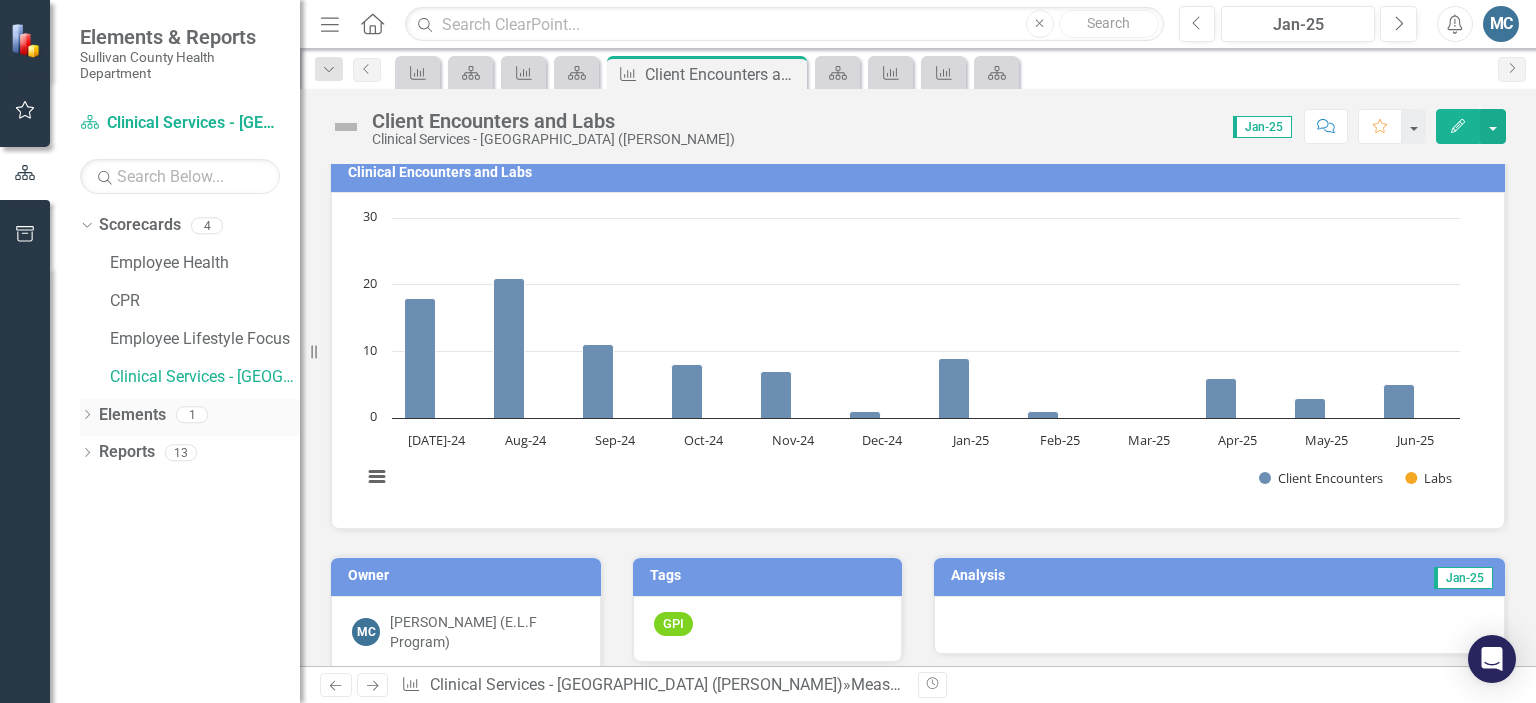 click on "Dropdown" 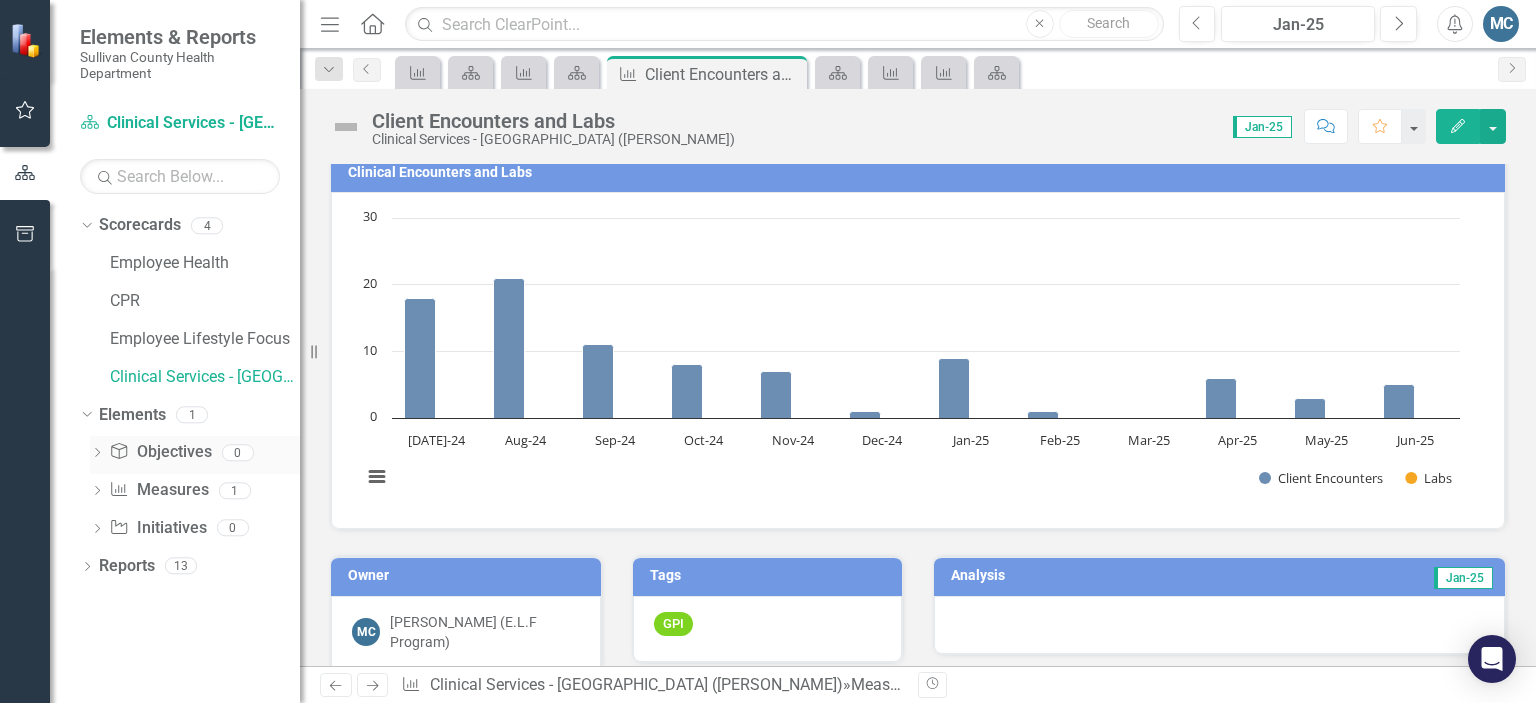 click 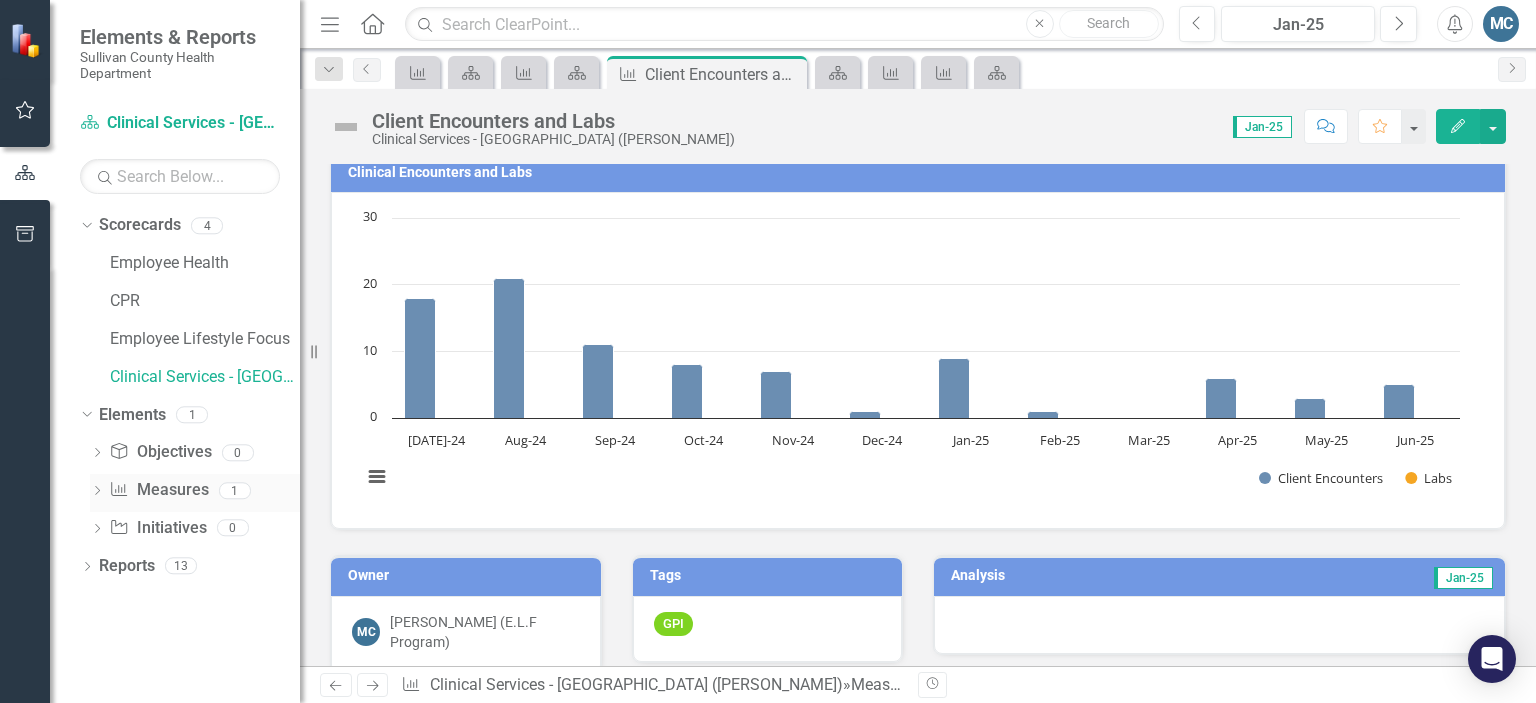 click on "Measure Measures" at bounding box center [158, 490] 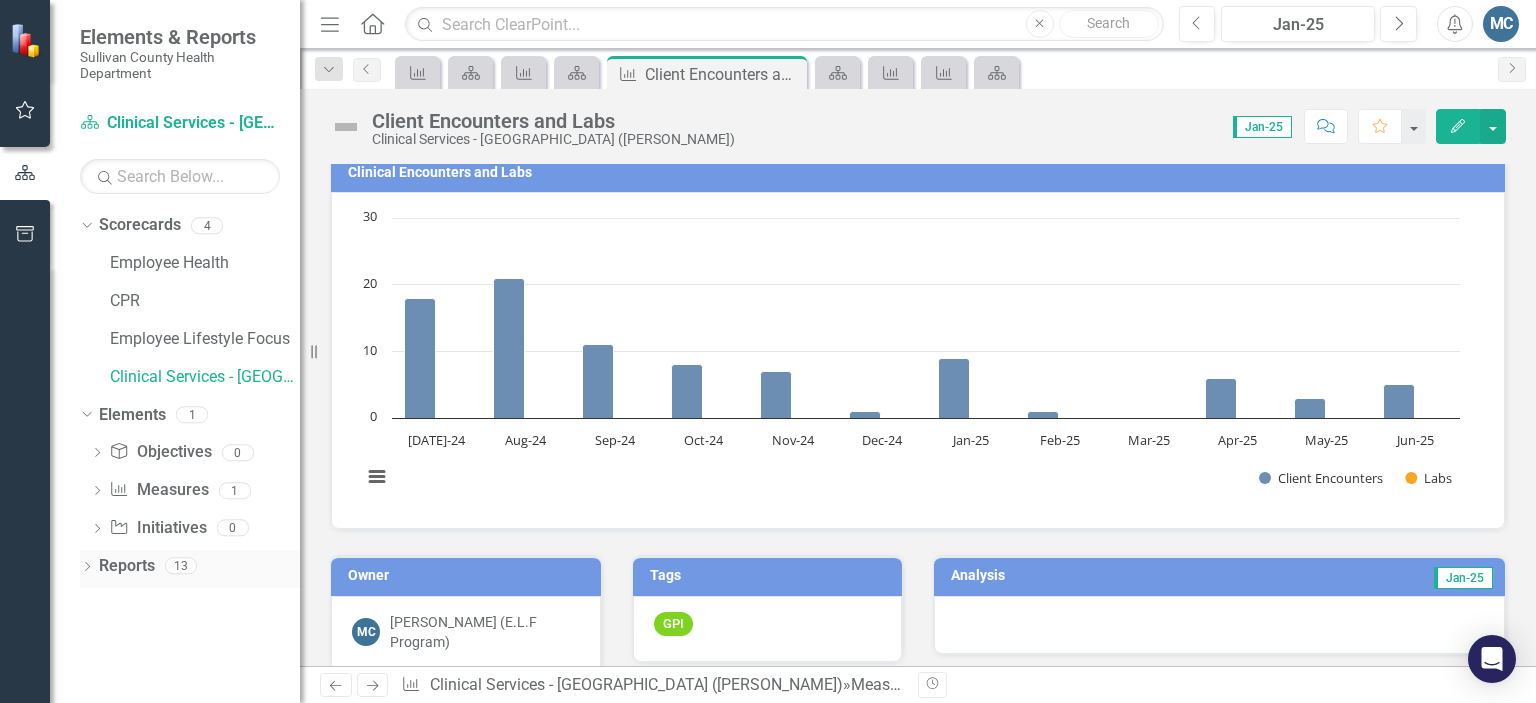 click on "Reports" at bounding box center [127, 566] 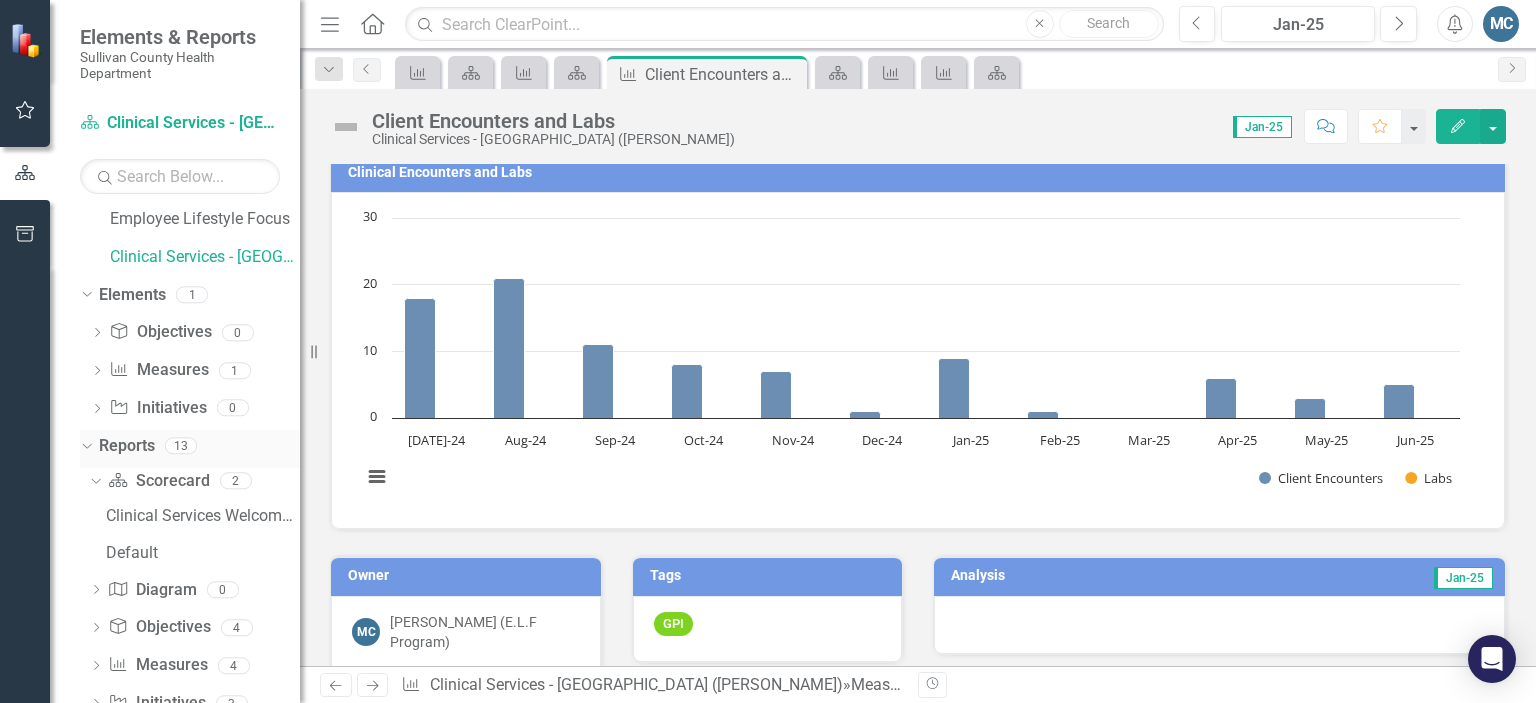 scroll, scrollTop: 171, scrollLeft: 0, axis: vertical 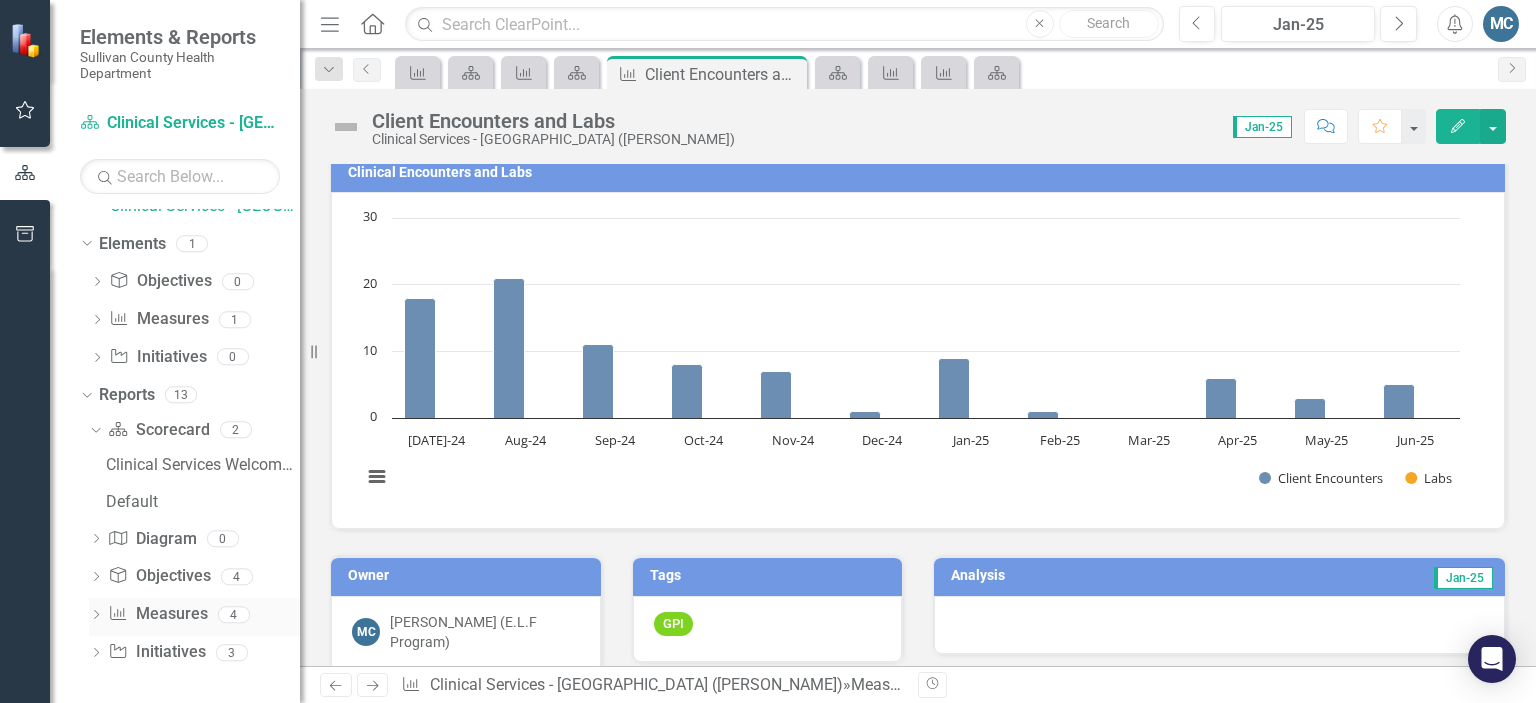 click on "Measure Measures" at bounding box center (157, 614) 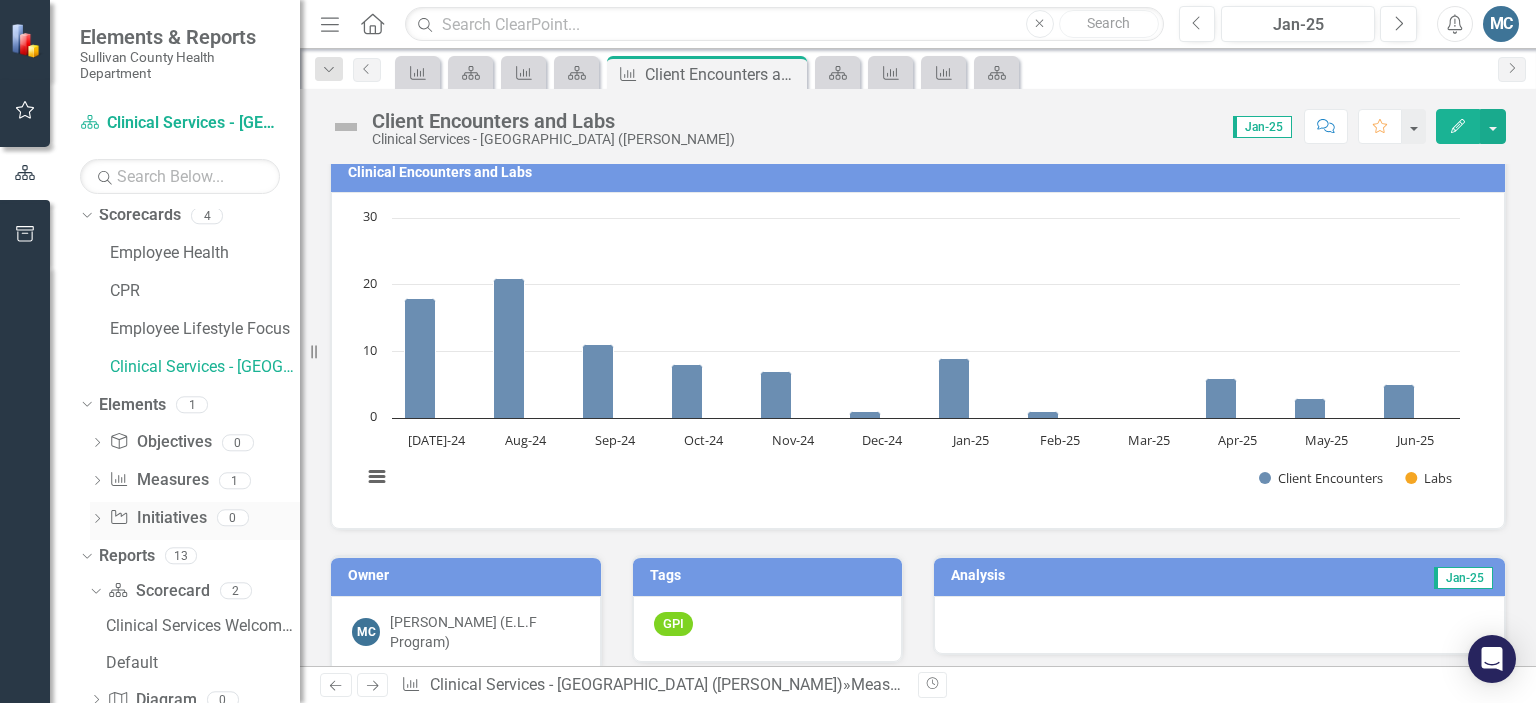 scroll, scrollTop: 0, scrollLeft: 0, axis: both 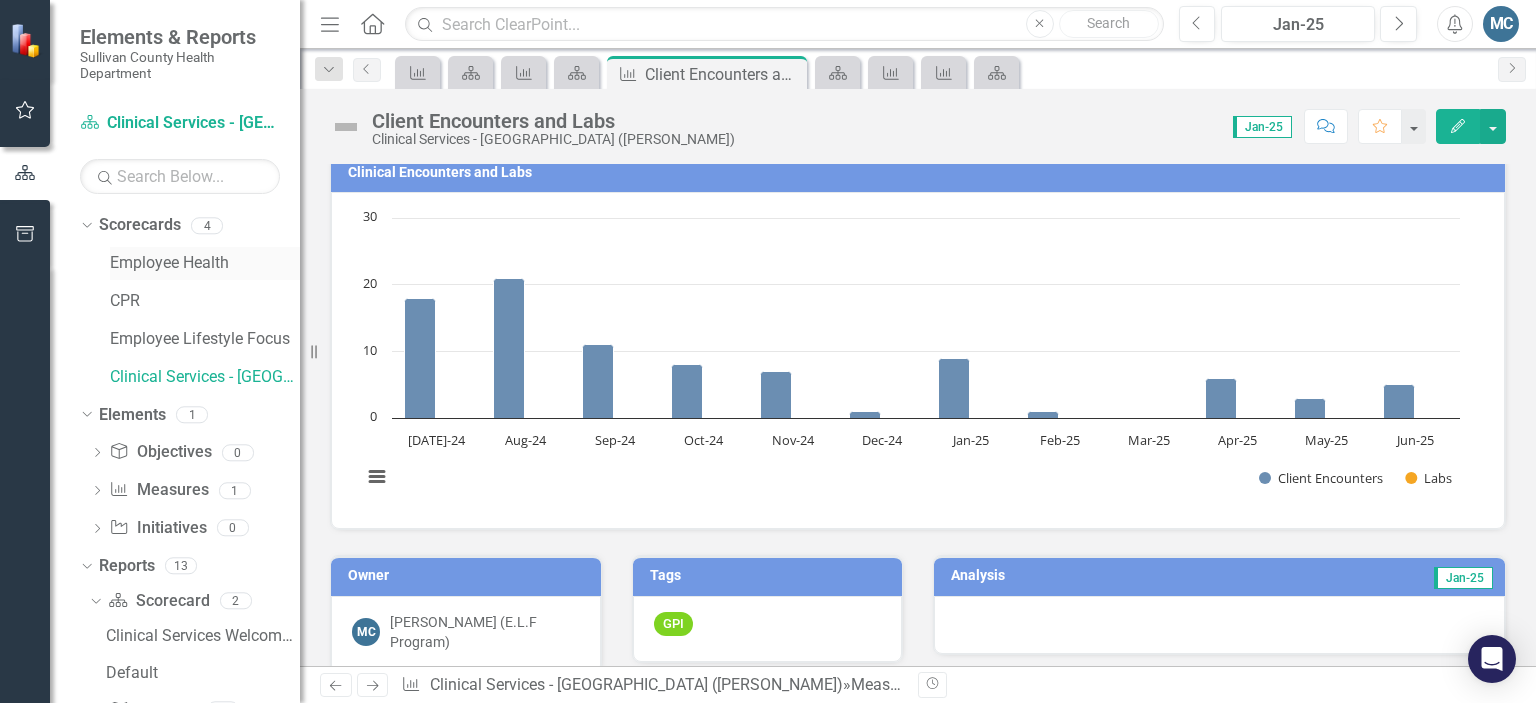 click on "Employee Health" at bounding box center [205, 263] 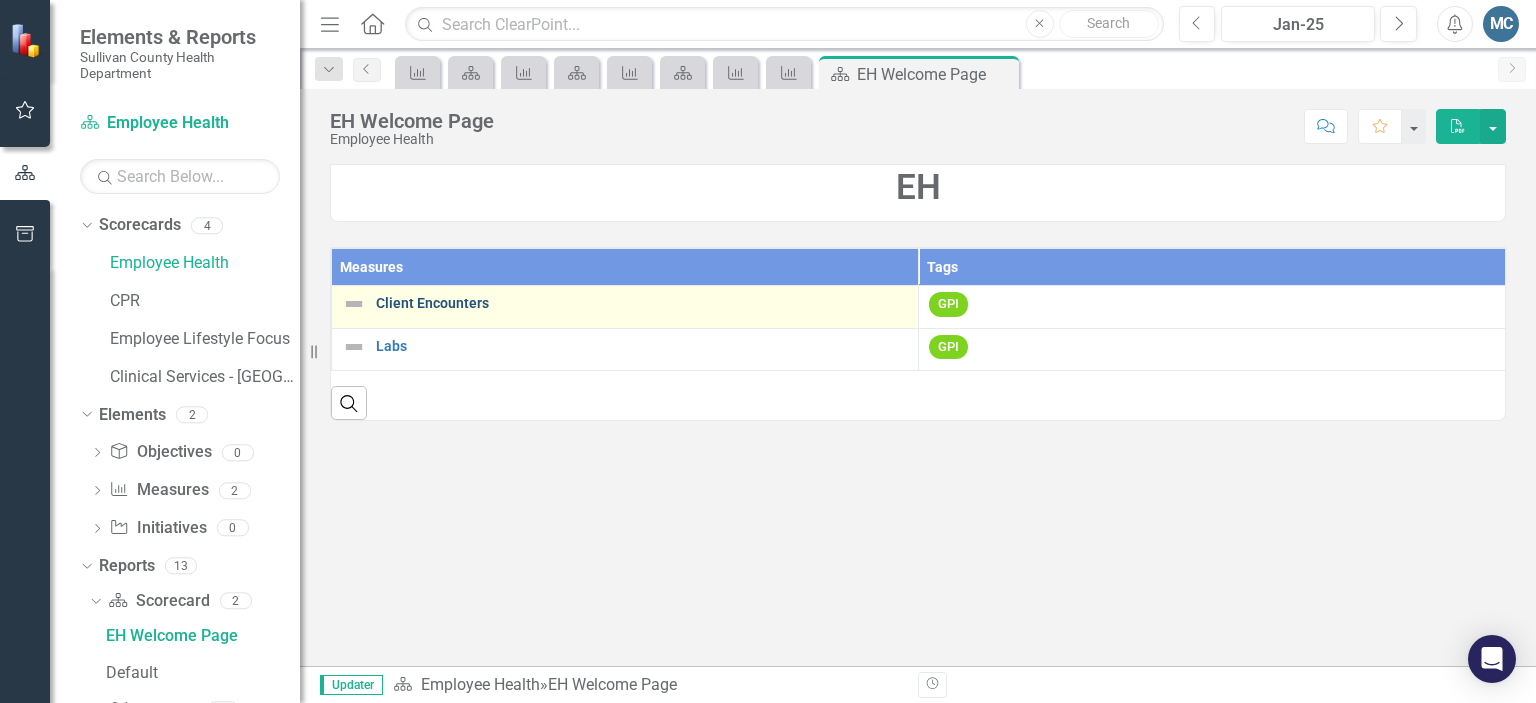click on "Client Encounters" at bounding box center (642, 303) 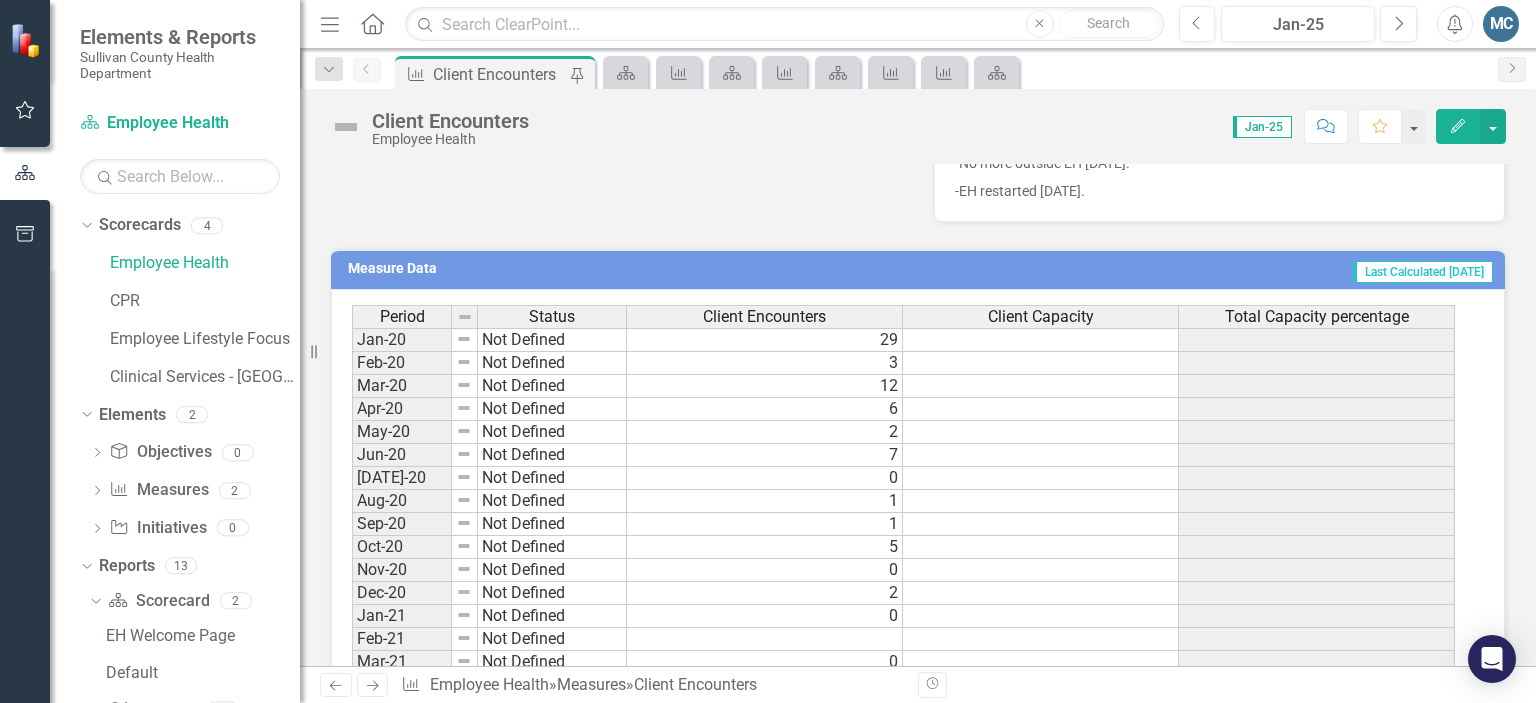 scroll, scrollTop: 919, scrollLeft: 0, axis: vertical 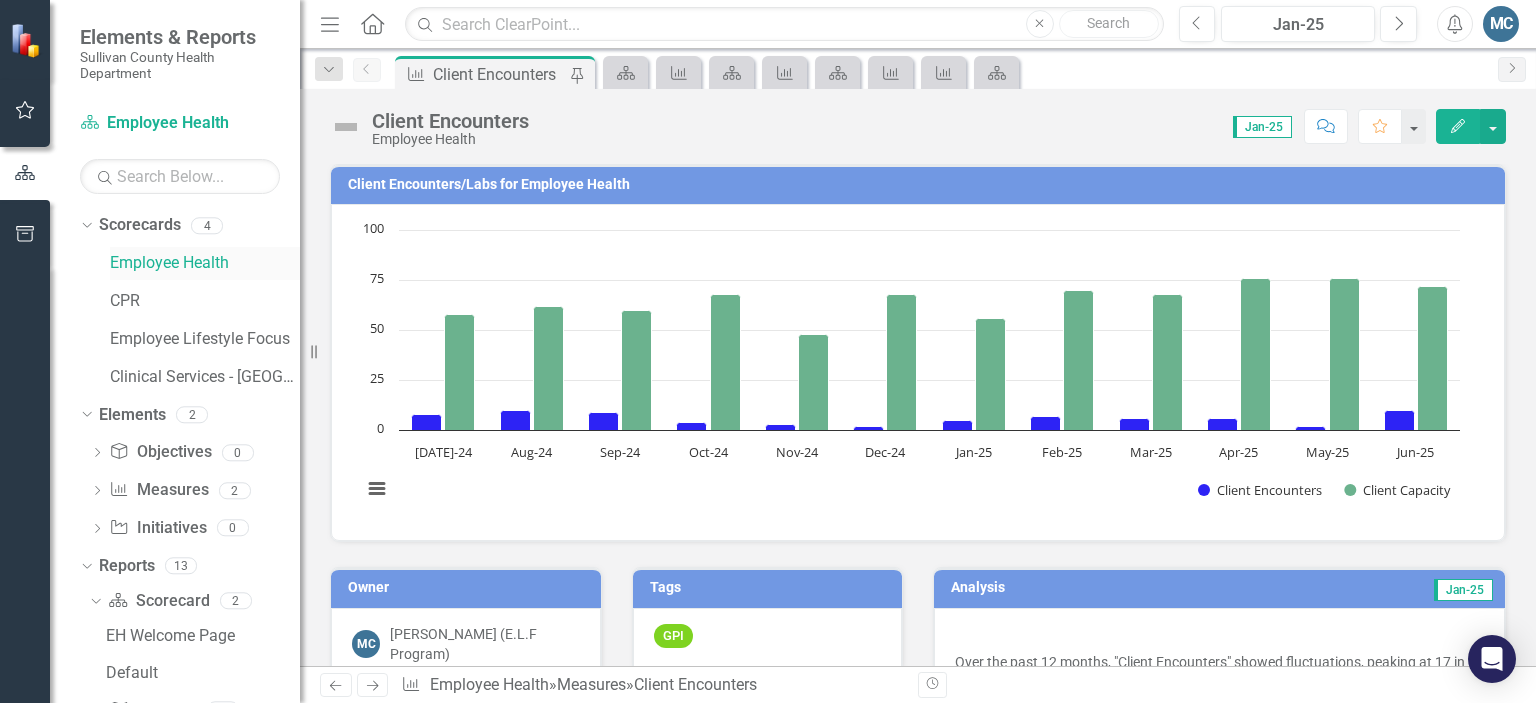 click on "Employee Health" at bounding box center [205, 263] 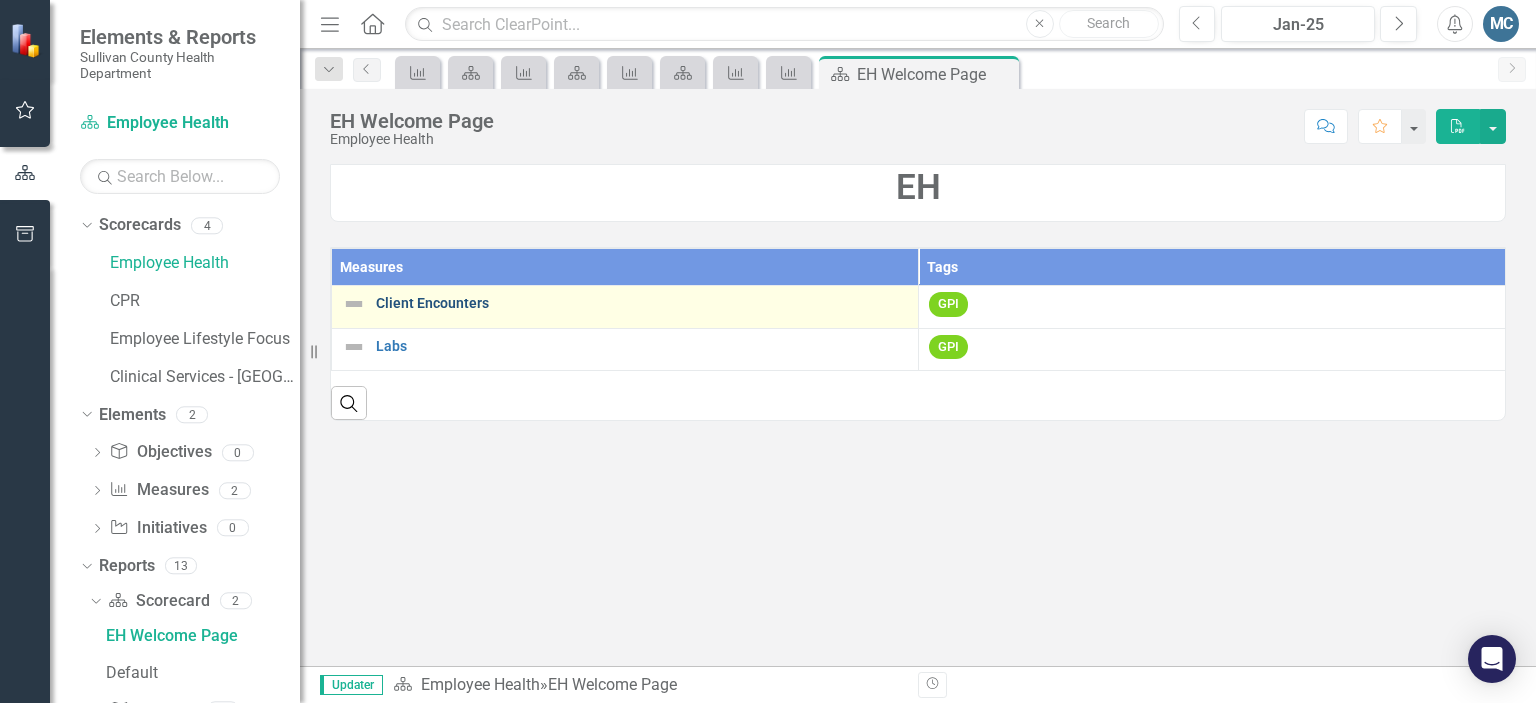 click on "Client Encounters" at bounding box center [642, 303] 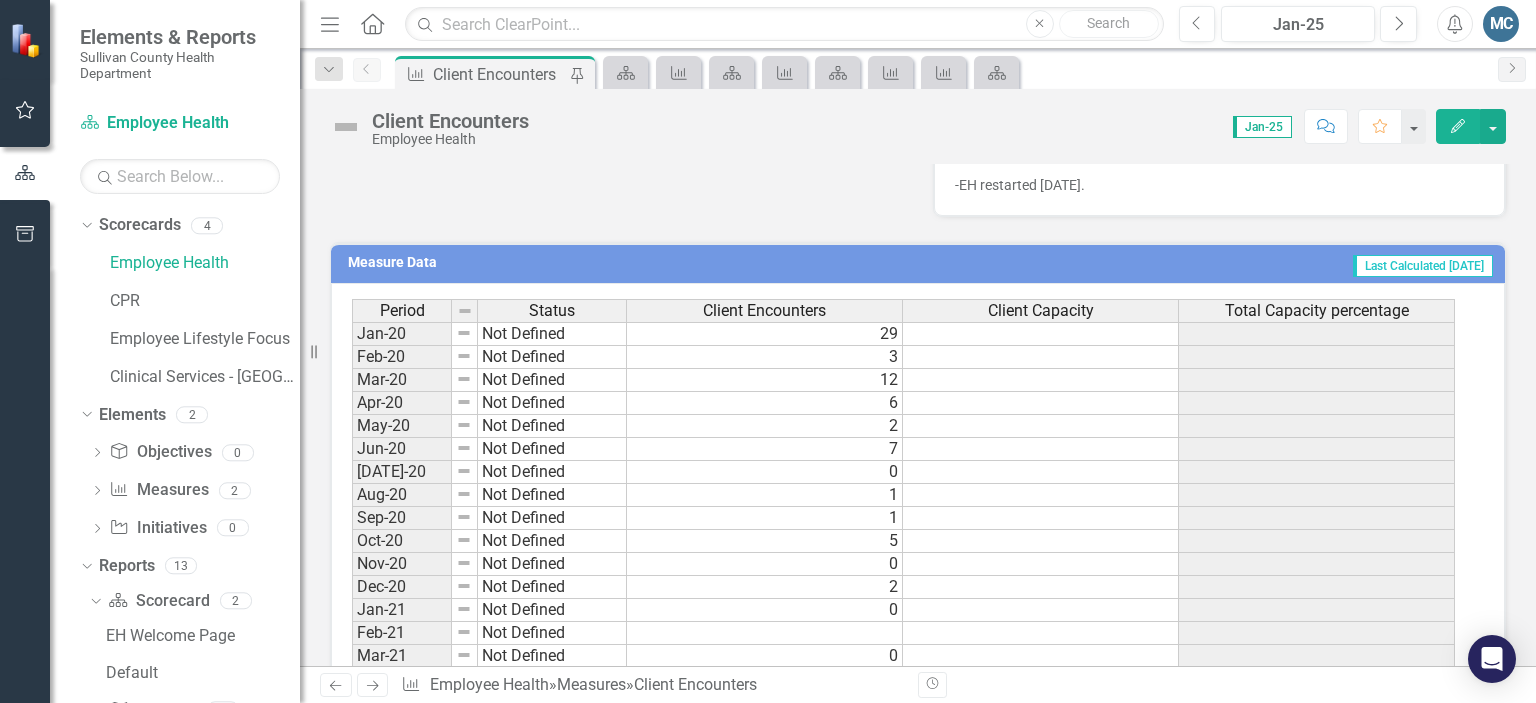 scroll, scrollTop: 926, scrollLeft: 0, axis: vertical 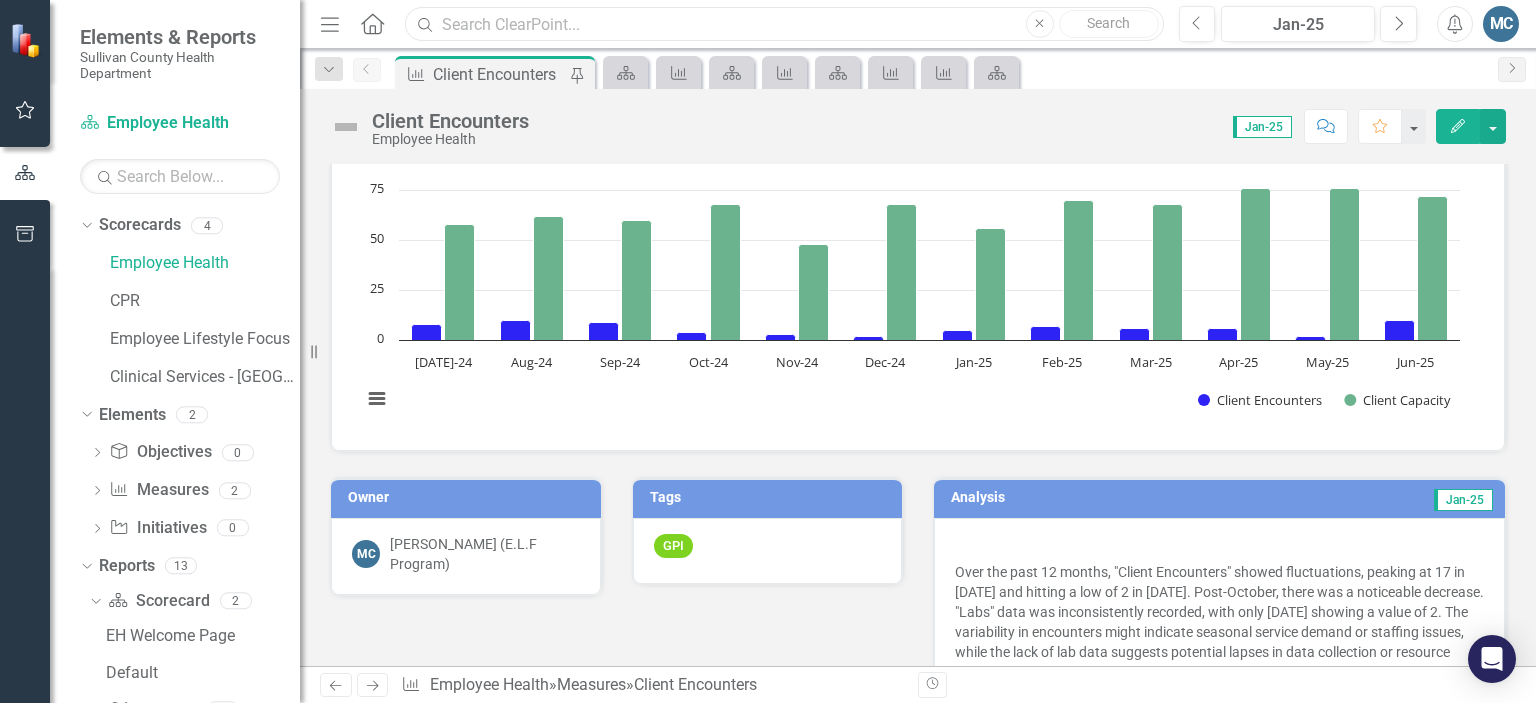 click at bounding box center (784, 24) 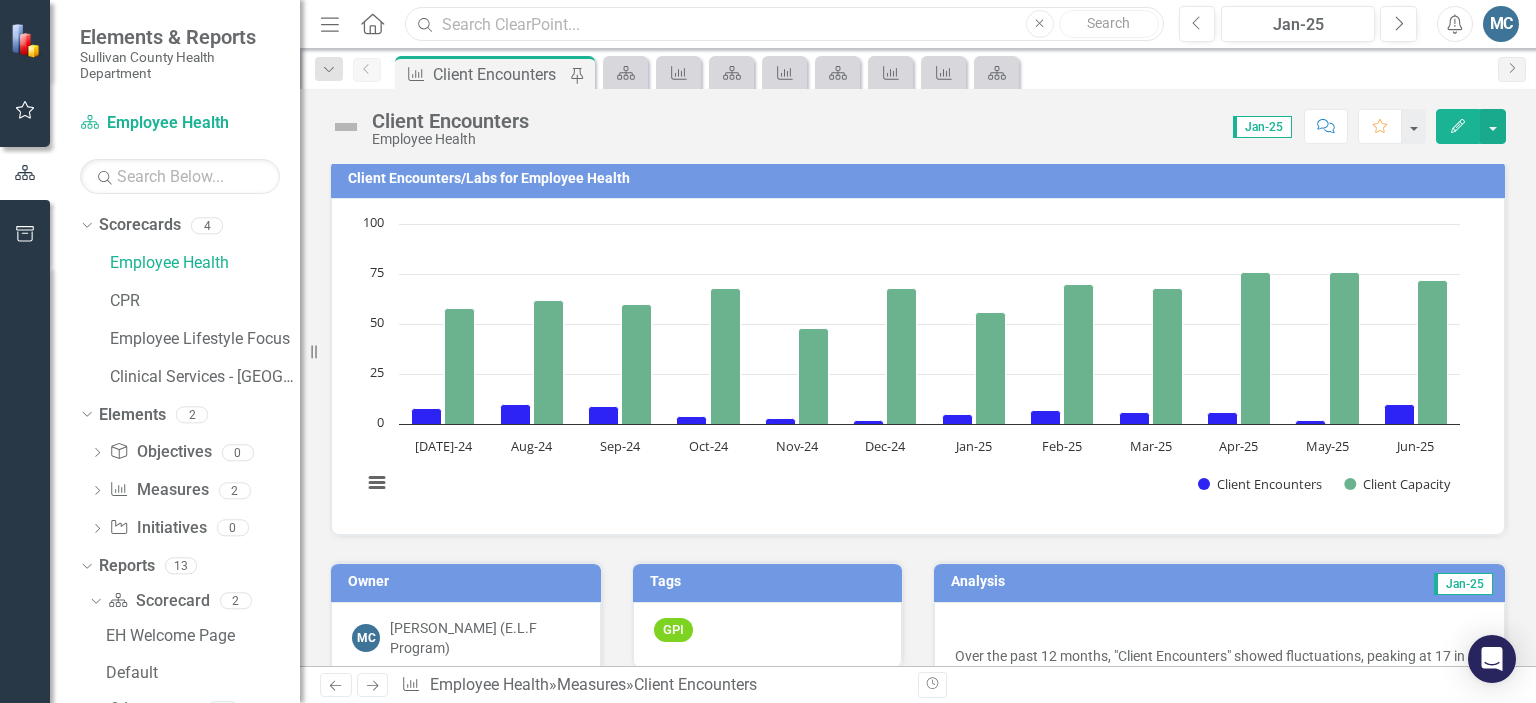 scroll, scrollTop: 0, scrollLeft: 0, axis: both 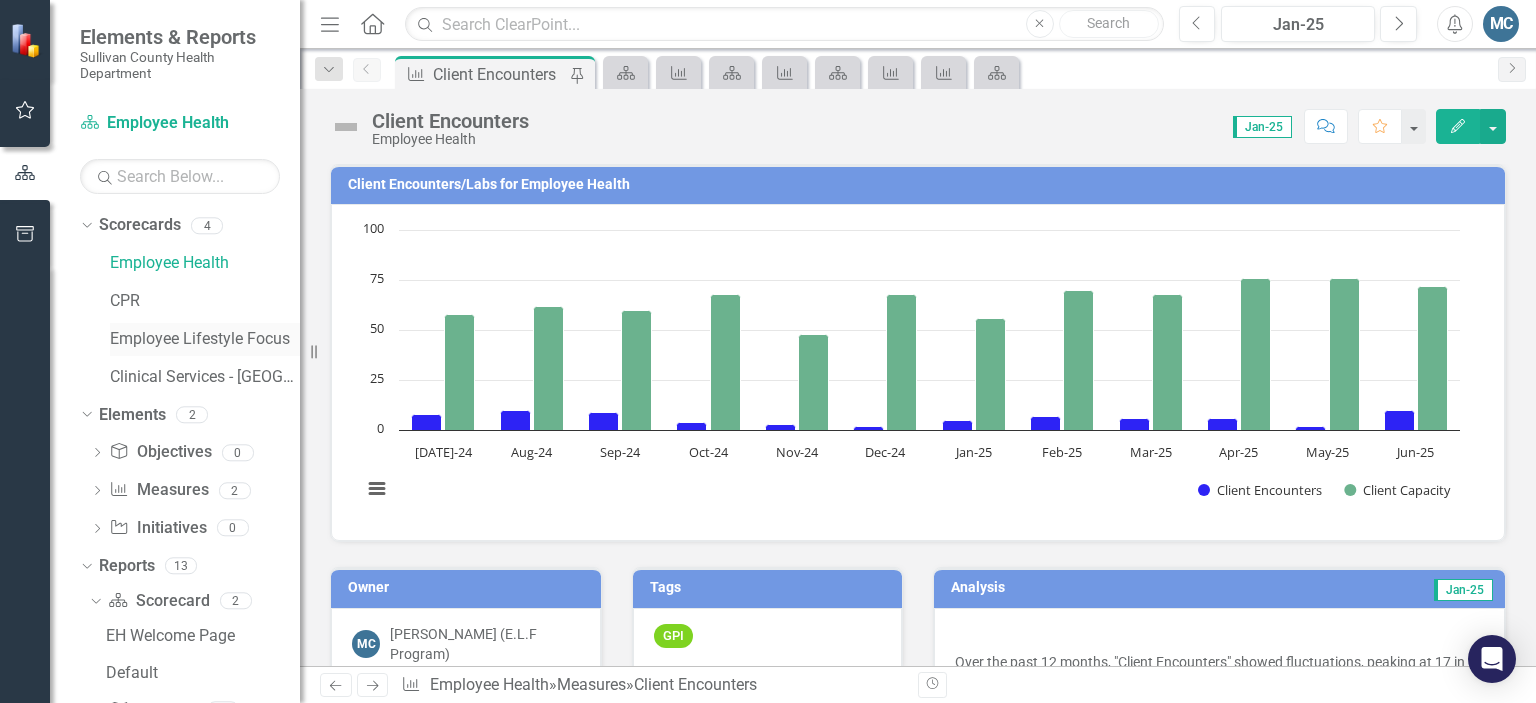 click on "Employee Lifestyle Focus" at bounding box center [205, 339] 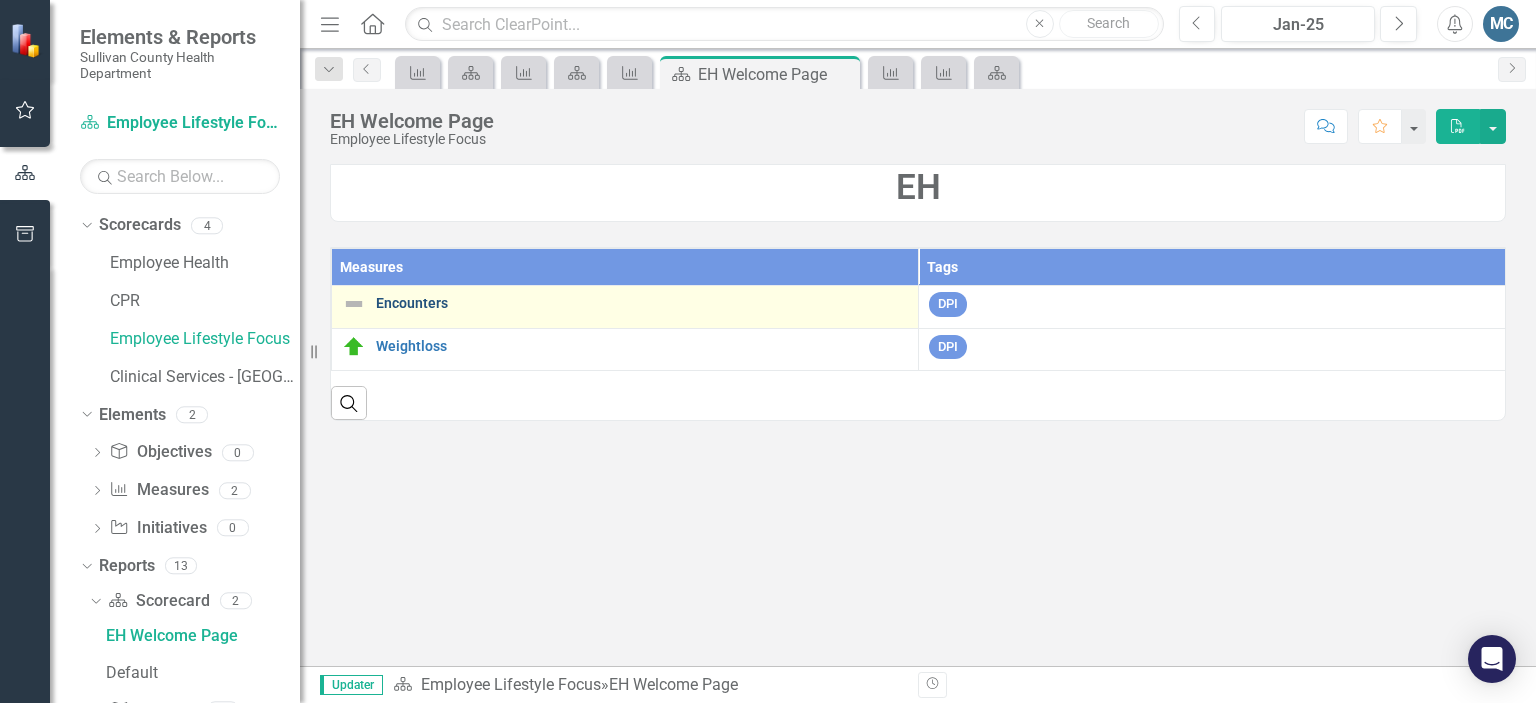 click on "Encounters" at bounding box center (642, 303) 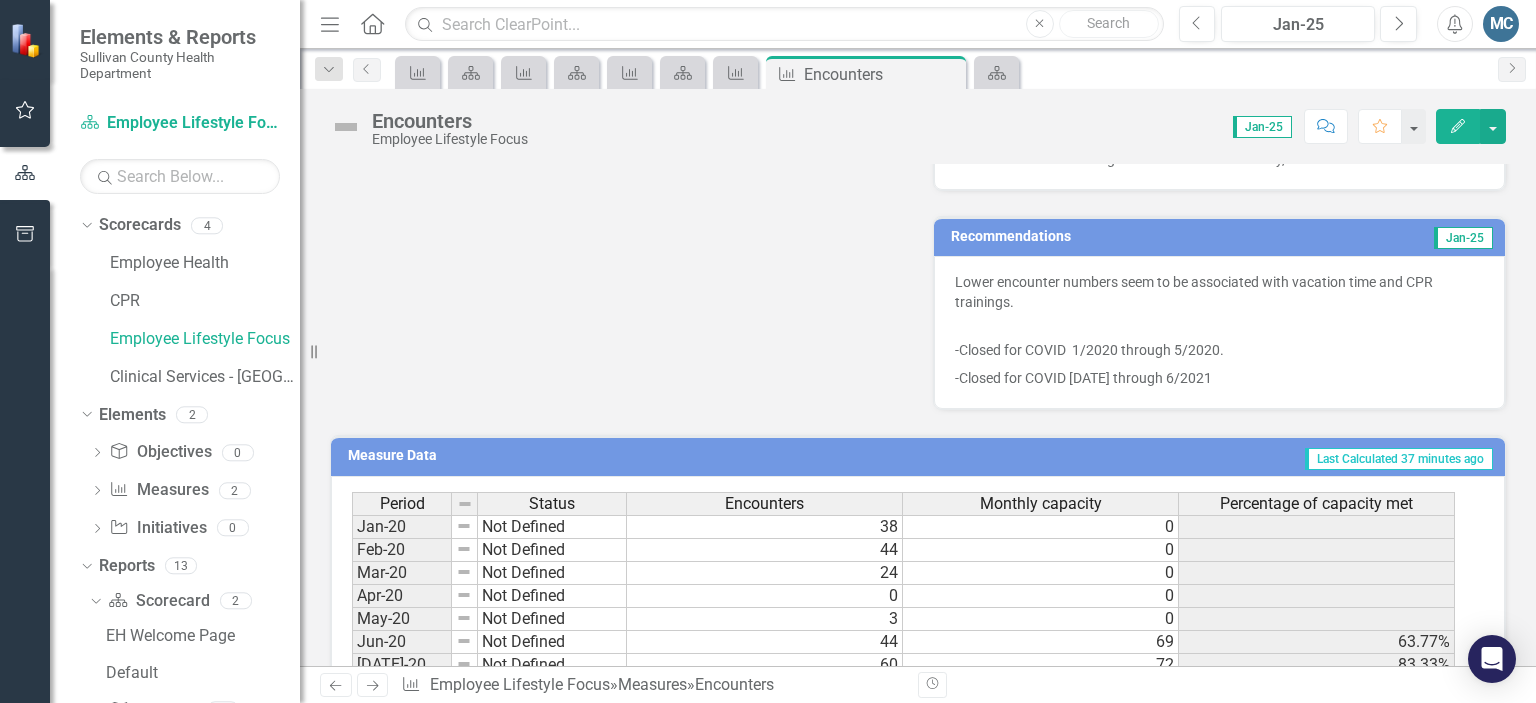 scroll, scrollTop: 554, scrollLeft: 0, axis: vertical 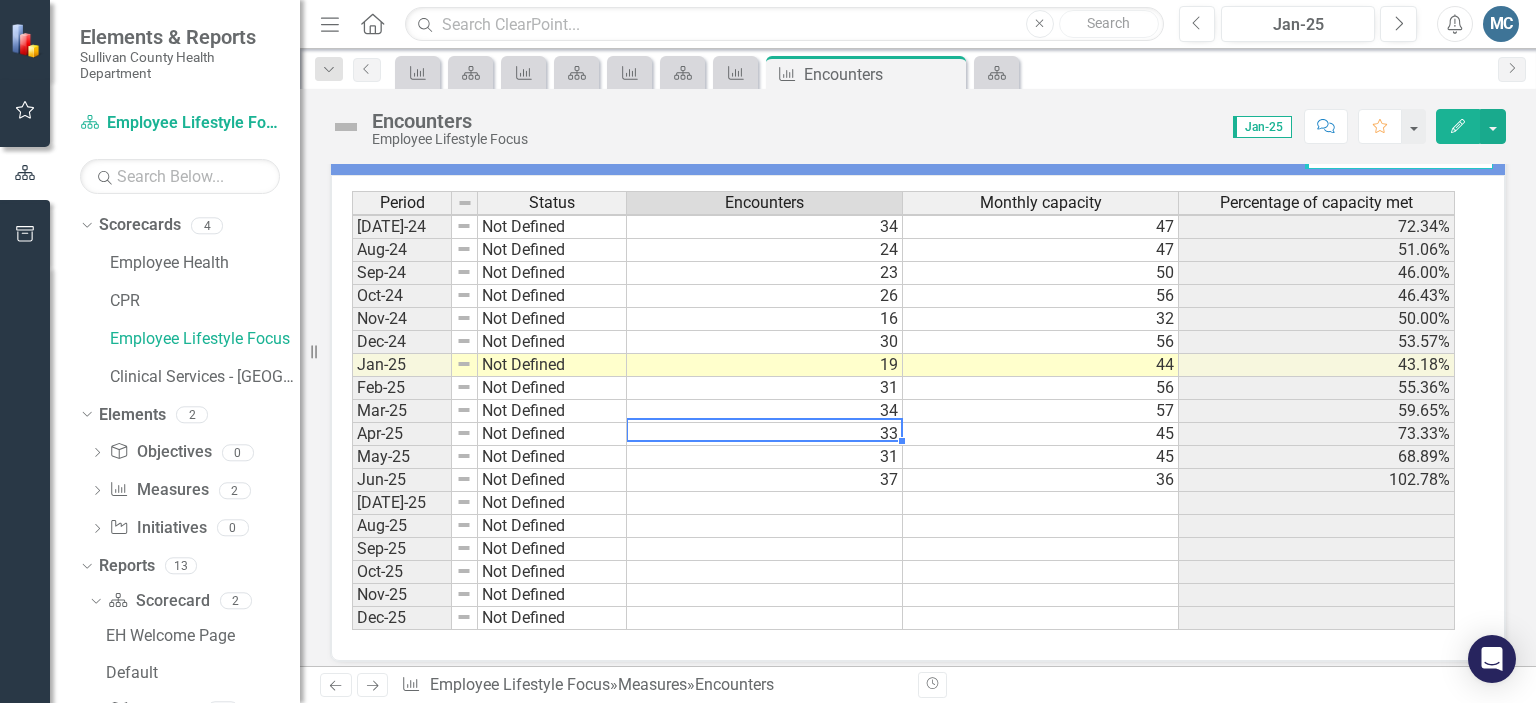 click on "33" at bounding box center (765, 434) 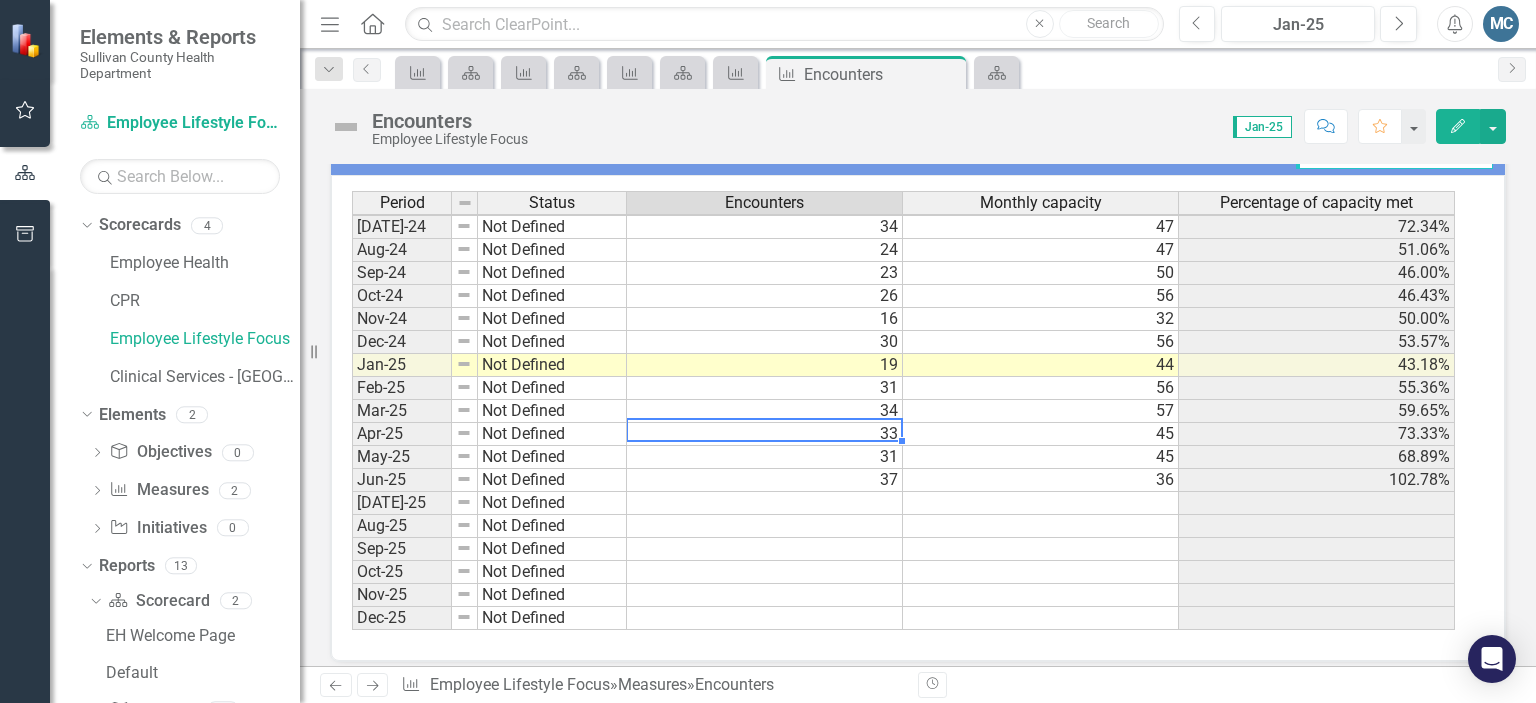 scroll, scrollTop: 840, scrollLeft: 0, axis: vertical 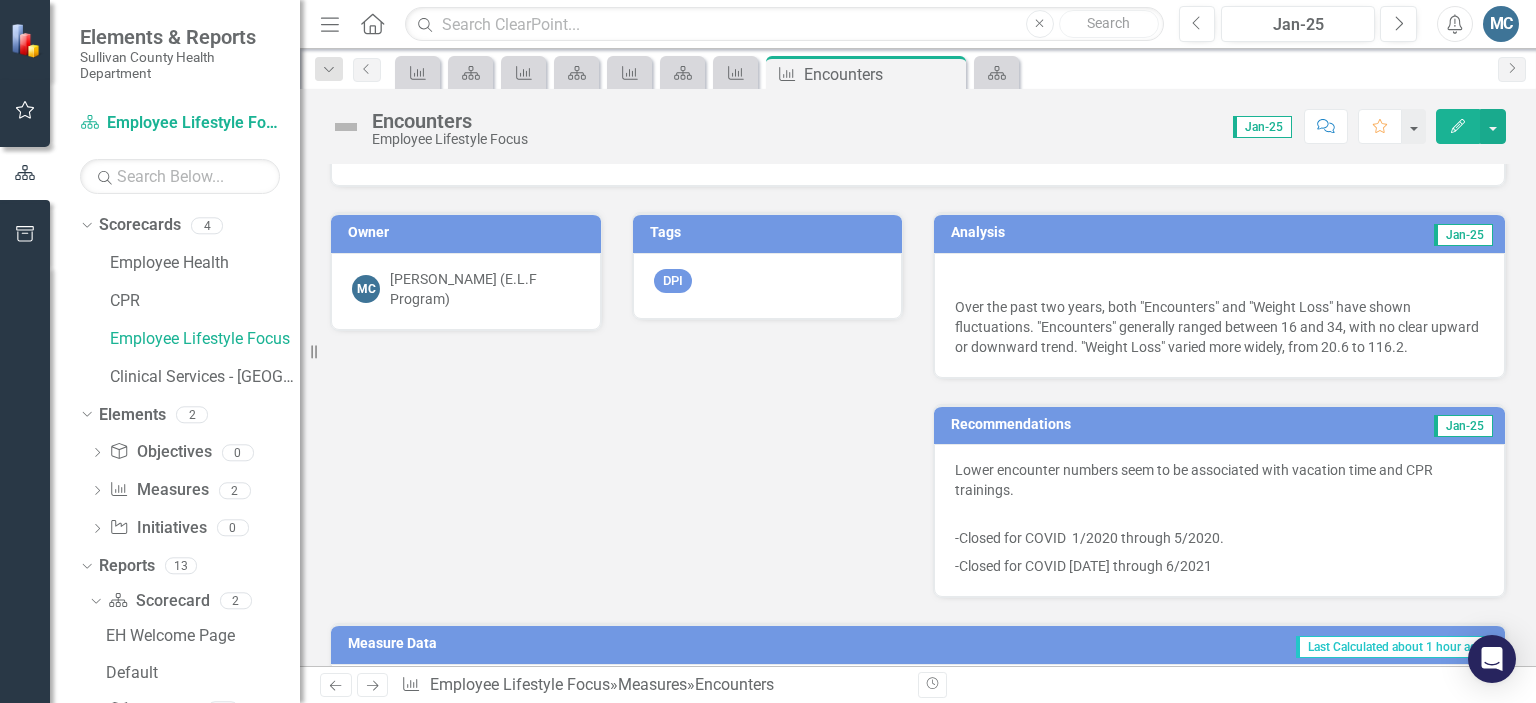 click at bounding box center (1219, 281) 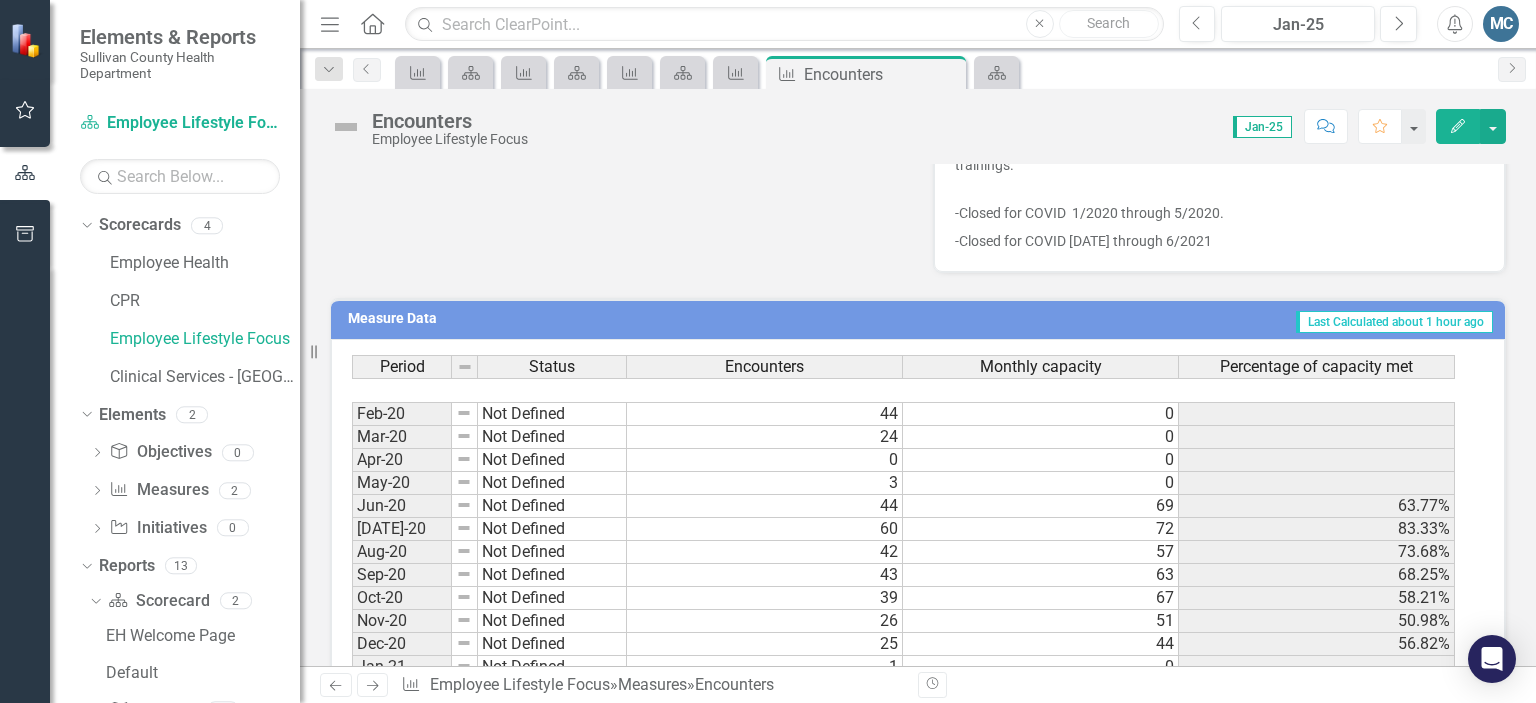 scroll, scrollTop: 682, scrollLeft: 0, axis: vertical 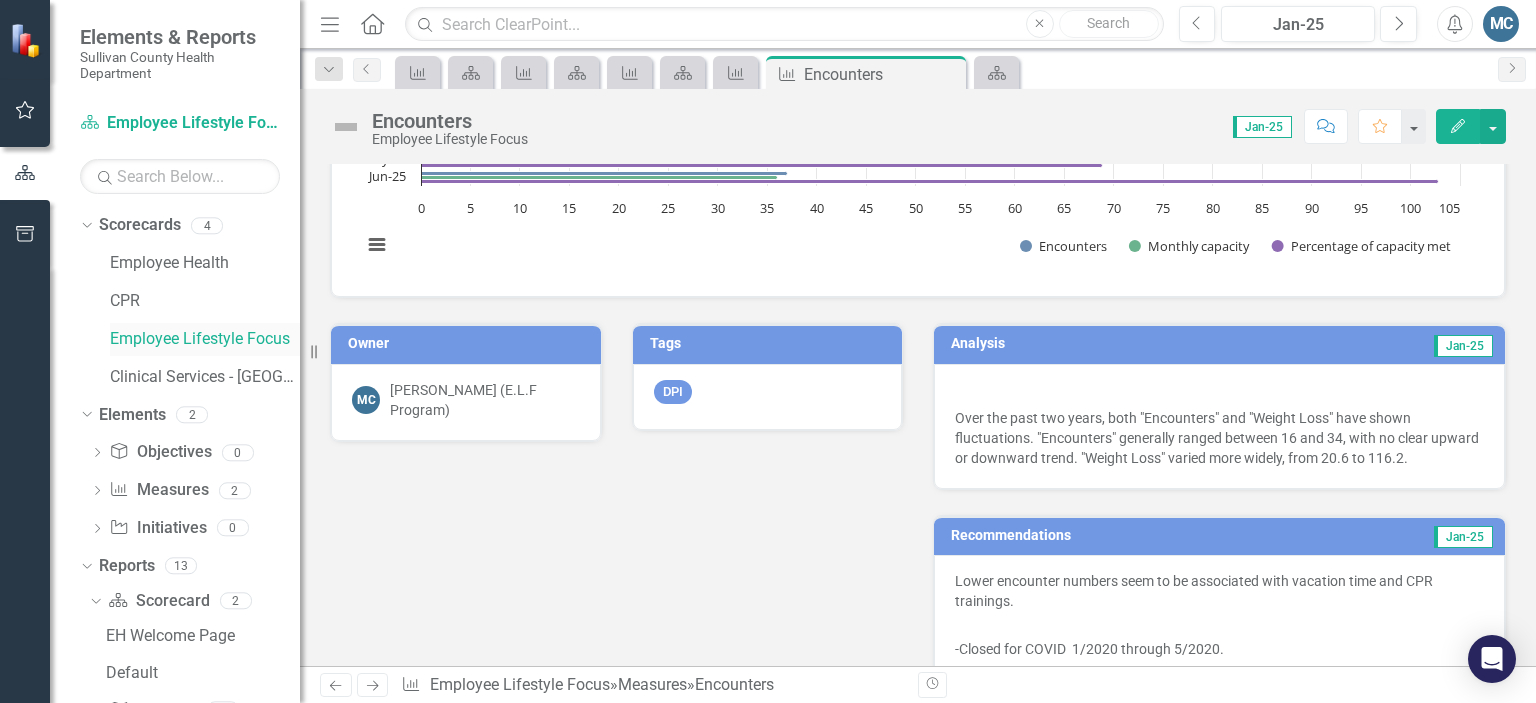 click on "Employee Lifestyle Focus" at bounding box center [205, 339] 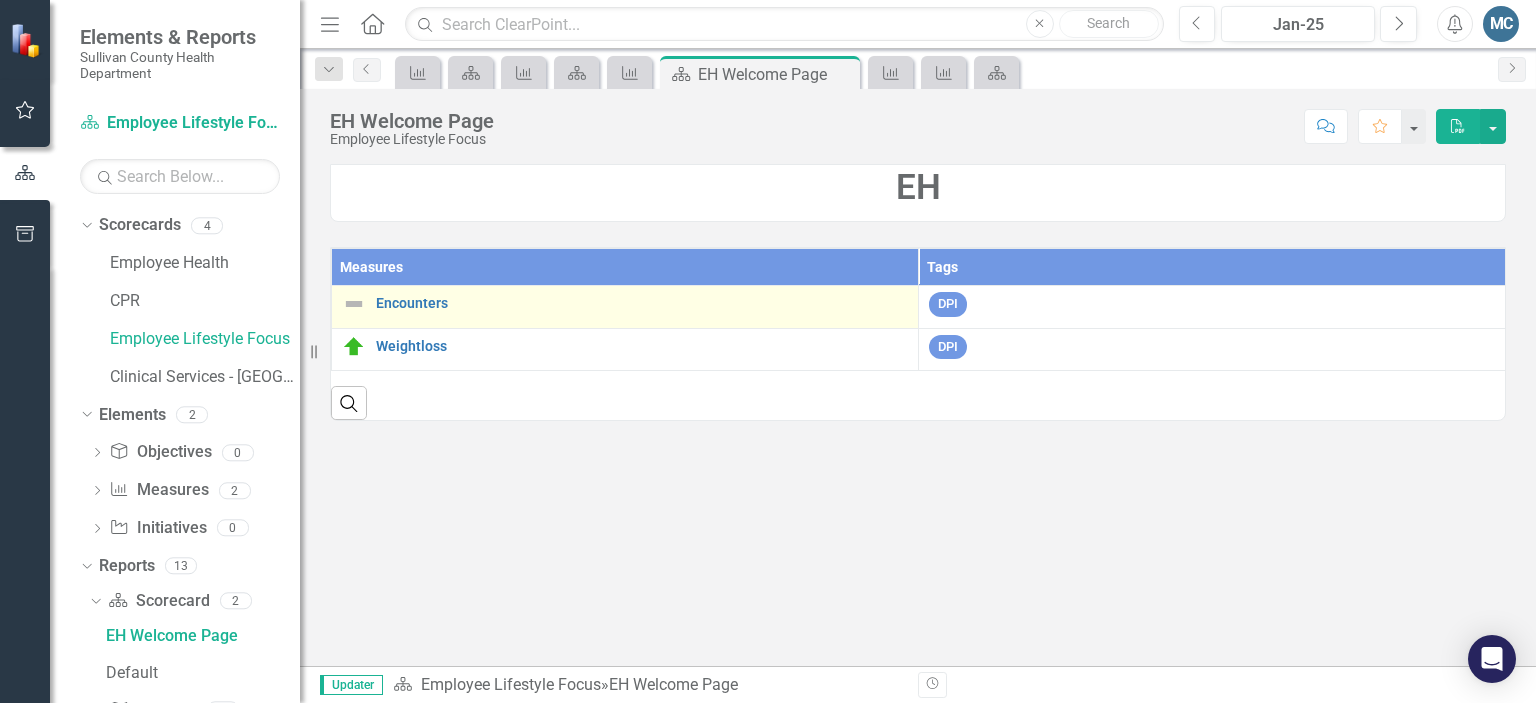 click on "Encounters" at bounding box center [625, 304] 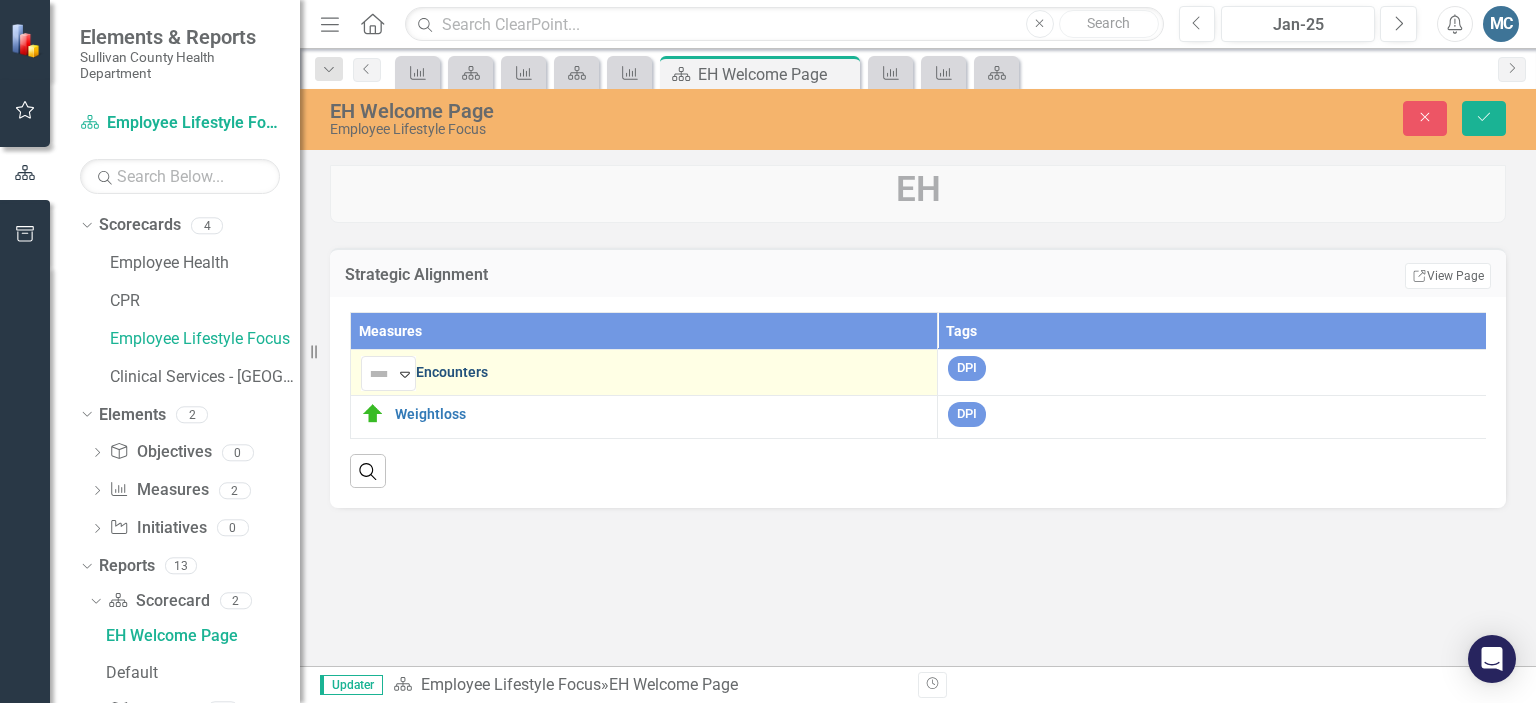 click on "Encounters" at bounding box center (671, 372) 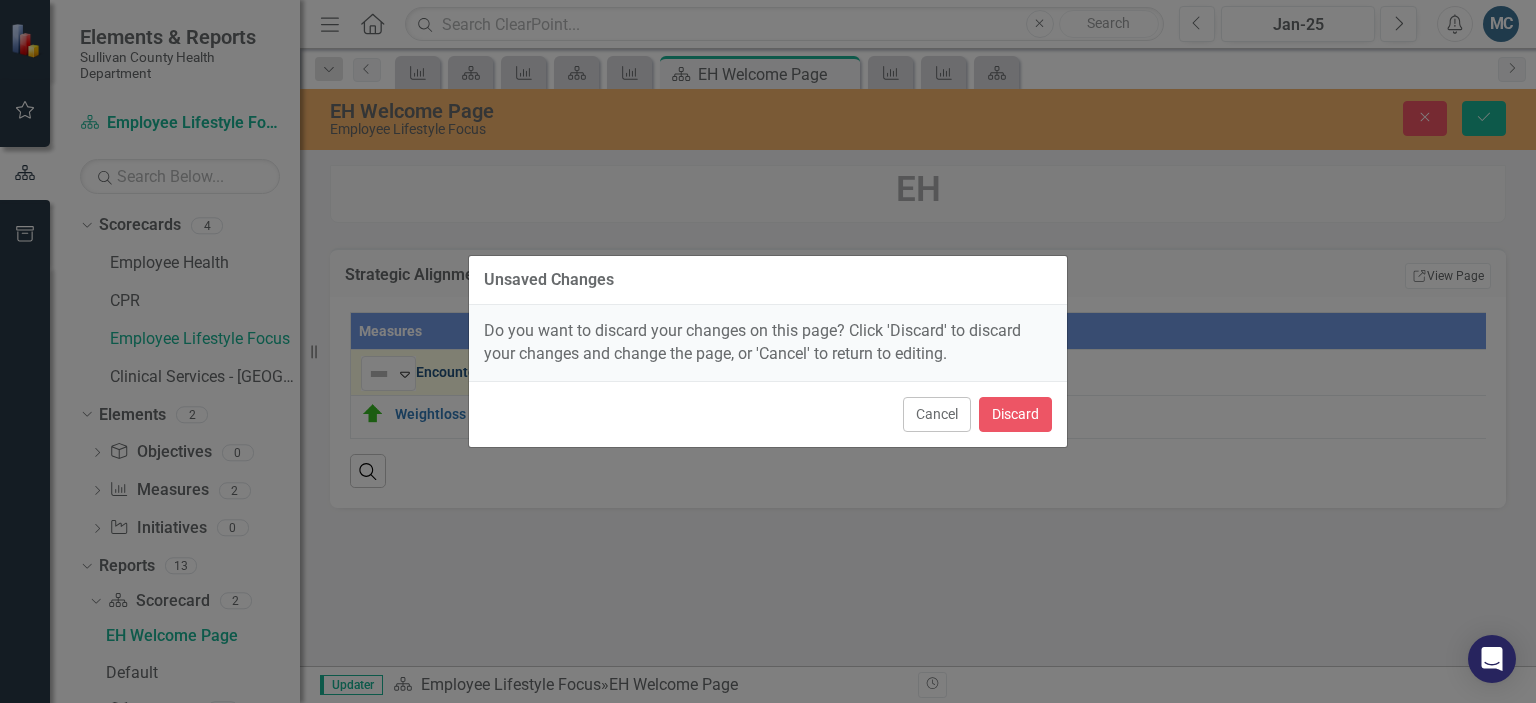 click on "Unsaved Changes Do you want to discard your changes on this page? Click 'Discard' to discard your changes and change the page, or 'Cancel' to return to editing. Cancel Discard" at bounding box center [768, 351] 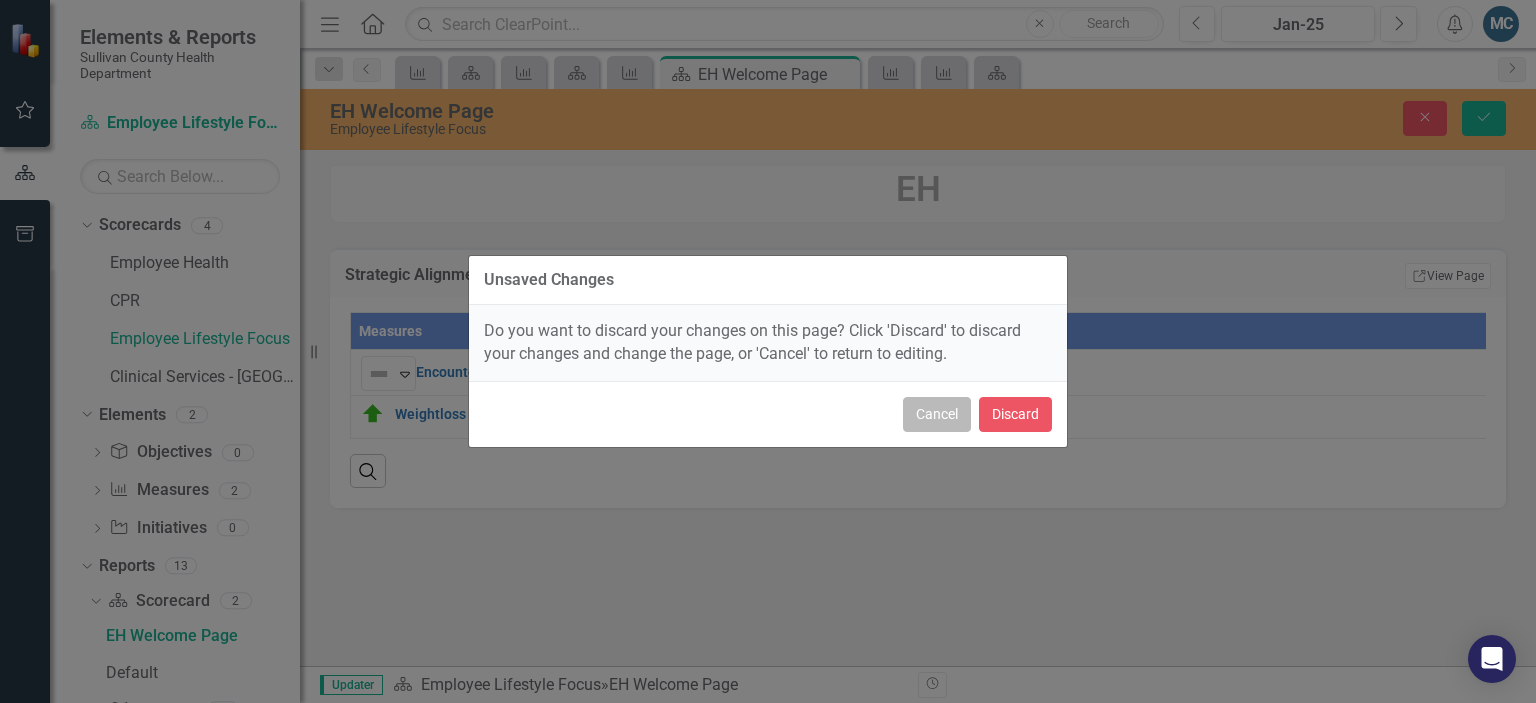 click on "Cancel" at bounding box center (937, 414) 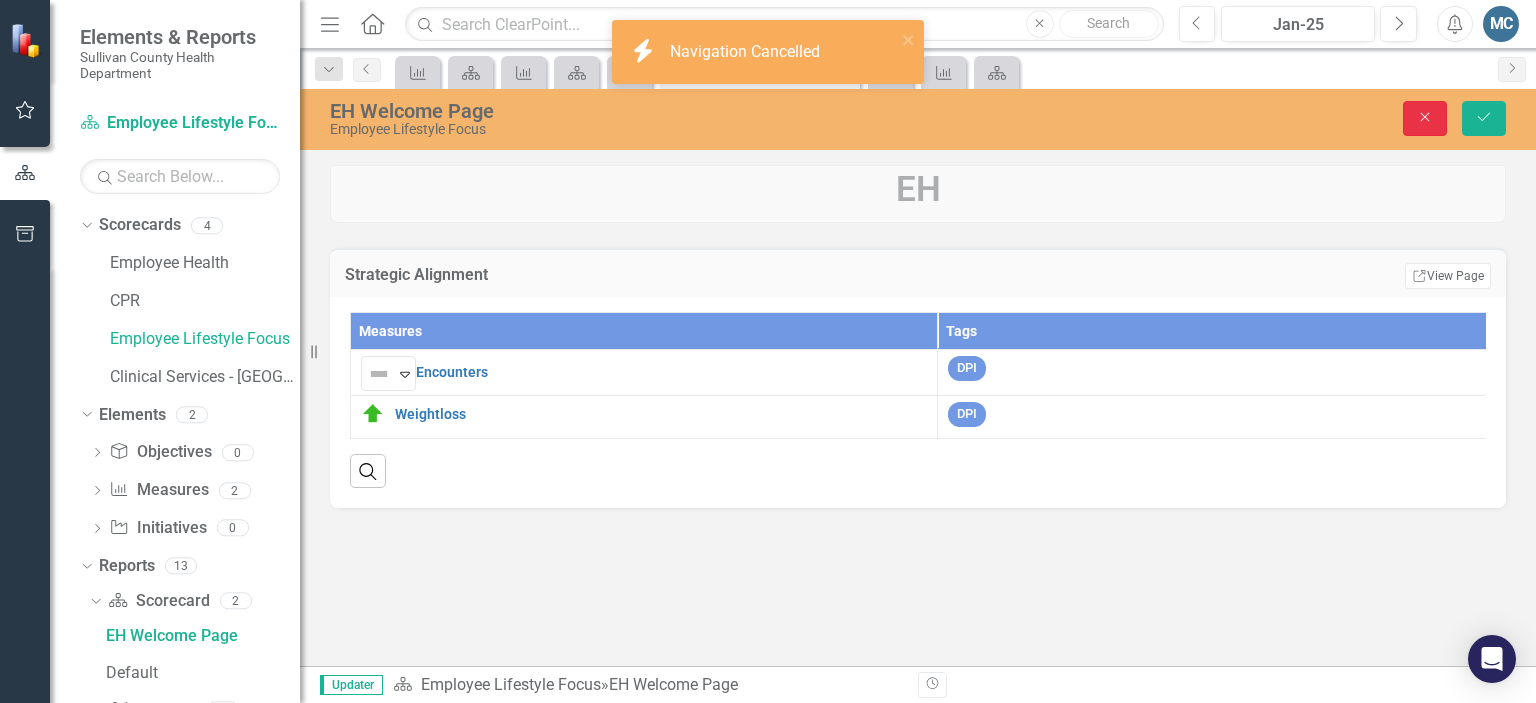 click on "Close" 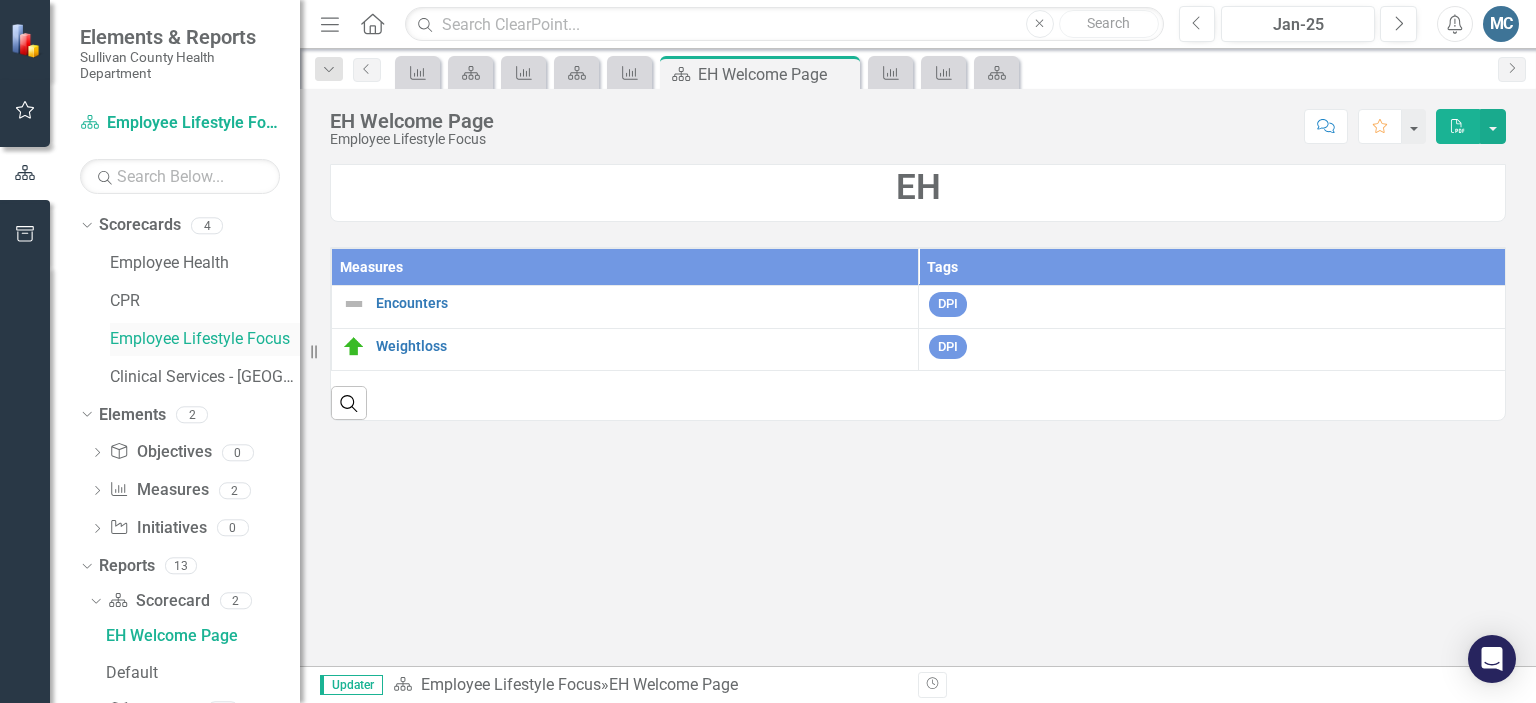 click on "Employee Lifestyle Focus" at bounding box center [205, 339] 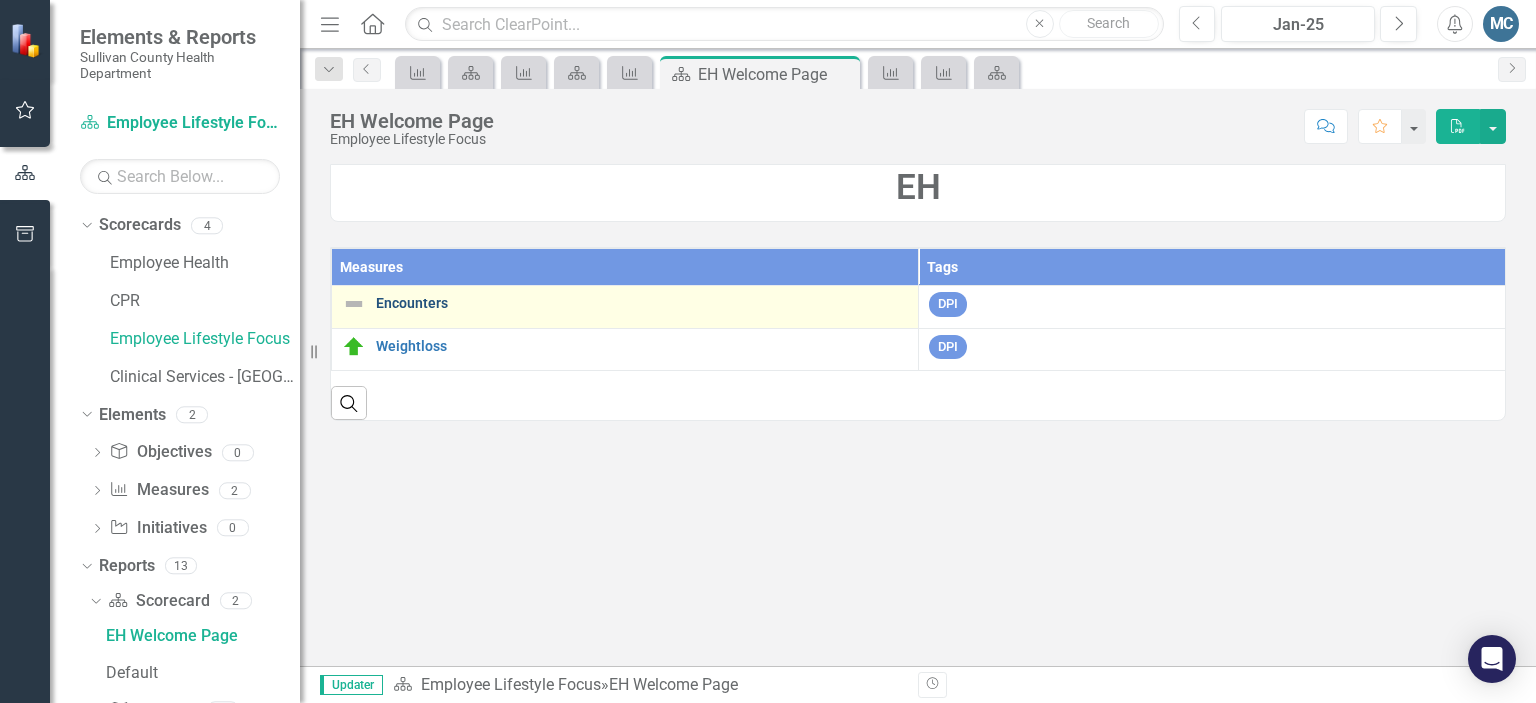 click on "Encounters" at bounding box center [642, 303] 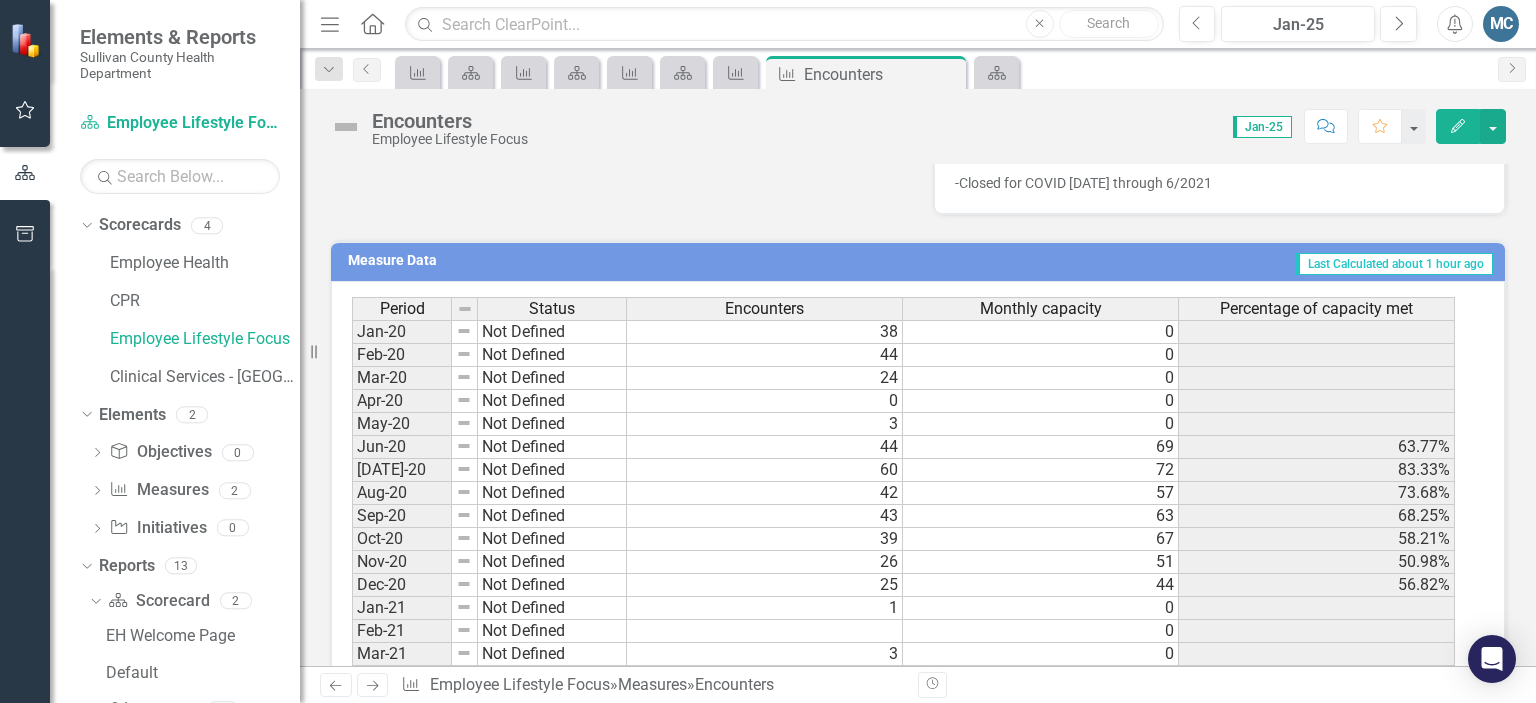 scroll, scrollTop: 764, scrollLeft: 0, axis: vertical 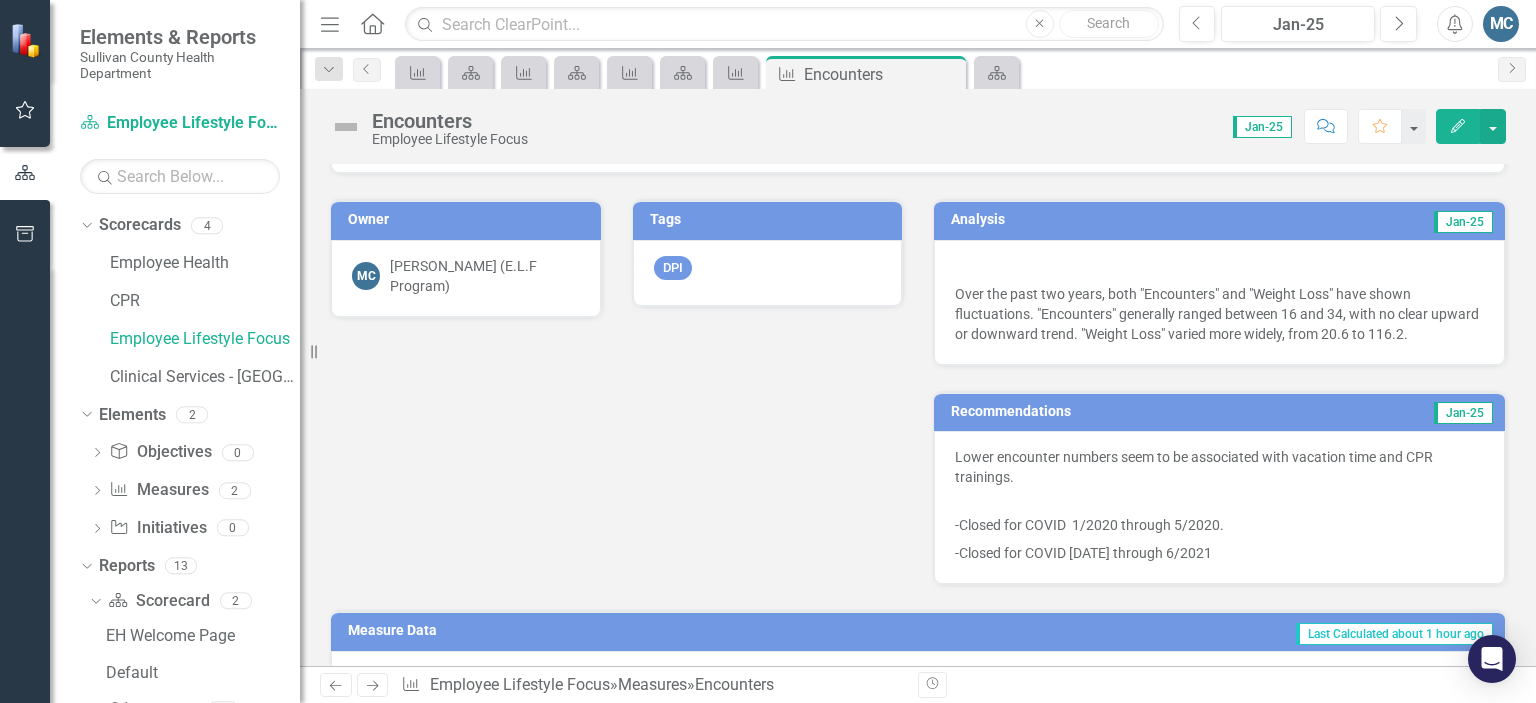 click on "Analysis" at bounding box center (1078, 219) 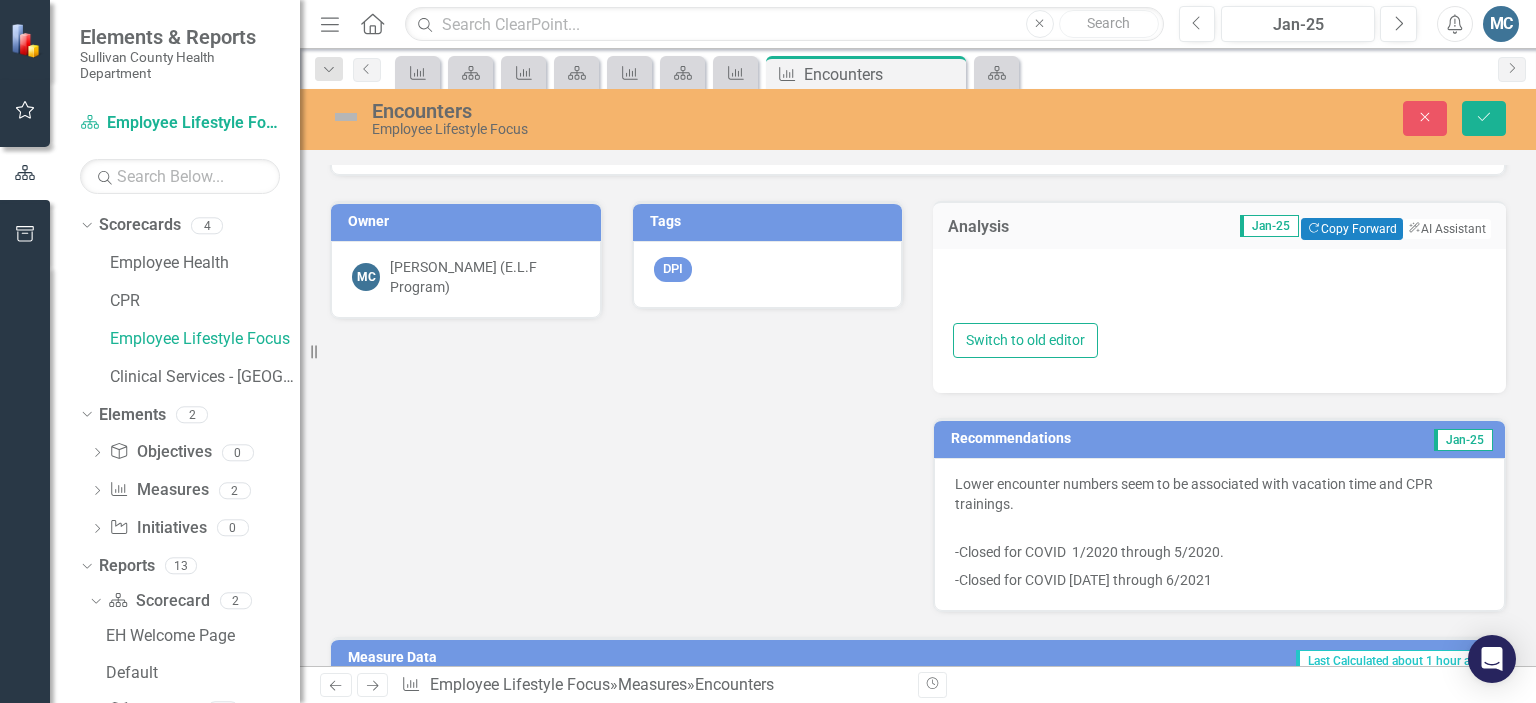 type on "<p>&nbsp;</p>
<p>Over the past two years, both "Encounters" and "Weight Loss" have shown fluctuations. "Encounters" generally ranged between 16 and 34, with no clear upward or downward trend. "Weight Loss" varied more widely, from 20.6 to 116.2.&nbsp;</p>" 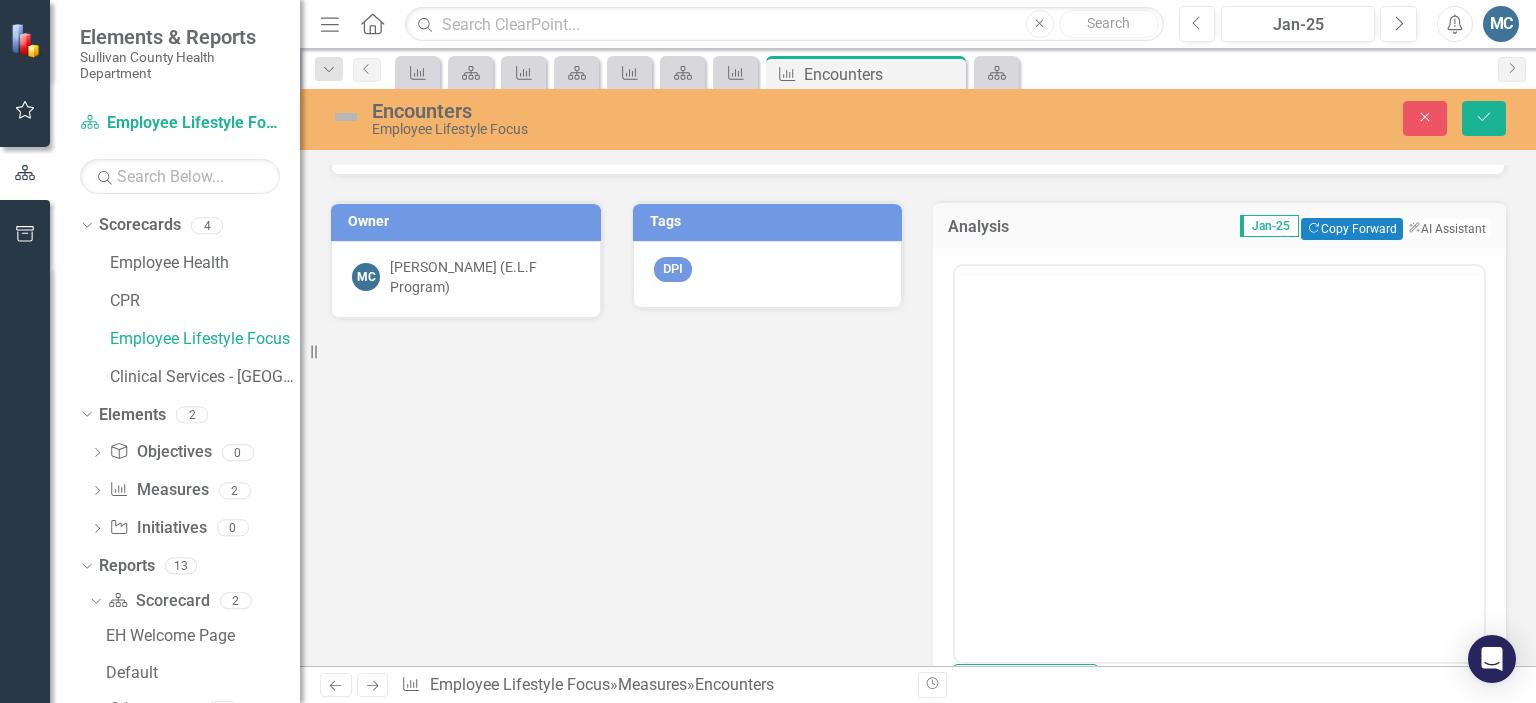 scroll, scrollTop: 0, scrollLeft: 0, axis: both 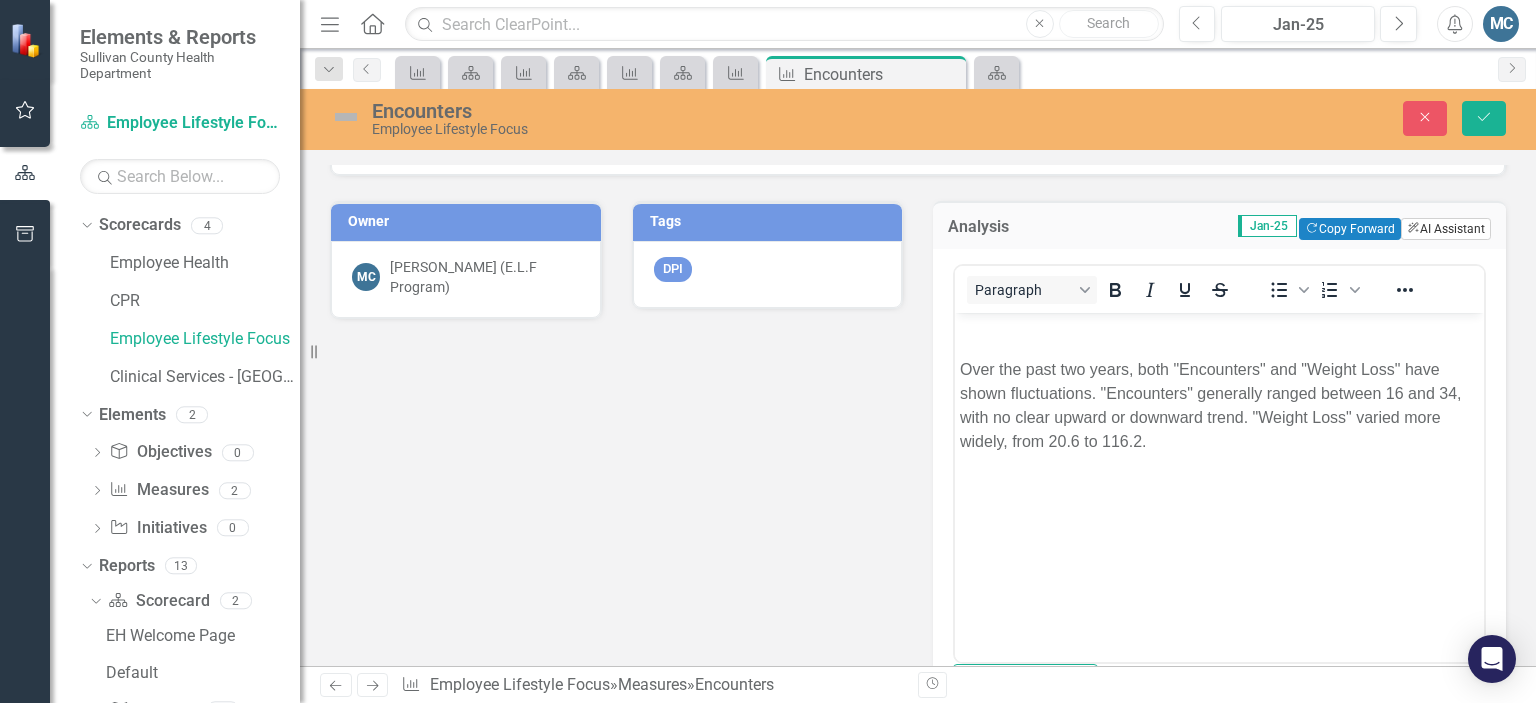 click on "ClearPoint AI  AI Assistant" at bounding box center [1446, 229] 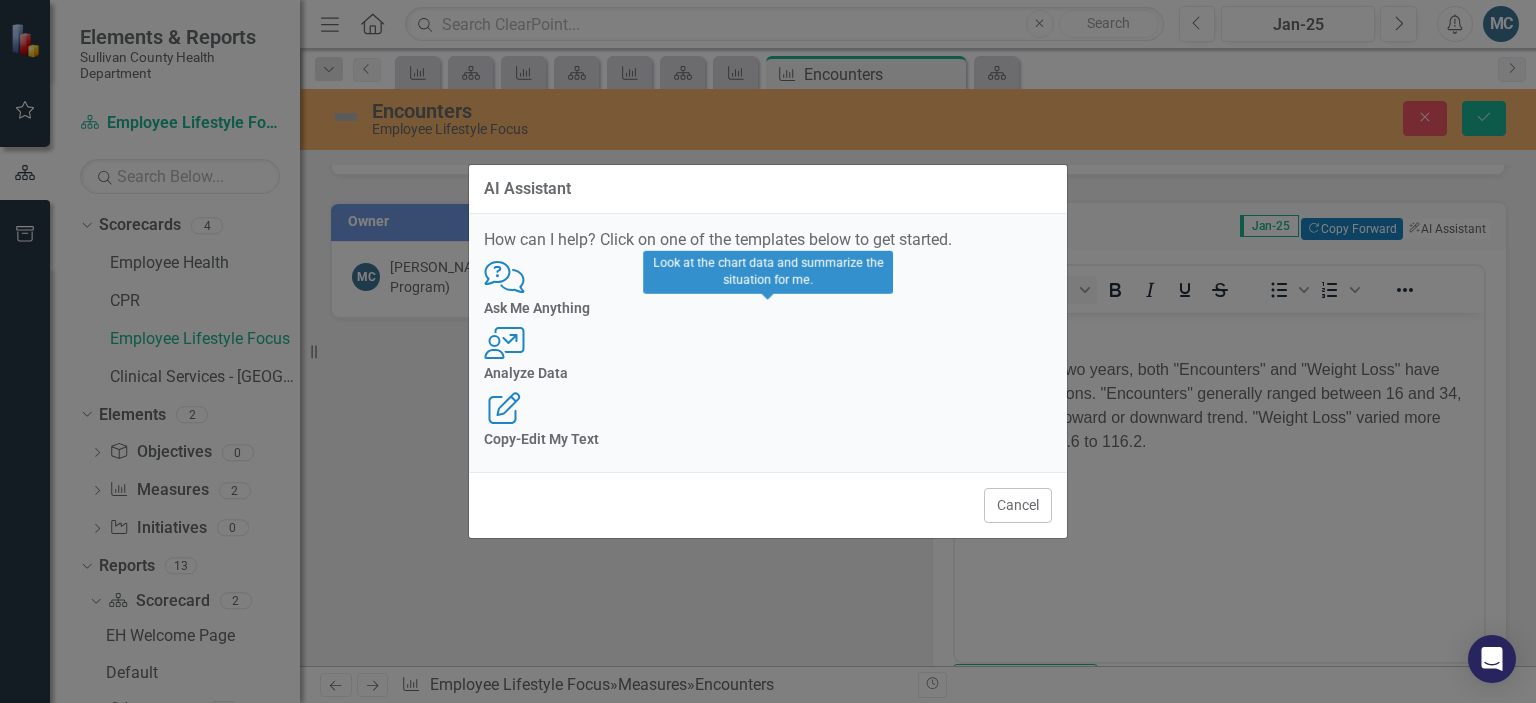 click on "User with Chart Analyze Data" at bounding box center [768, 354] 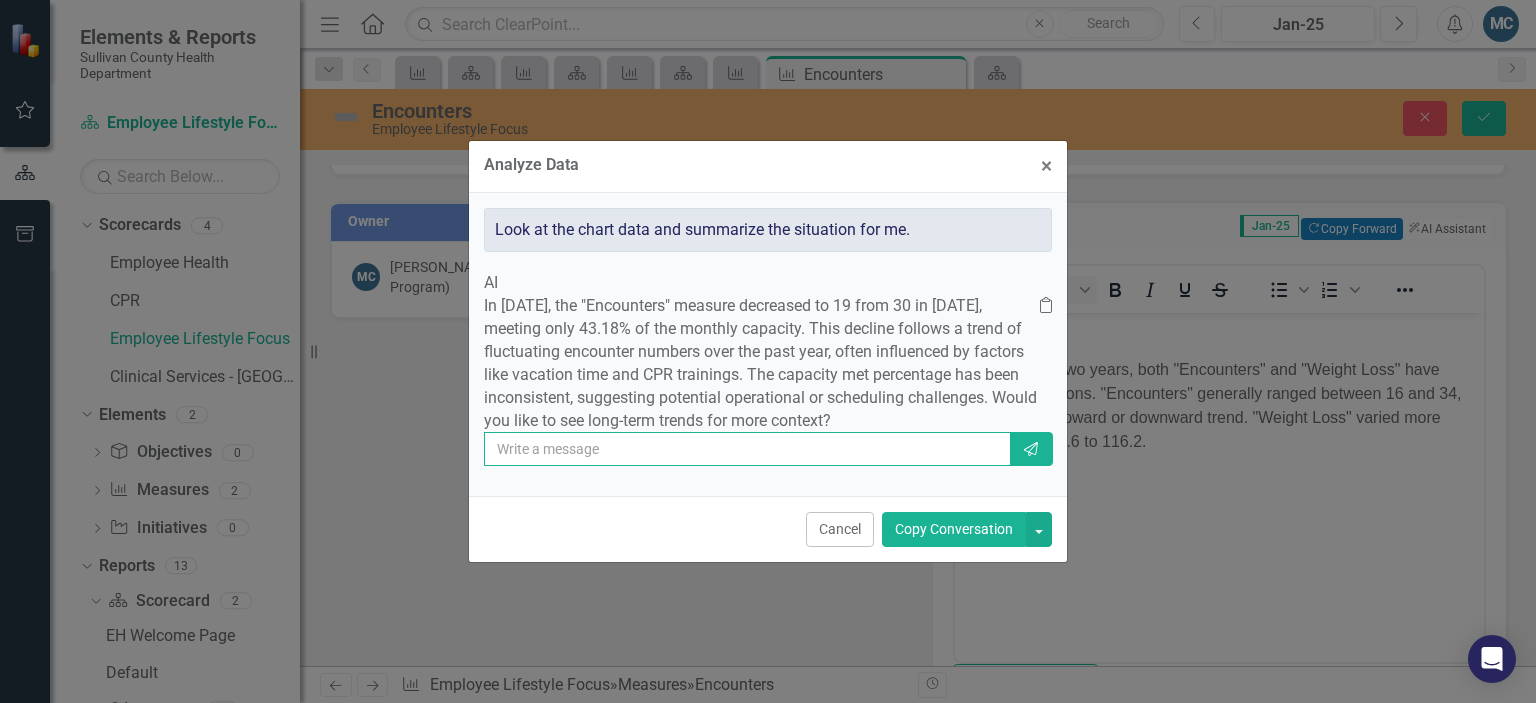 click at bounding box center [747, 449] 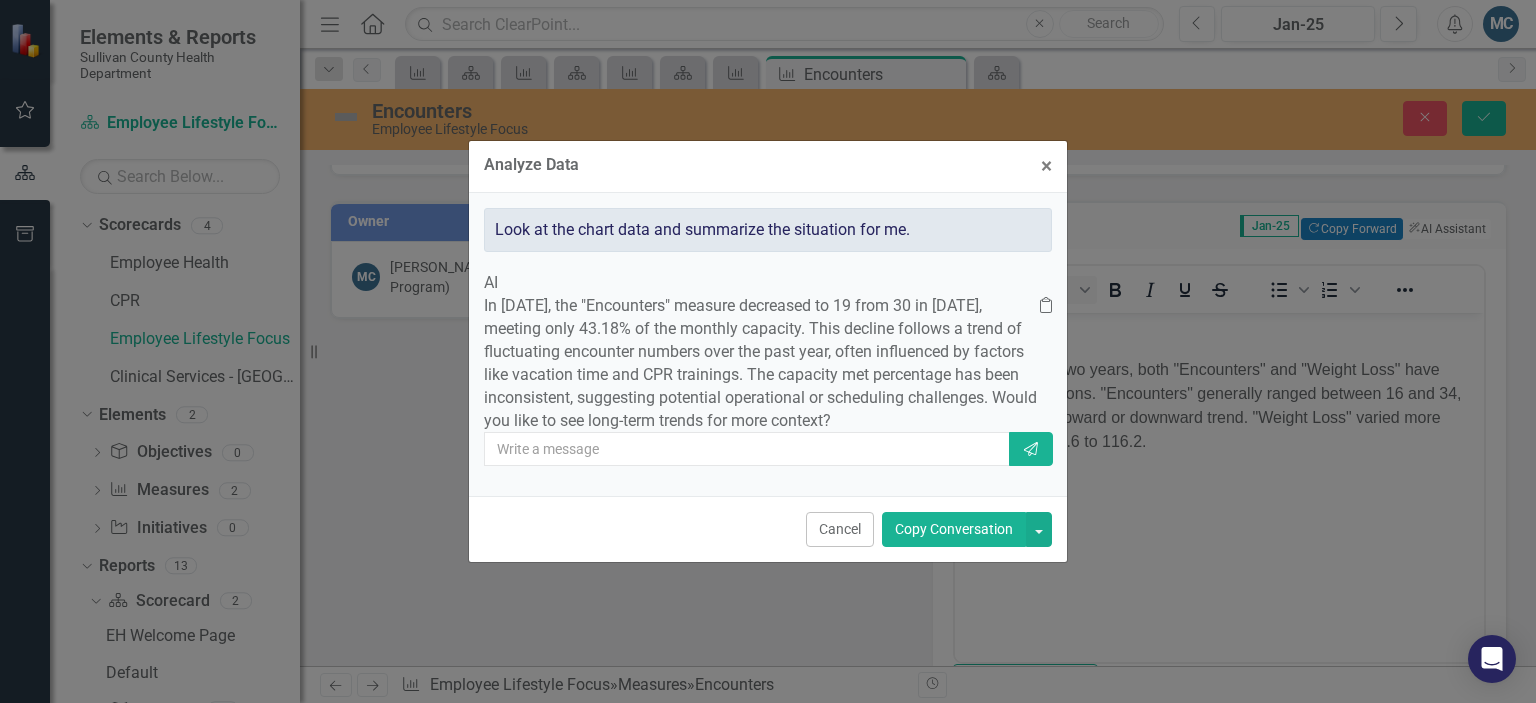 click on "Analyze Data × Close" at bounding box center [768, 167] 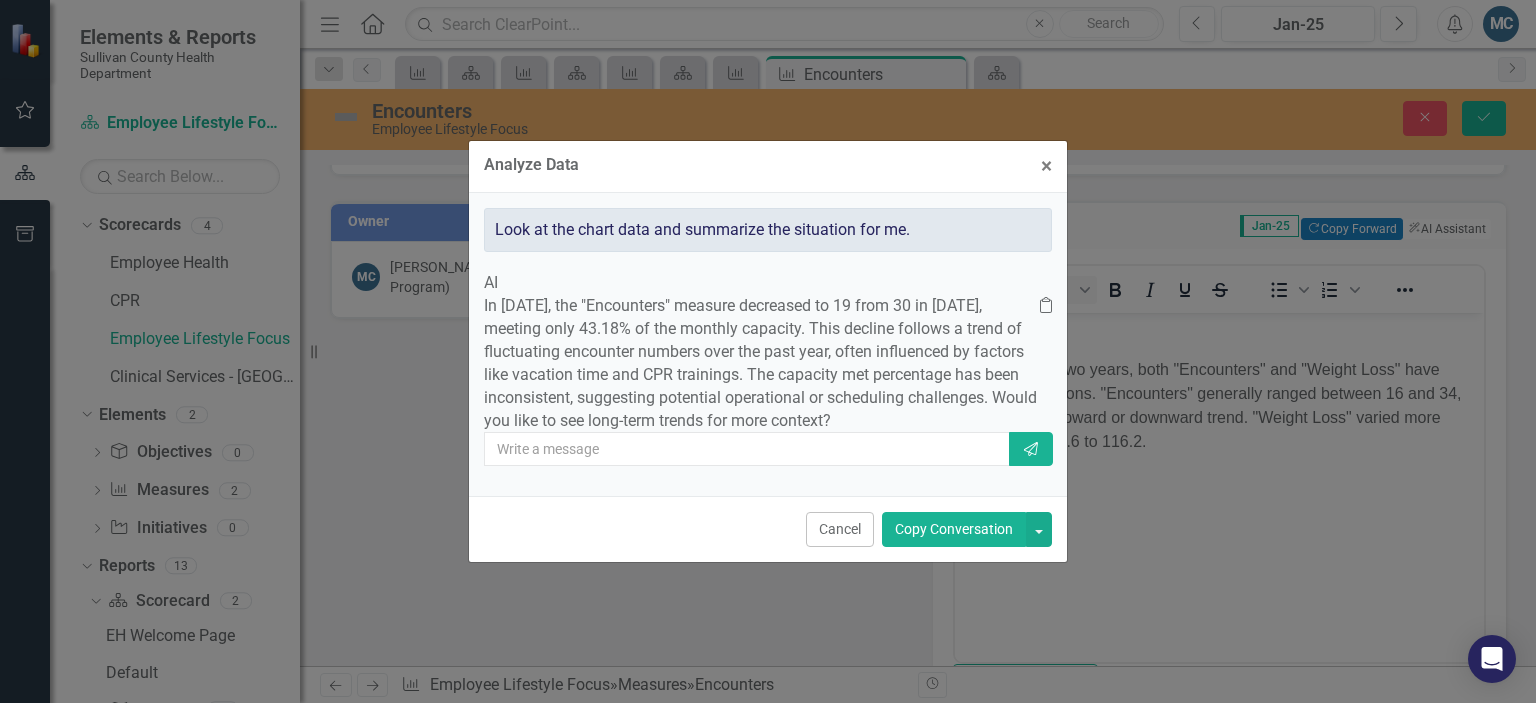 click on "Analyze Data × Close Look at the chart data and summarize the situation for me. AI In [DATE], the "Encounters" measure decreased to 19 from 30 in [DATE], meeting only 43.18% of the monthly capacity. This decline follows a trend of fluctuating encounter numbers over the past year, often influenced by factors like vacation time and CPR trainings. The capacity met percentage has been inconsistent, suggesting potential operational or scheduling challenges. Would you like to see long-term trends for more context? Clipboard Send Cancel Copy Conversation" at bounding box center (768, 351) 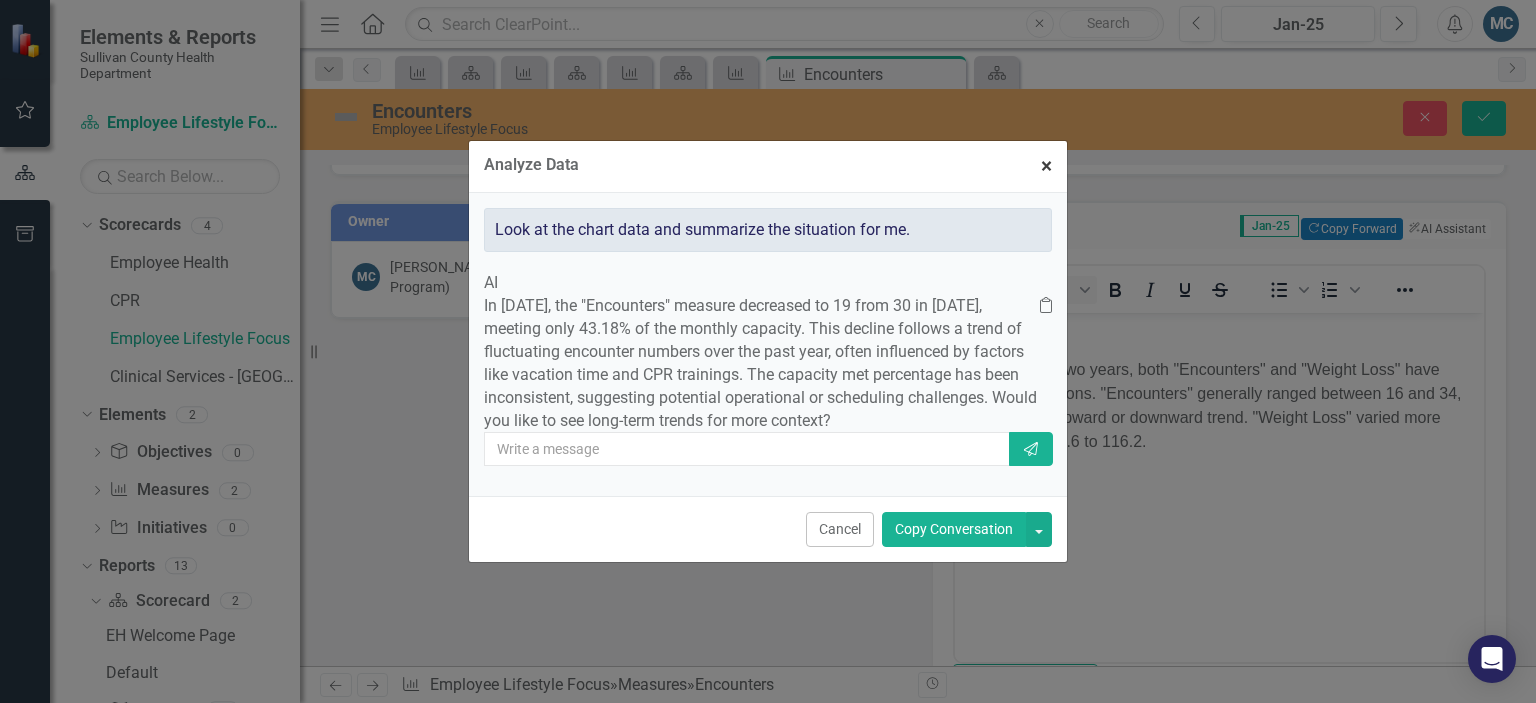 click on "×" at bounding box center (1046, 166) 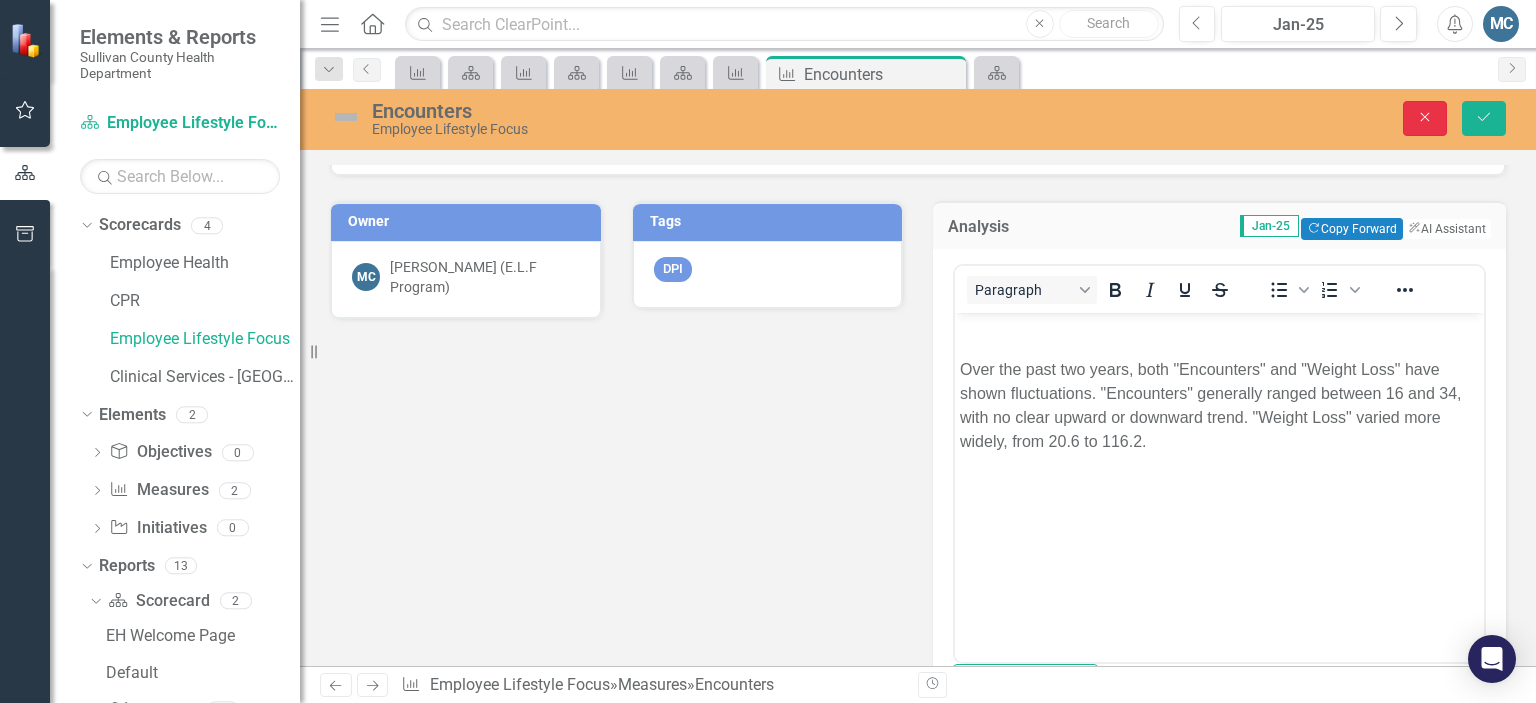 click on "Close" 